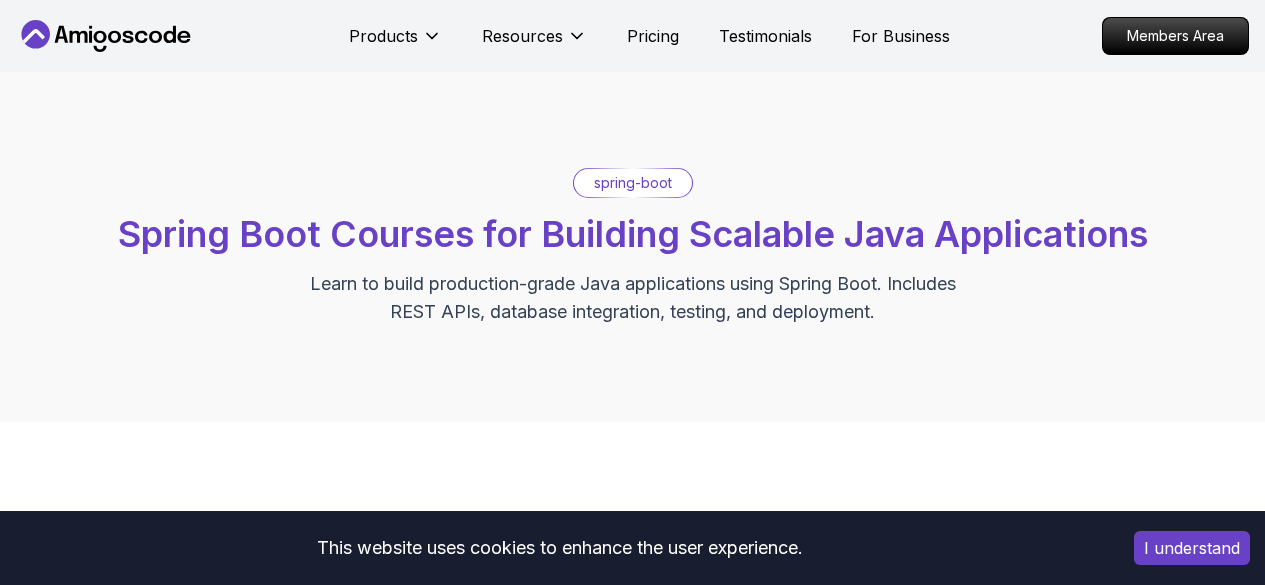 scroll, scrollTop: 309, scrollLeft: 0, axis: vertical 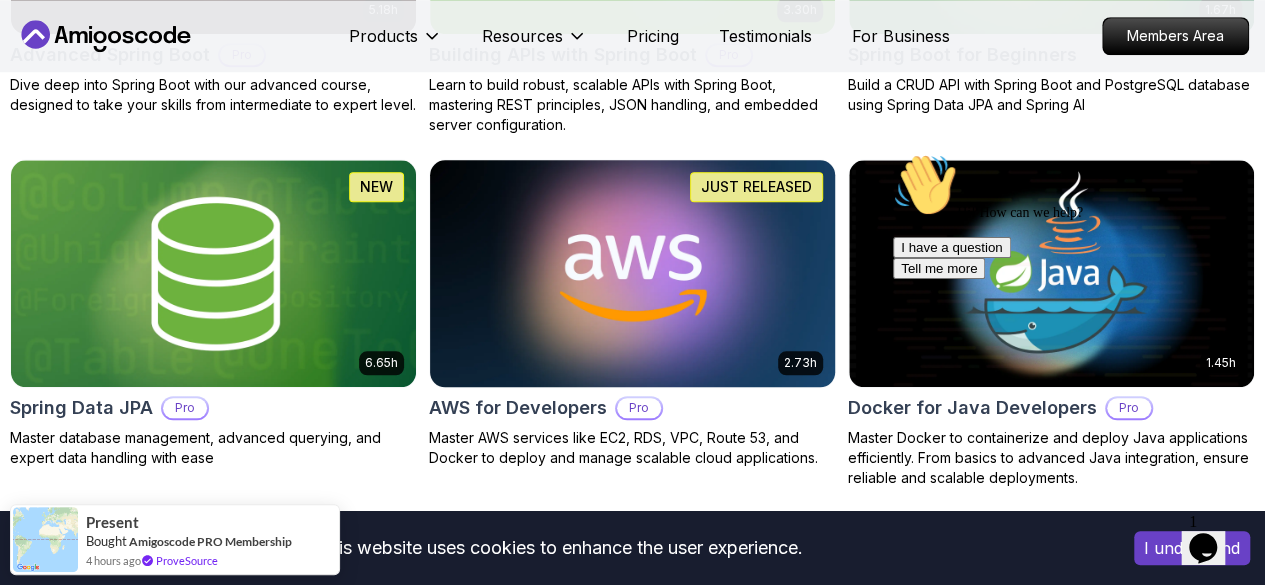 click on "This website uses cookies to enhance the user experience. I understand Products Resources Pricing Testimonials For Business Members Area Products Resources Pricing Testimonials For Business Members Area spring-boot Spring Boot Courses for Building Scalable Java Applications Learn to build production-grade Java applications using Spring Boot. Includes REST APIs, database integration, testing, and deployment. Filters Filters Type Course Build Price Pro Free Instructors Nelson Djalo Richard Abz Duration 0-1 Hour 1-3 Hours +3 Hours Track Front End Back End Dev Ops Full Stack Level Junior Mid-level Senior 5.18h Advanced Spring Boot Pro Dive deep into Spring Boot with our advanced course, designed to take your skills from intermediate to expert level. 3.30h Building APIs with Spring Boot Pro Learn to build robust, scalable APIs with Spring Boot, mastering REST principles, JSON handling, and embedded server configuration. 1.67h NEW Spring Boot for Beginners 6.65h NEW Spring Data JPA Pro 2.73h JUST RELEASED Pro 1.45h" at bounding box center (632, 1015) 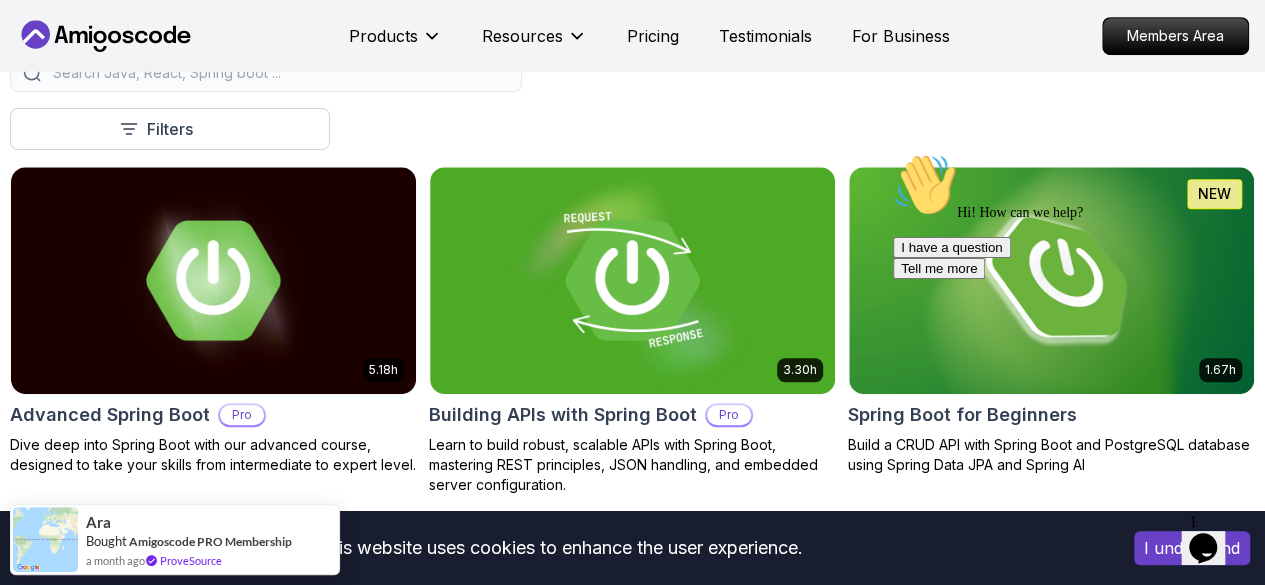 scroll, scrollTop: 470, scrollLeft: 0, axis: vertical 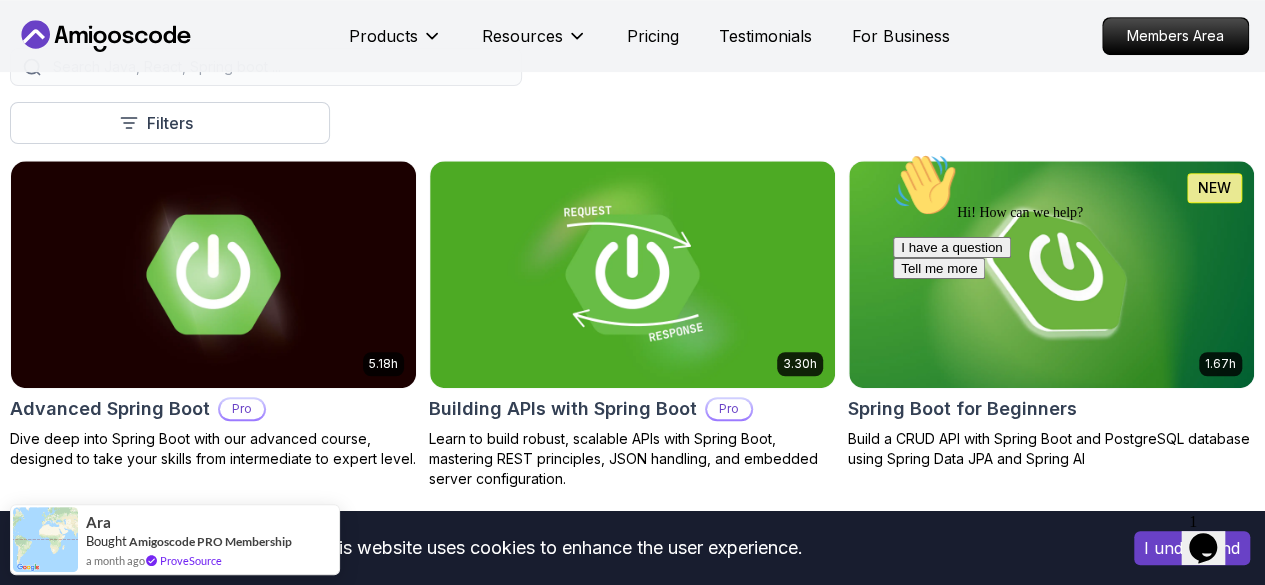 click on "Hi! How can we help? I have a question Tell me more" at bounding box center [1073, 216] 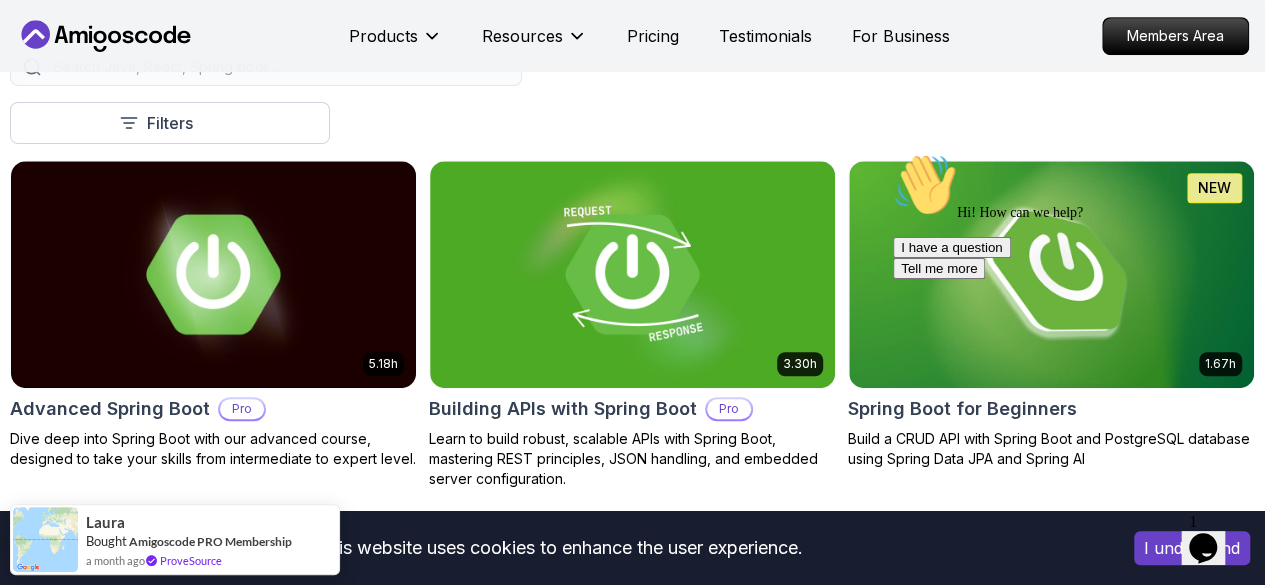 click on "Hi! How can we help? I have a question Tell me more" at bounding box center (1073, 216) 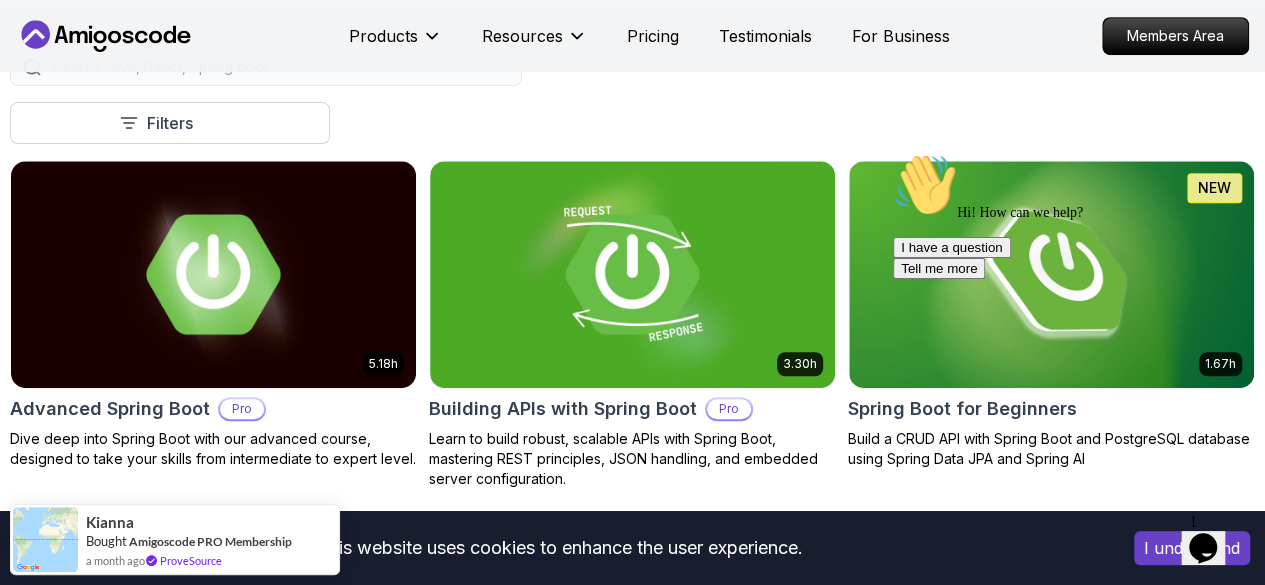 click on "Hi! How can we help? I have a question Tell me more" at bounding box center [1073, 216] 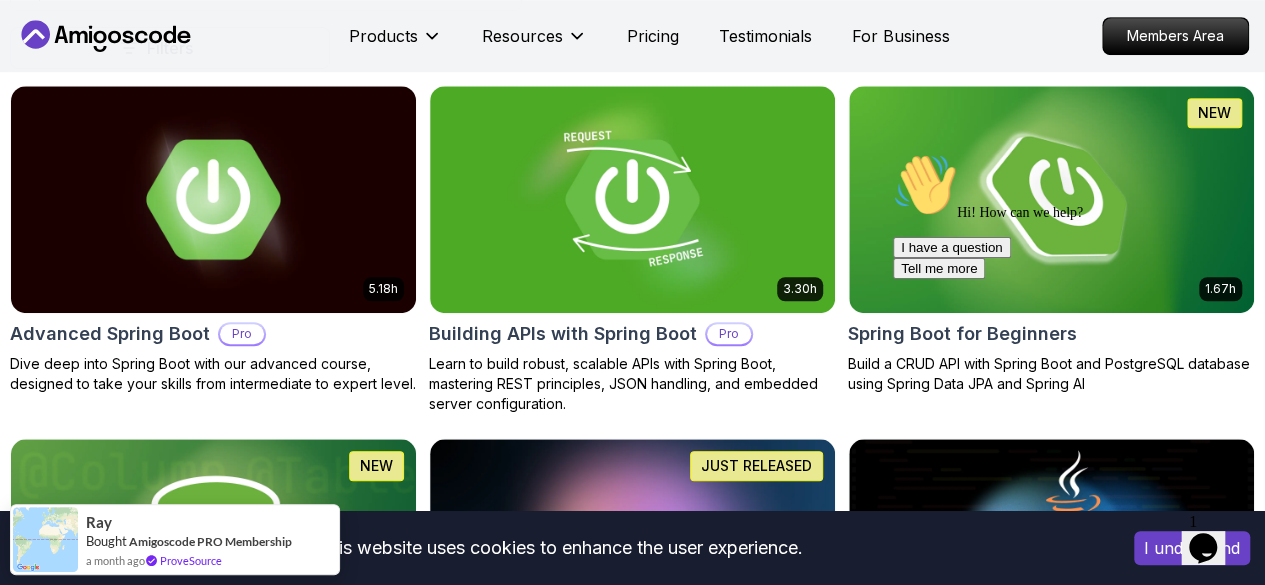 scroll, scrollTop: 546, scrollLeft: 0, axis: vertical 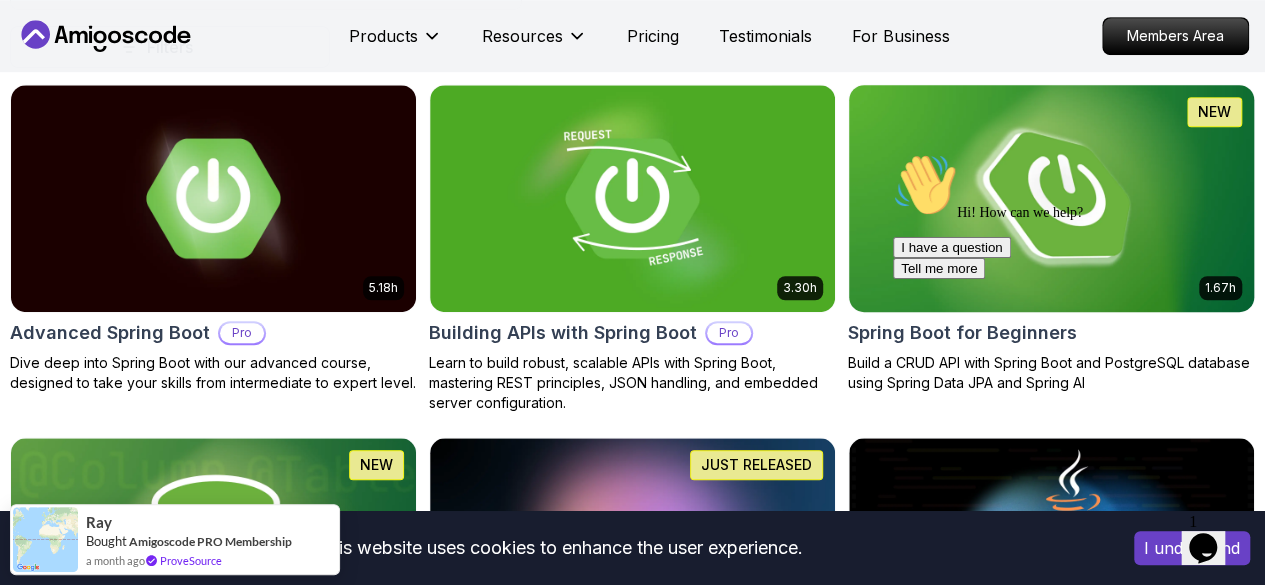 click at bounding box center [1051, 198] 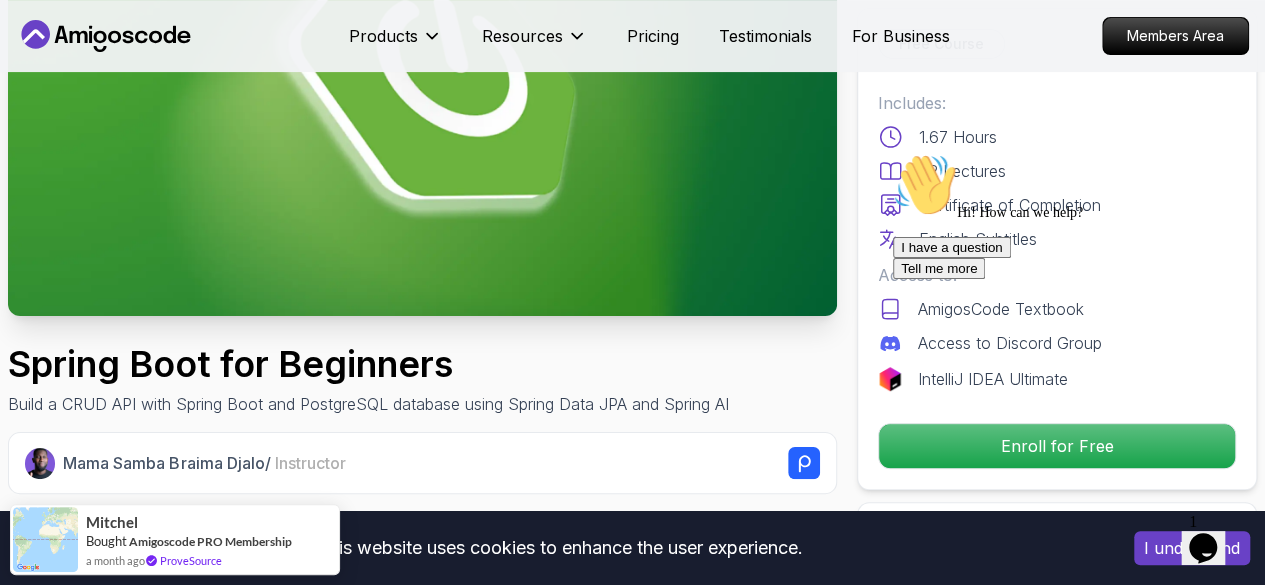 scroll, scrollTop: 271, scrollLeft: 0, axis: vertical 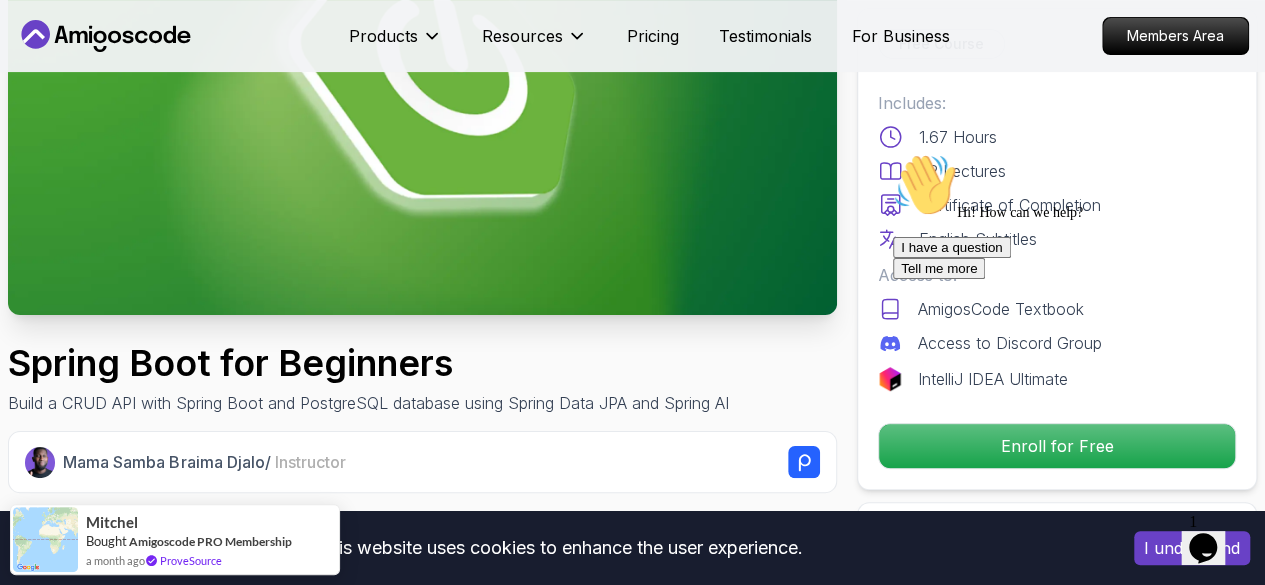 click on "I have a question Tell me more" at bounding box center (1073, 258) 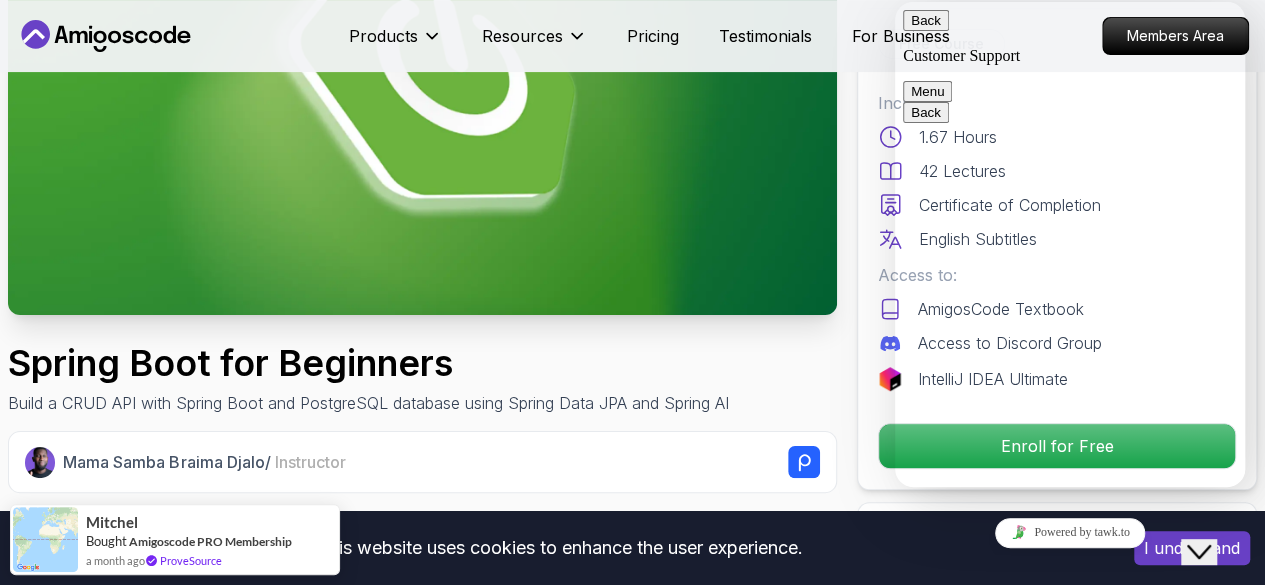 click on "Back" at bounding box center (926, 20) 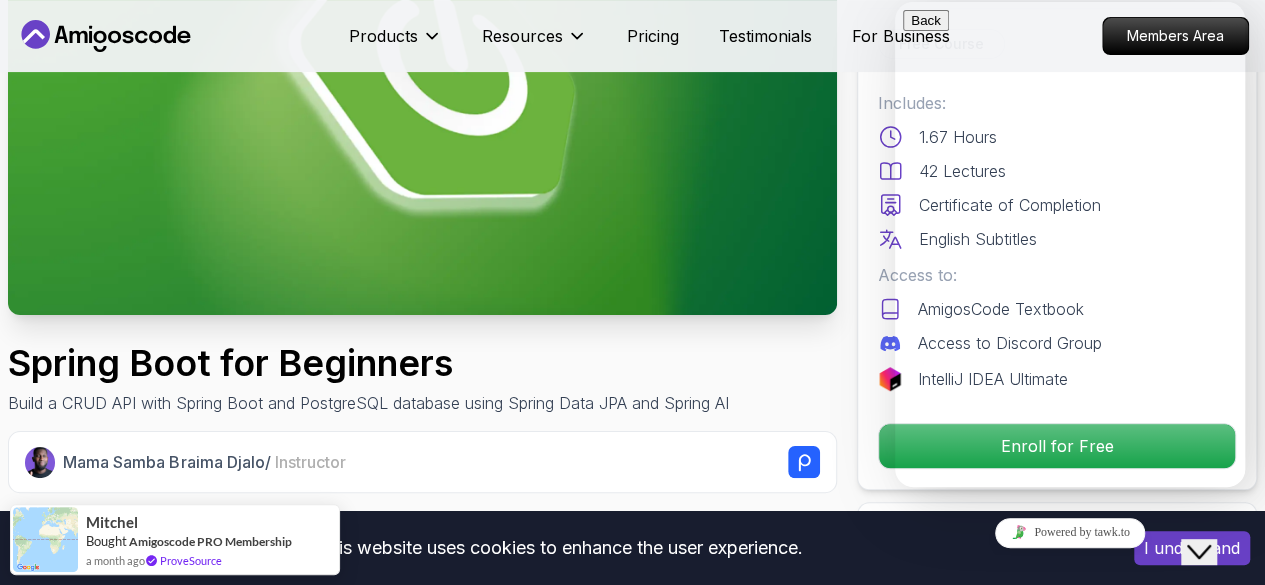 scroll, scrollTop: 37, scrollLeft: 0, axis: vertical 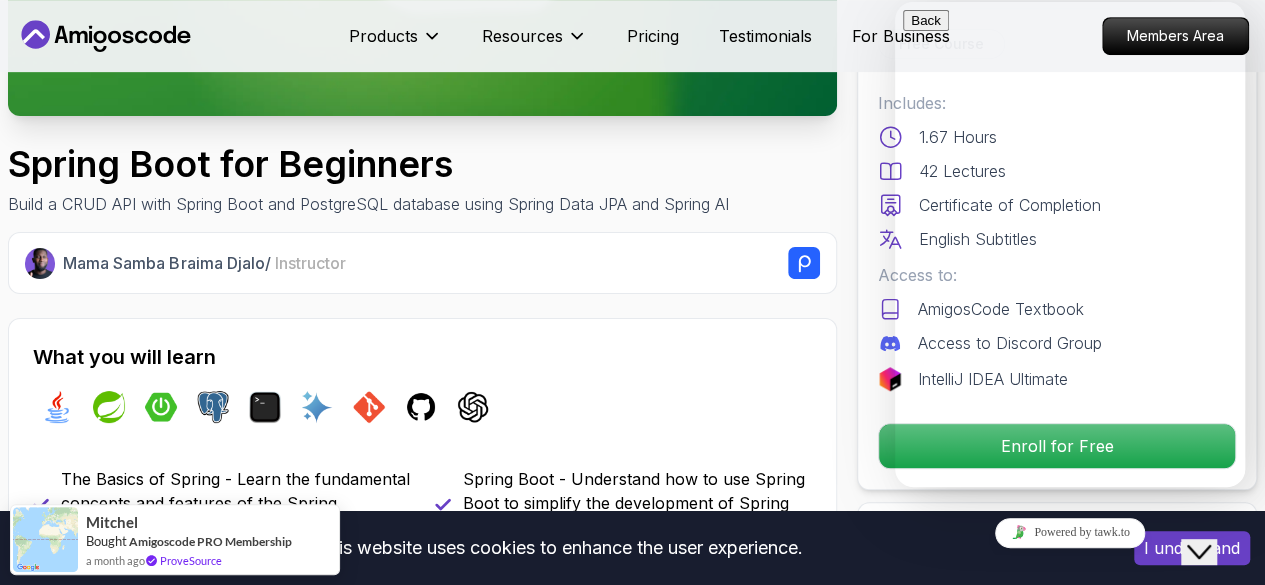 click at bounding box center (911, 1295) 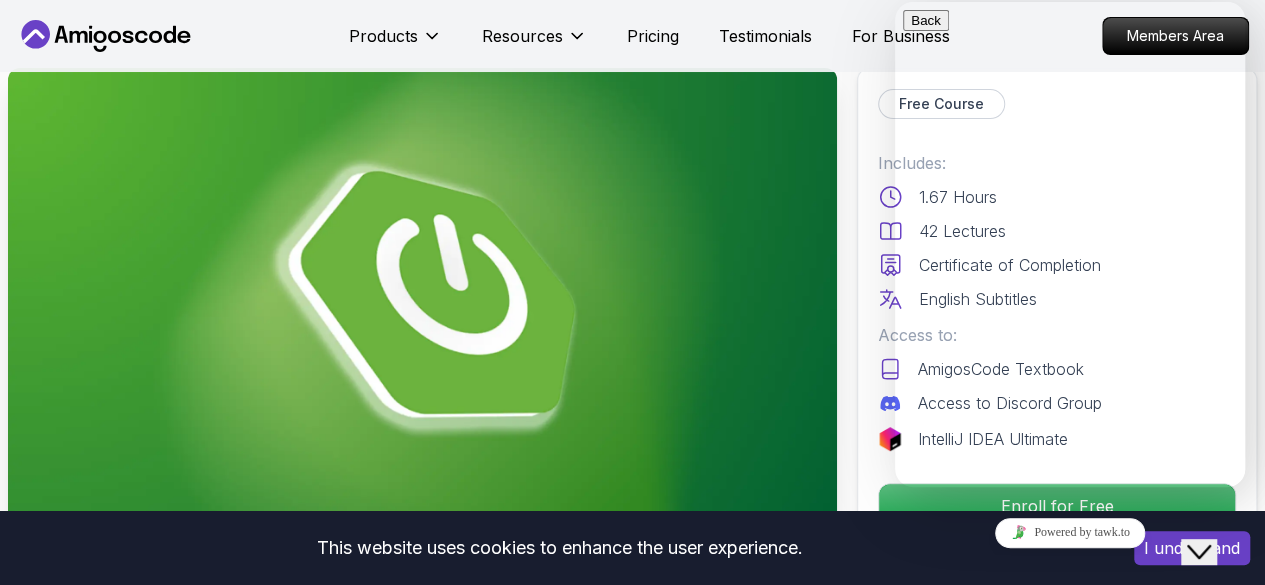 scroll, scrollTop: 50, scrollLeft: 0, axis: vertical 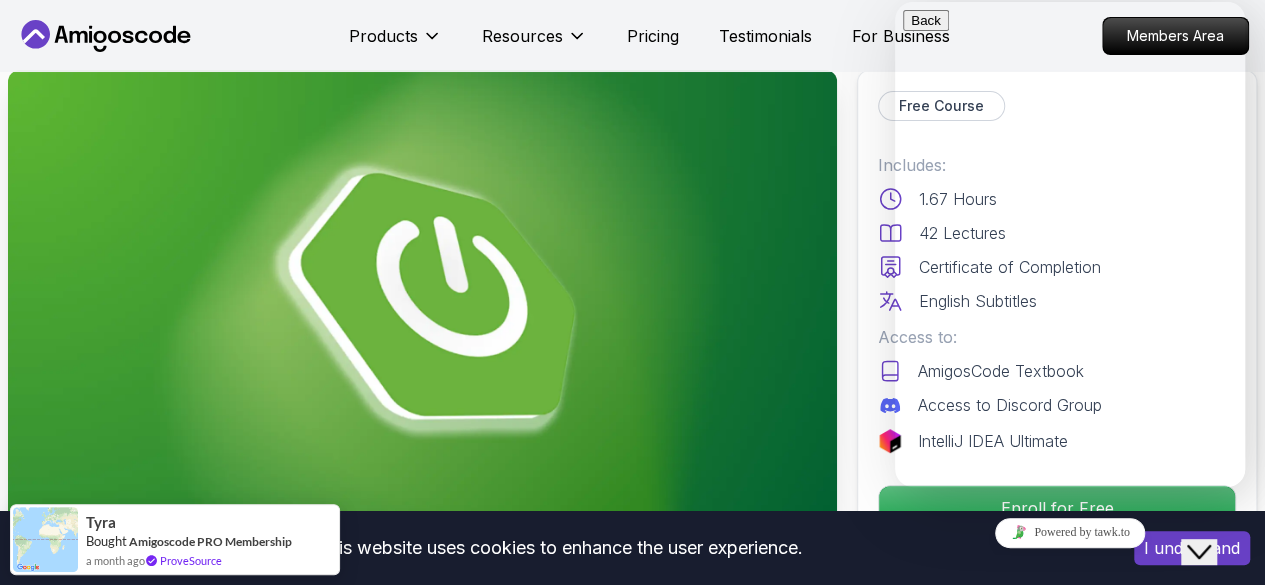 click at bounding box center [422, 303] 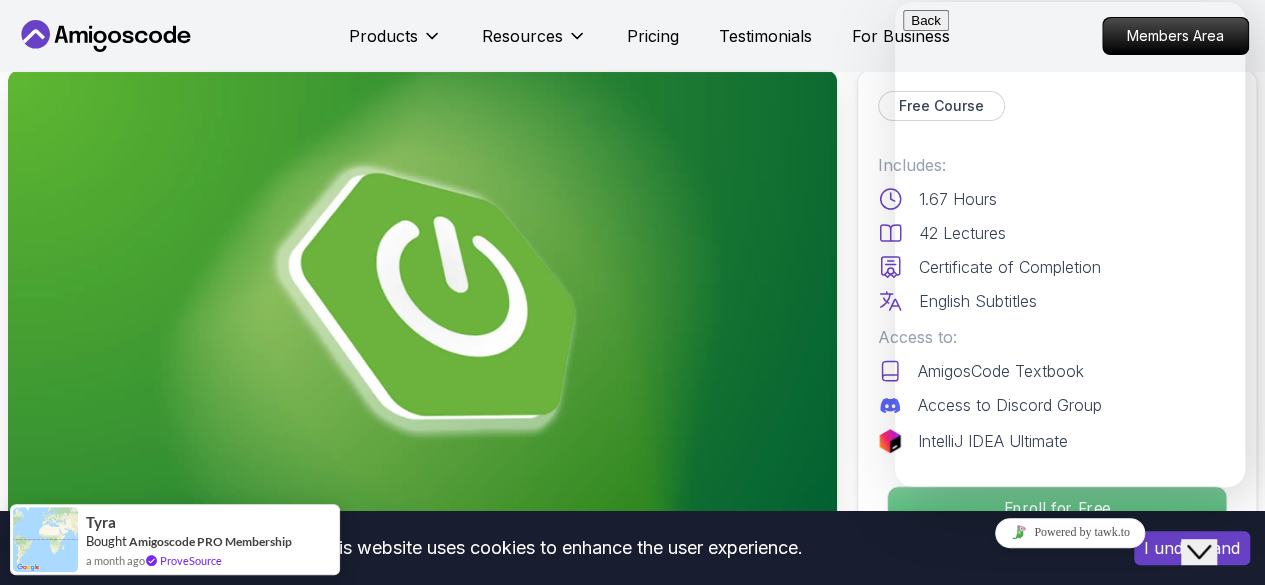 click on "Enroll for Free" at bounding box center [1057, 508] 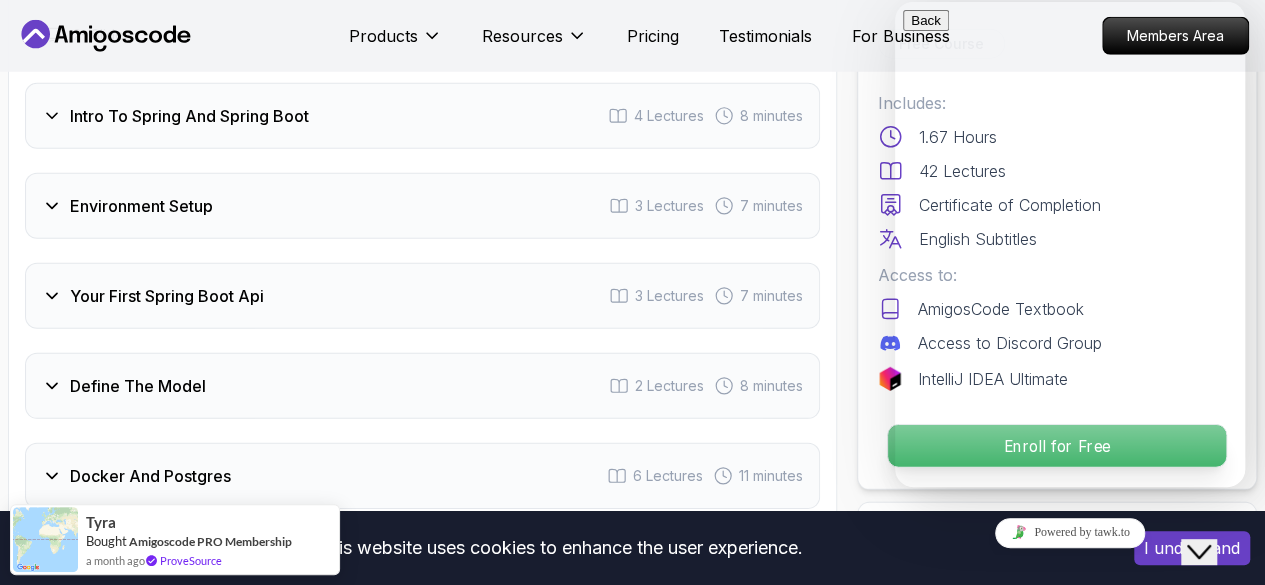 scroll, scrollTop: 4015, scrollLeft: 0, axis: vertical 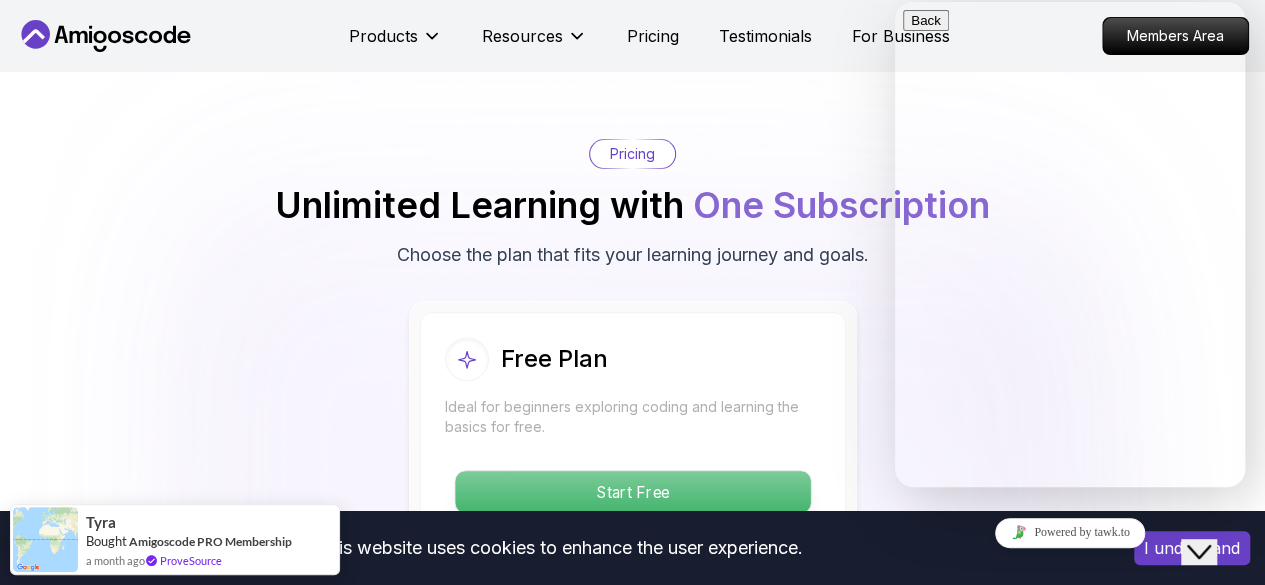 click on "Start Free" at bounding box center (632, 492) 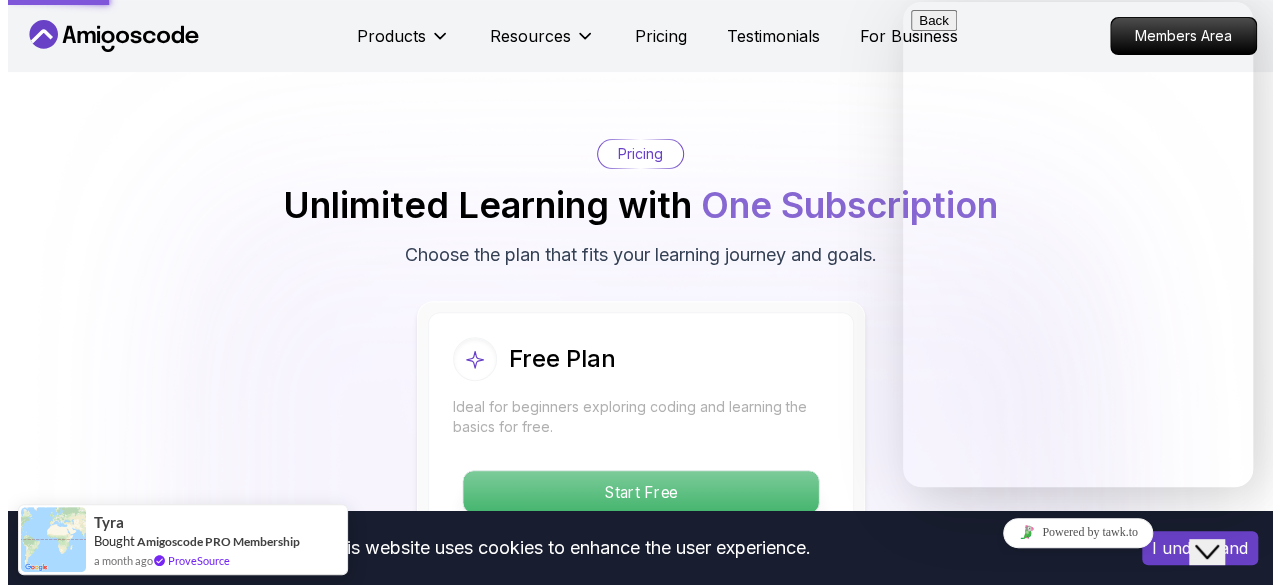 scroll, scrollTop: 0, scrollLeft: 0, axis: both 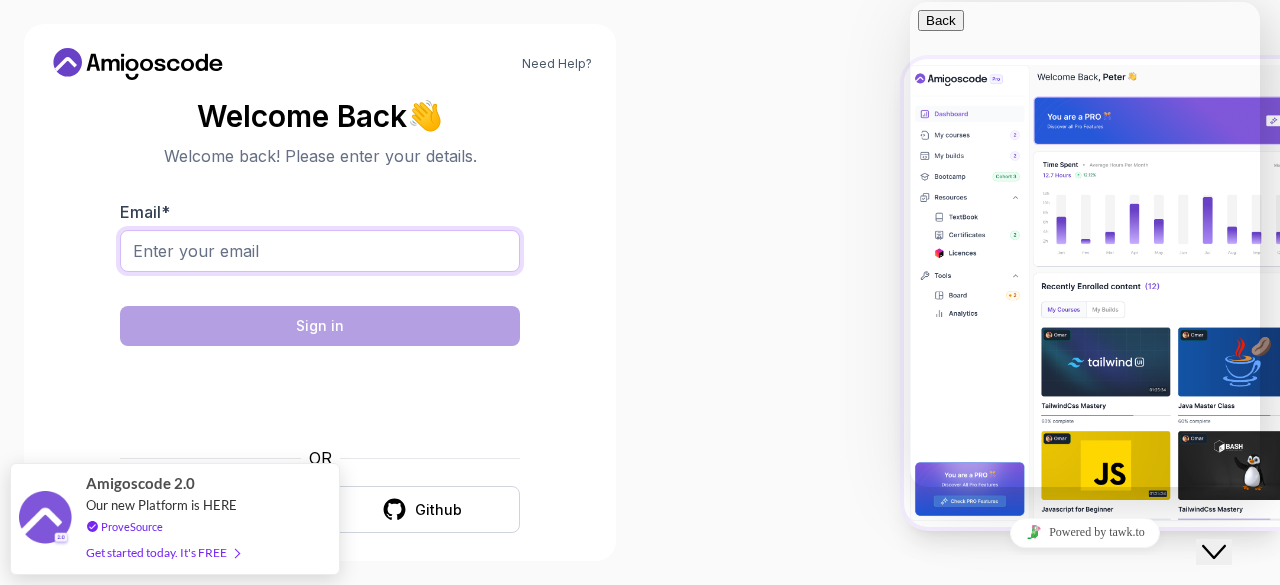 click on "Email *" at bounding box center [320, 251] 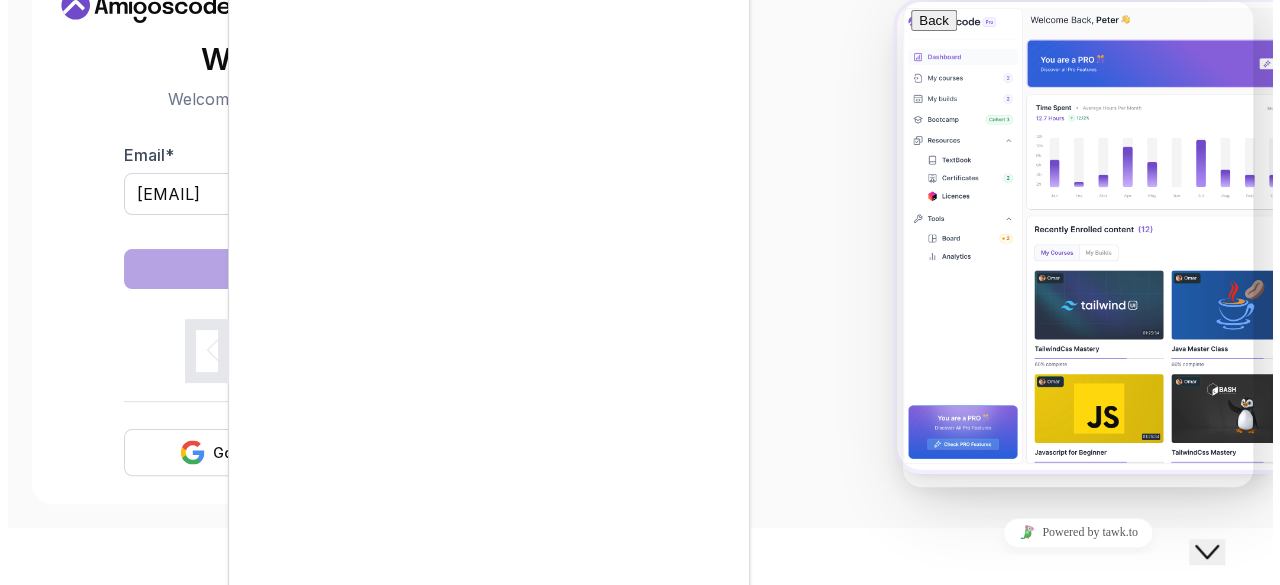 scroll, scrollTop: 0, scrollLeft: 0, axis: both 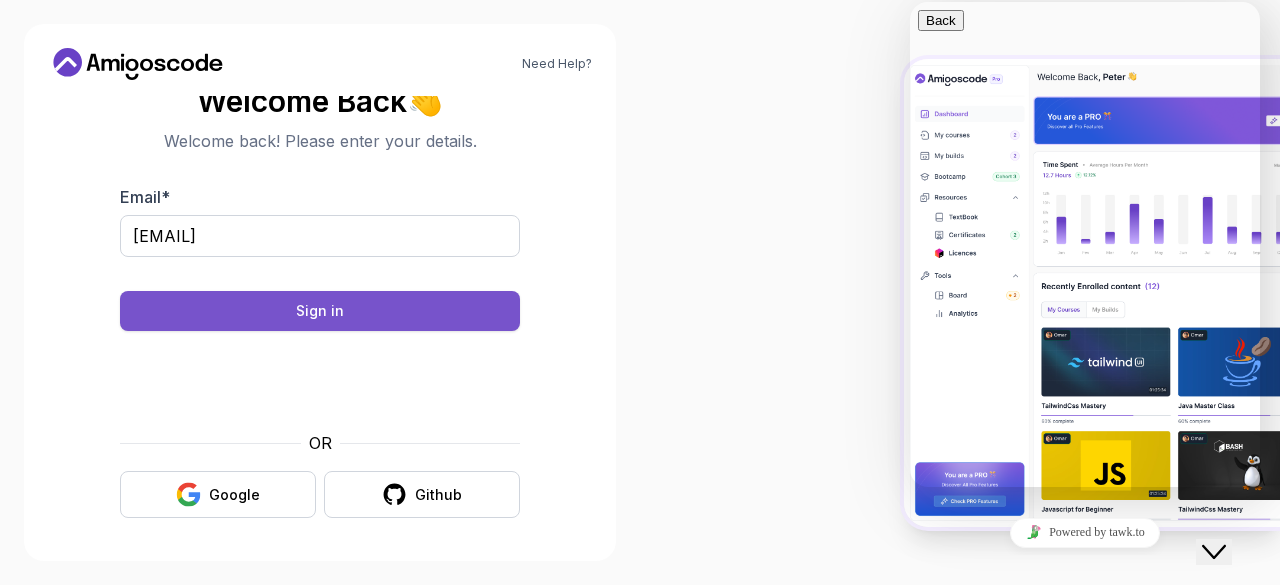 click on "Sign in" at bounding box center (320, 311) 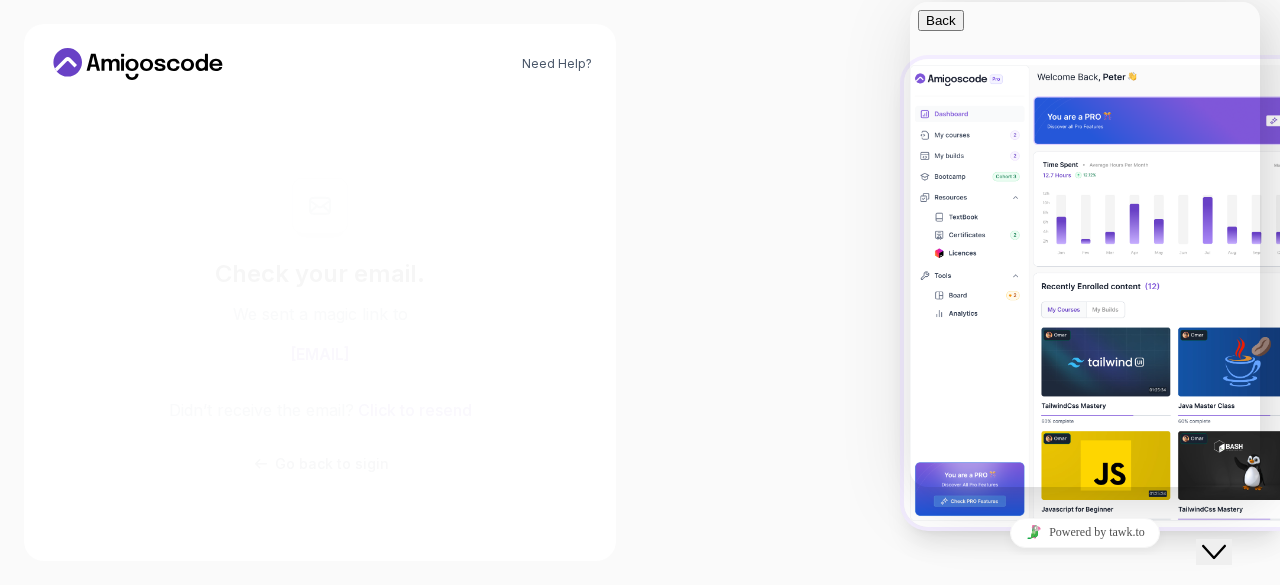 scroll, scrollTop: 0, scrollLeft: 0, axis: both 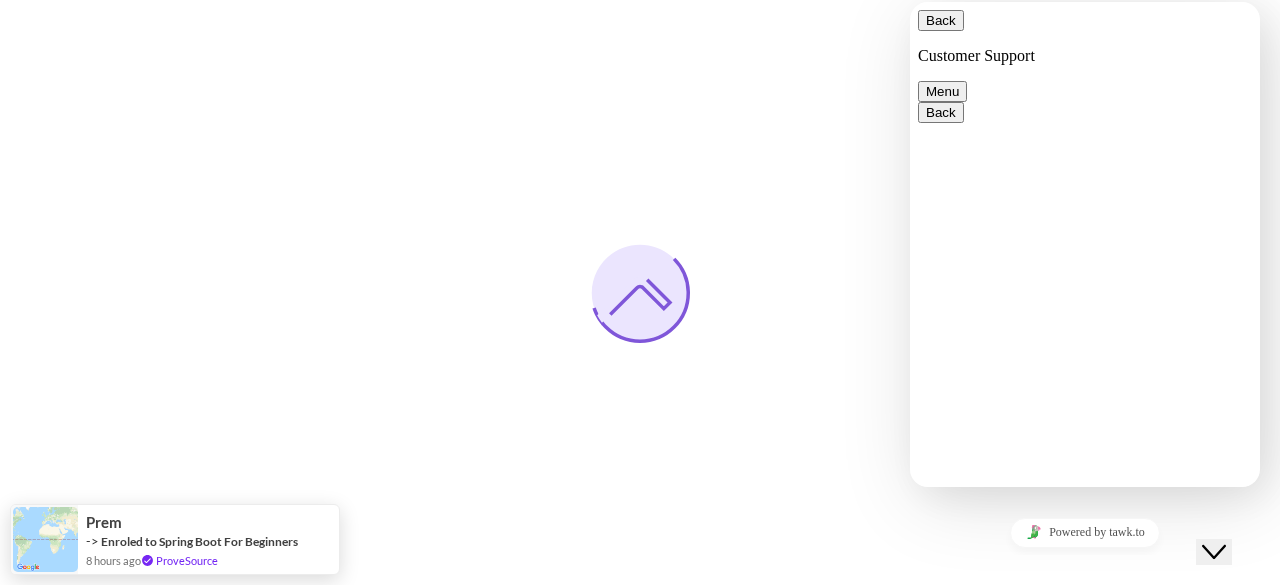 click on "Back" at bounding box center (941, 20) 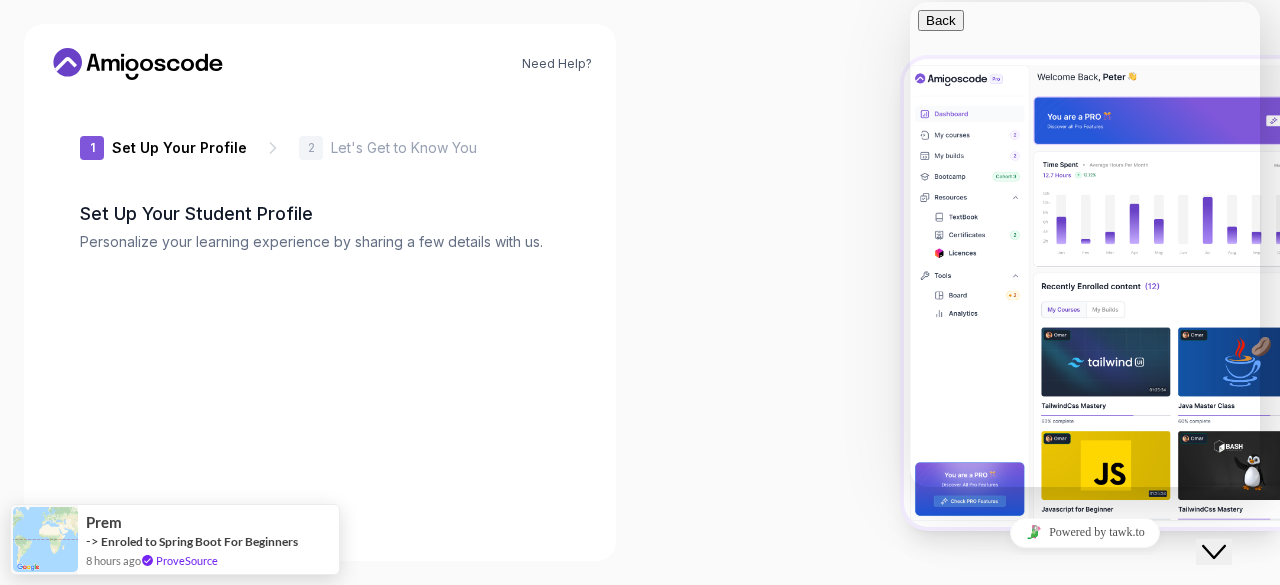 type on "[USERNAME]" 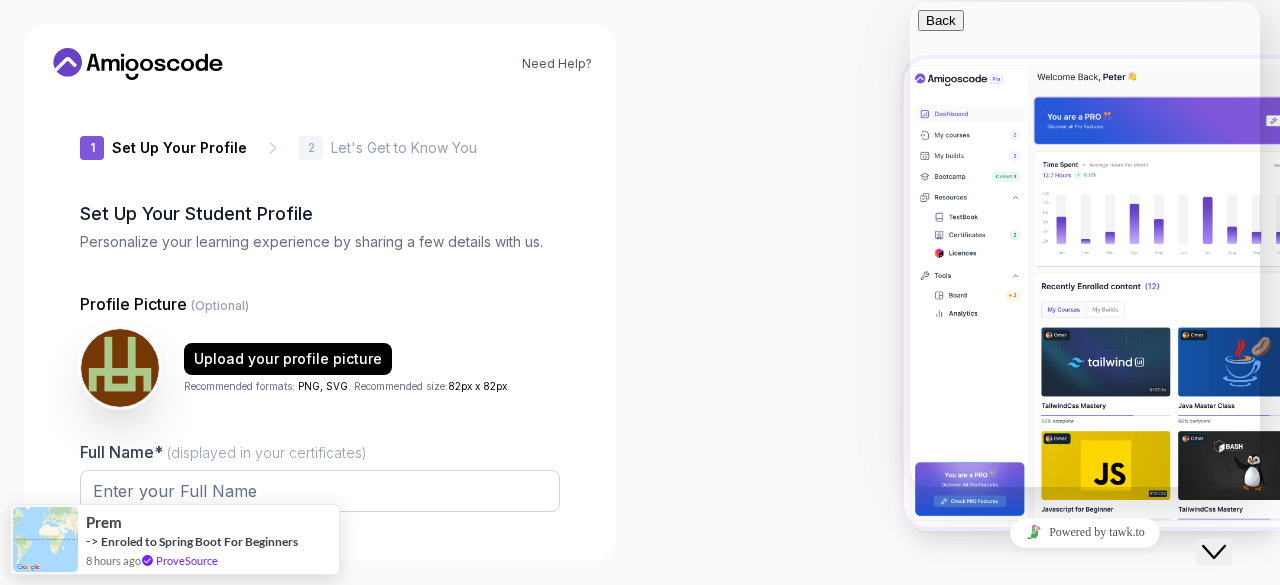 click at bounding box center (926, 810) 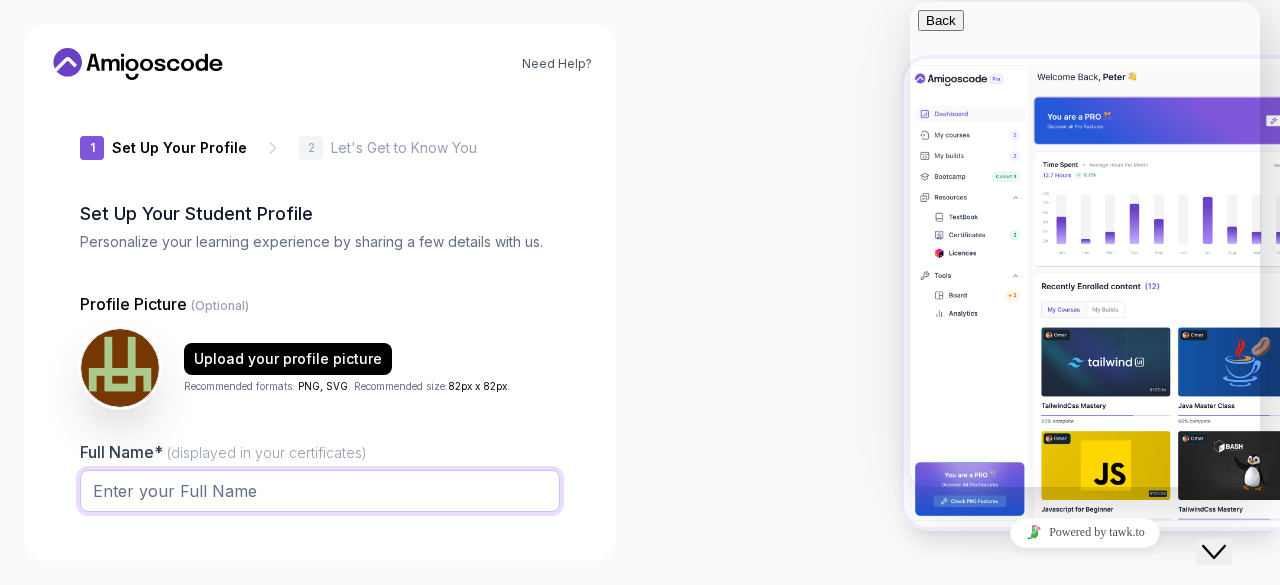 click on "Full Name*   (displayed in your certificates)" at bounding box center (320, 491) 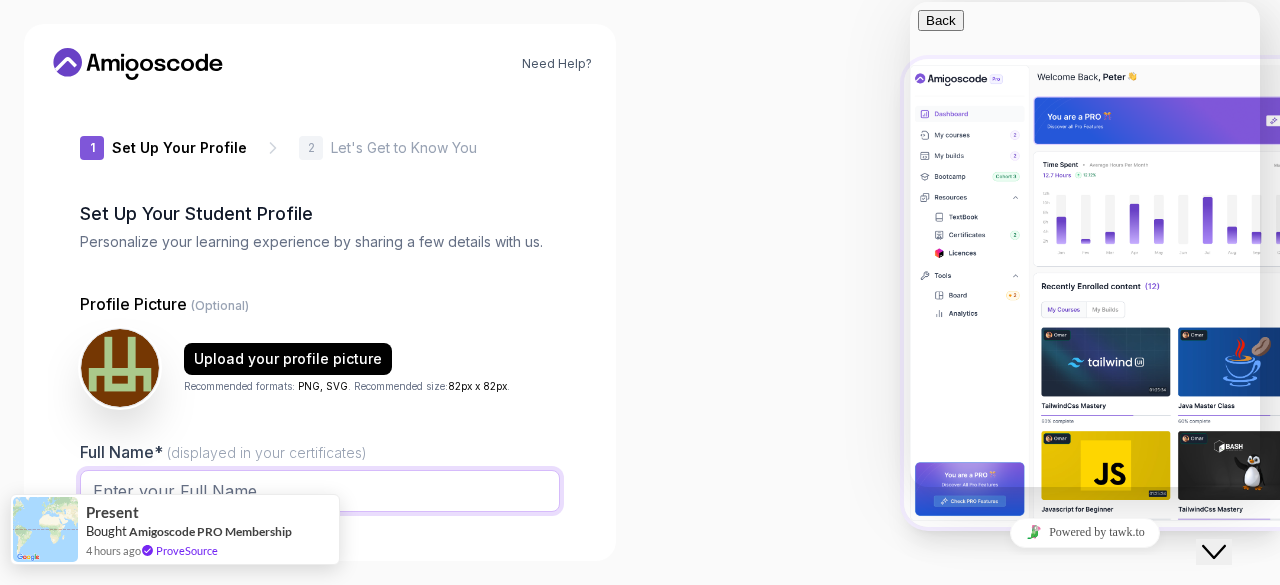 type on "Rutik Dattatray Borude" 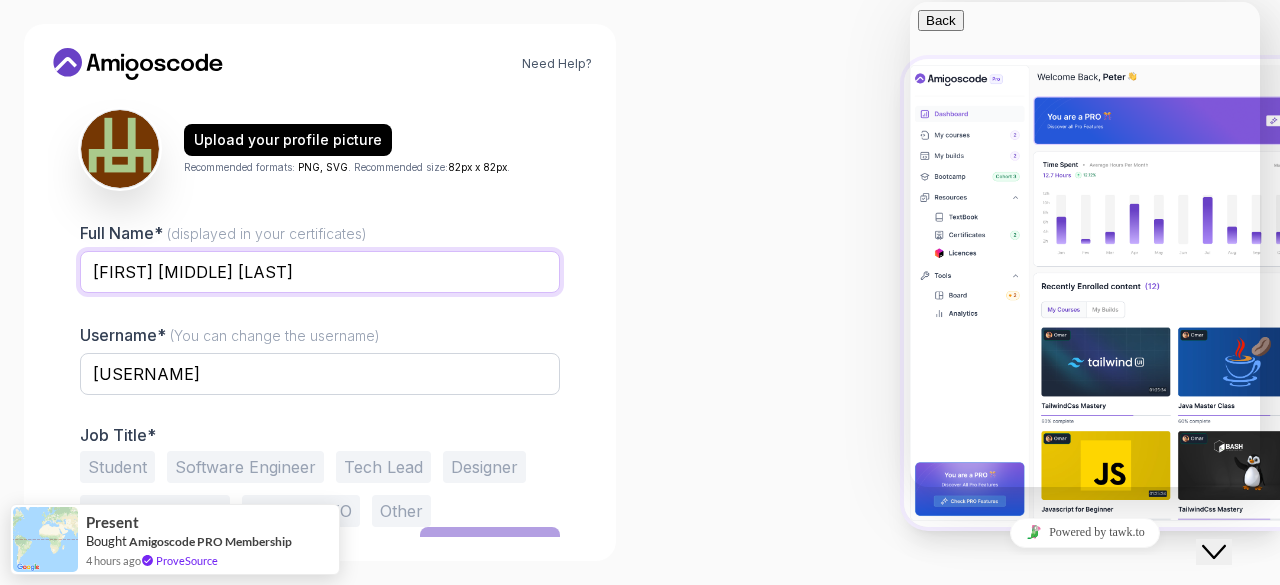 scroll, scrollTop: 220, scrollLeft: 0, axis: vertical 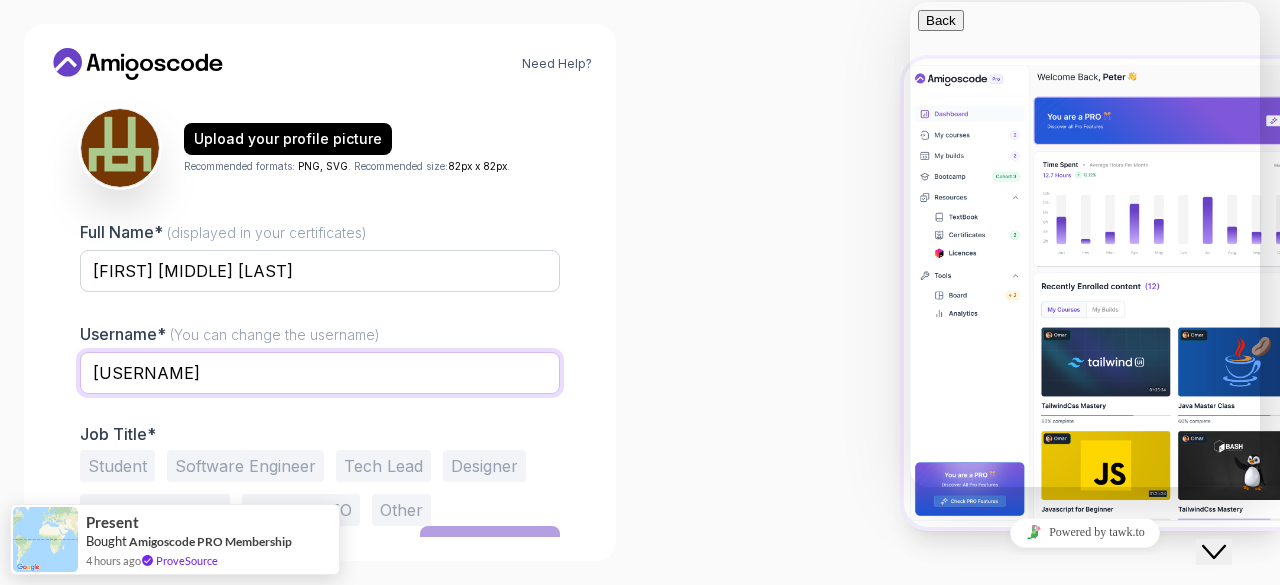 drag, startPoint x: 254, startPoint y: 371, endPoint x: 79, endPoint y: 383, distance: 175.41095 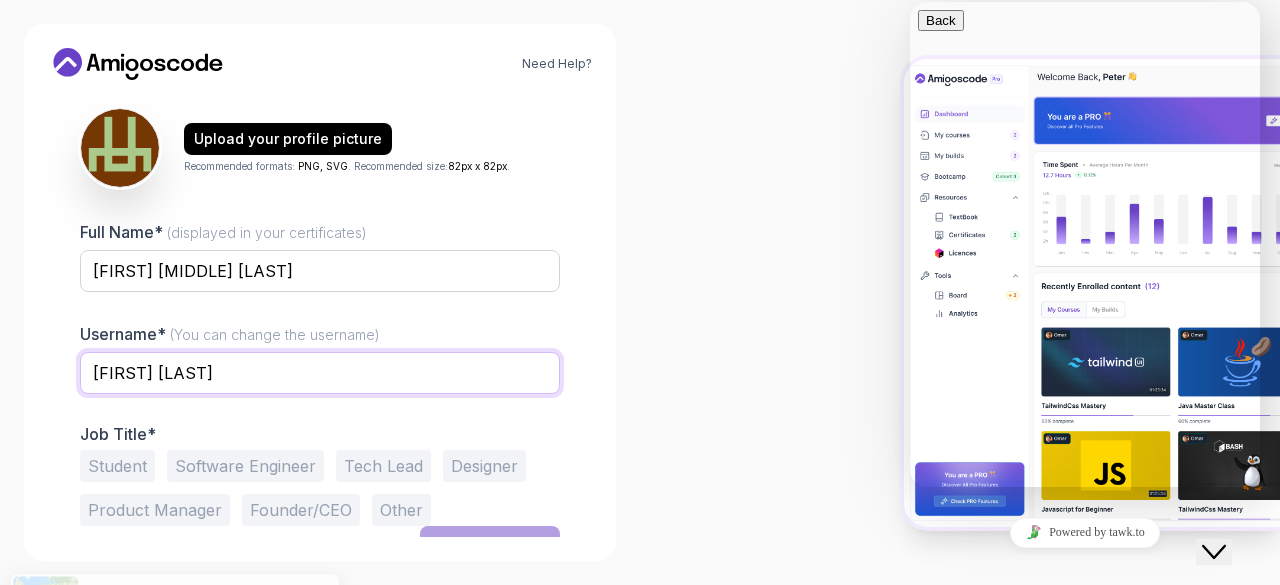 scroll, scrollTop: 247, scrollLeft: 0, axis: vertical 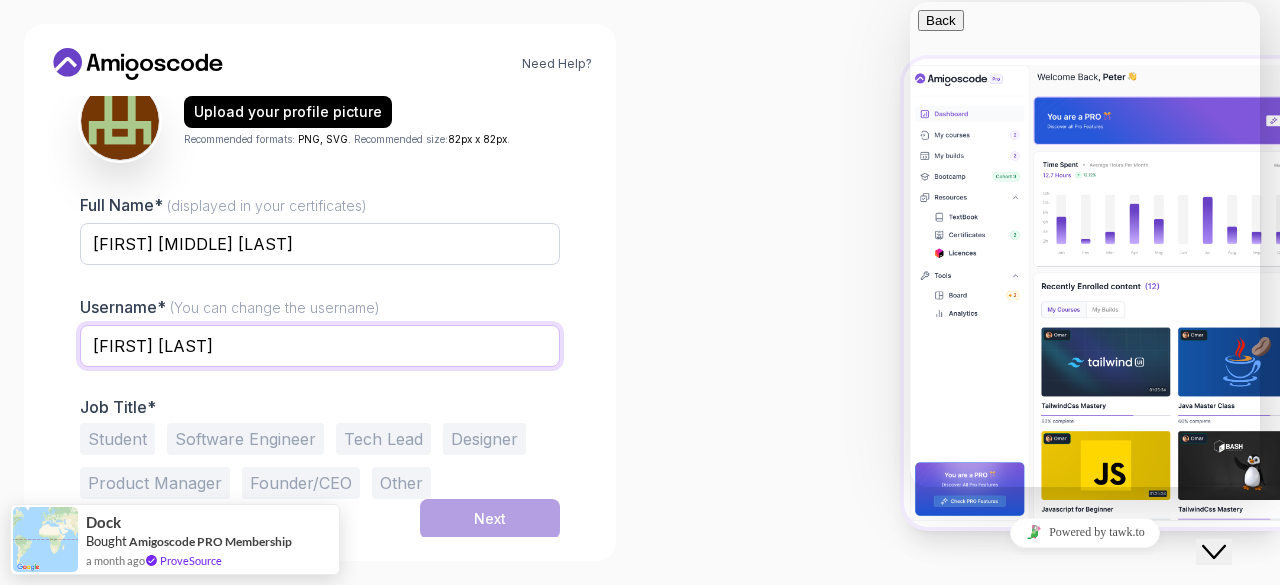 type on "Rutik_Borude" 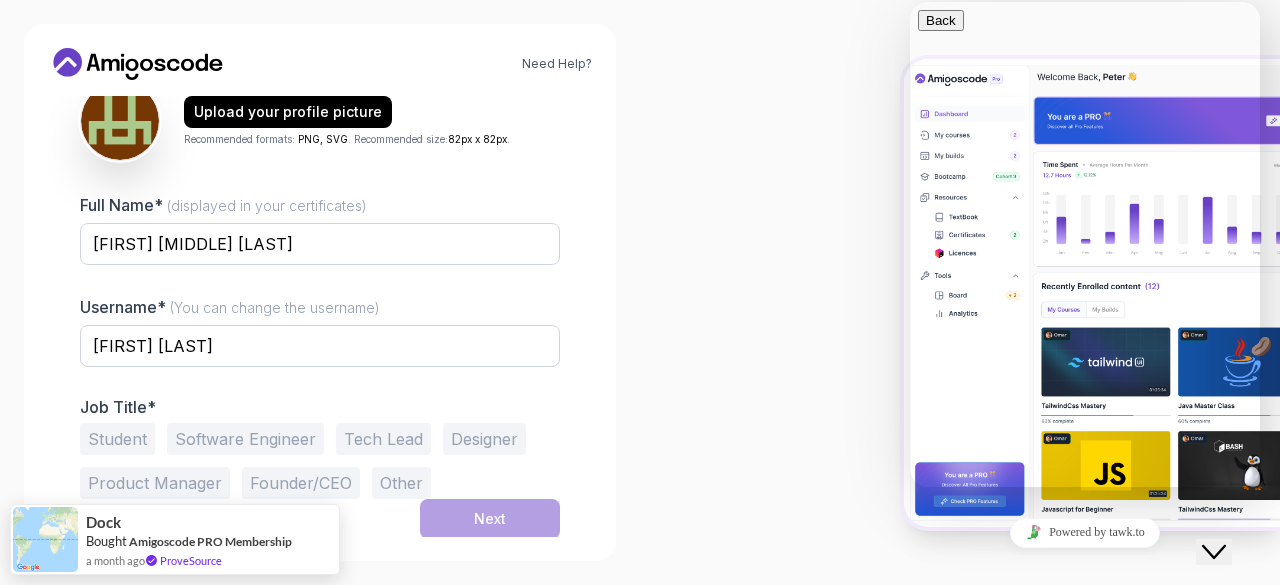 click on "Need Help? 1 Set Up Your Profile 1 Set Up Your Profile 2 Let's Get to Know You Set Up Your Student Profile Personalize your learning experience by sharing a few details with us. Profile Picture   (Optional) Upload your profile picture Recommended formats:   PNG, SVG . Recommended size:  82px x 82px . Full Name*   (displayed in your certificates) Rutik Dattatray Borude Username*   (You can change the username) Rutik_Borude Job Title* Student Software Engineer Tech Lead Designer Product Manager Founder/CEO Other Next" at bounding box center [320, 292] 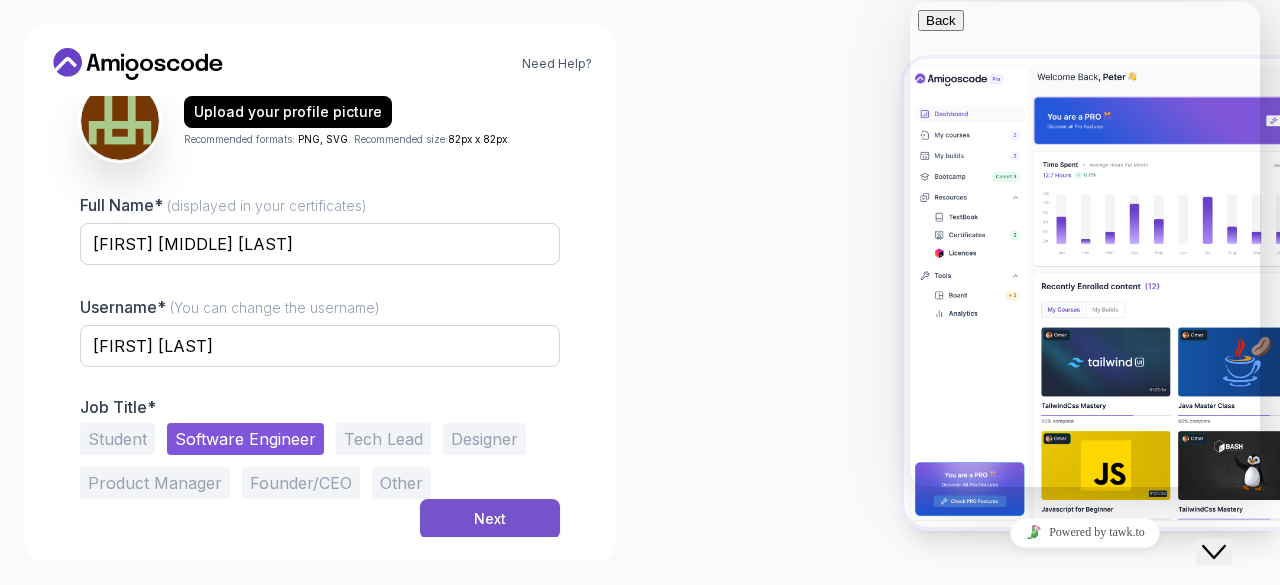 click on "Next" at bounding box center [490, 519] 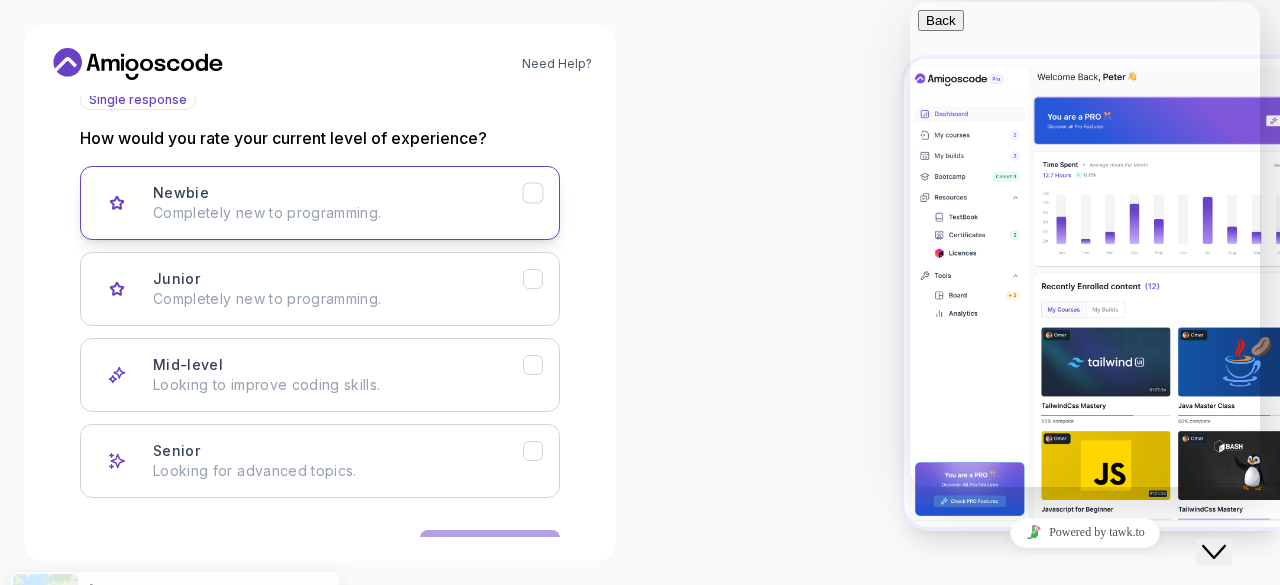 scroll, scrollTop: 309, scrollLeft: 0, axis: vertical 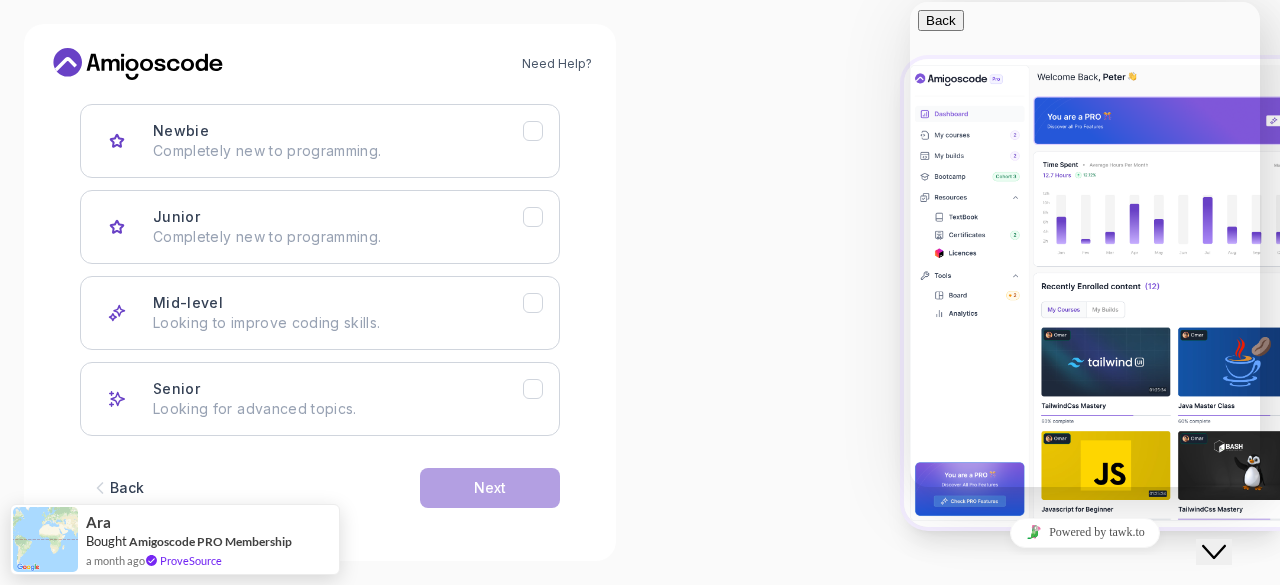 click on "Back" at bounding box center (117, 488) 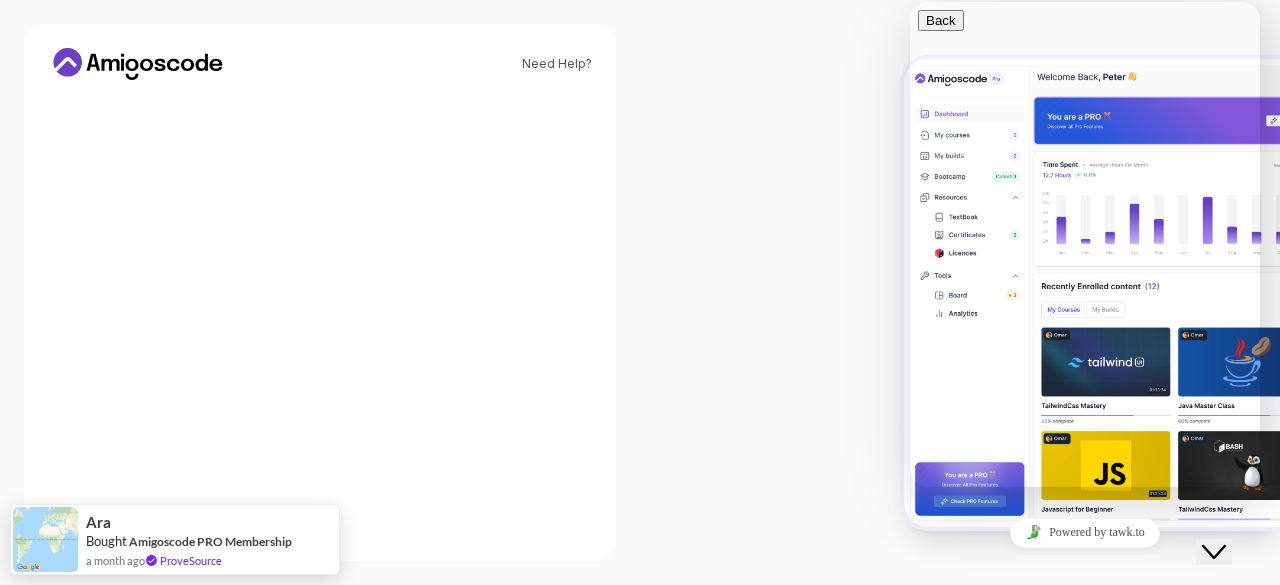 scroll, scrollTop: 247, scrollLeft: 0, axis: vertical 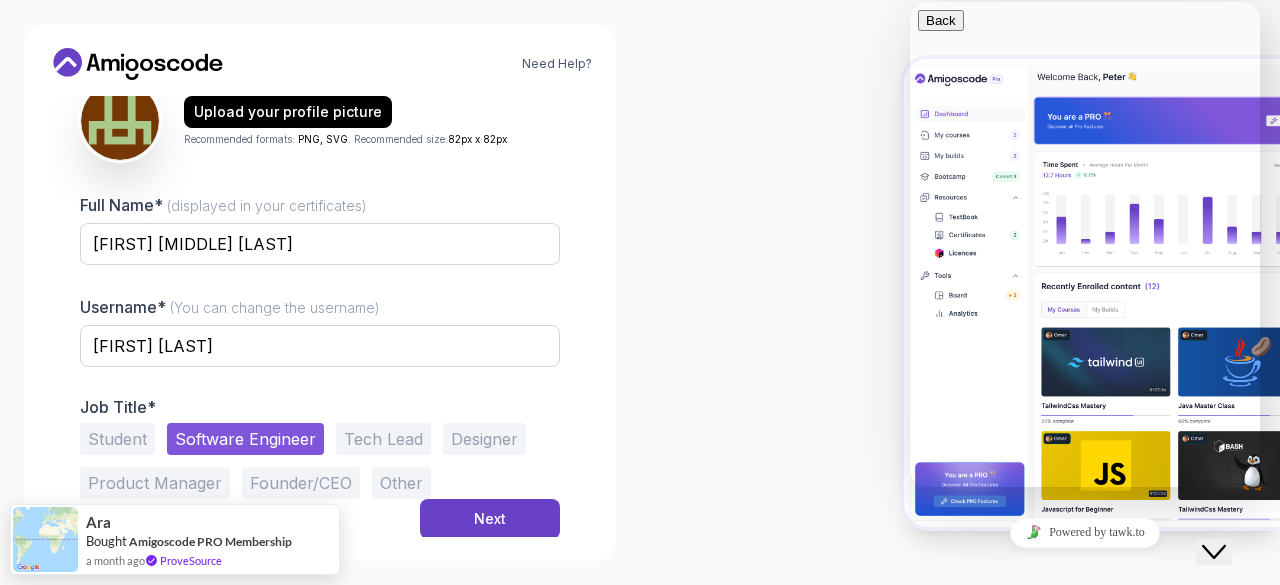 click on "Student" at bounding box center [117, 439] 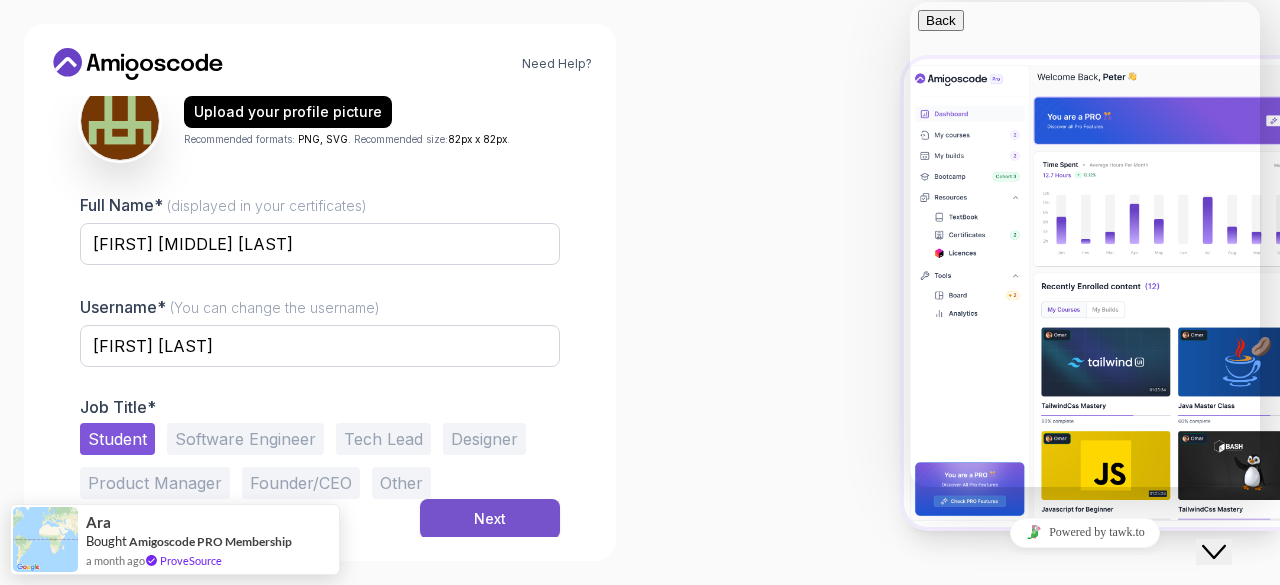 click on "Next" at bounding box center [490, 519] 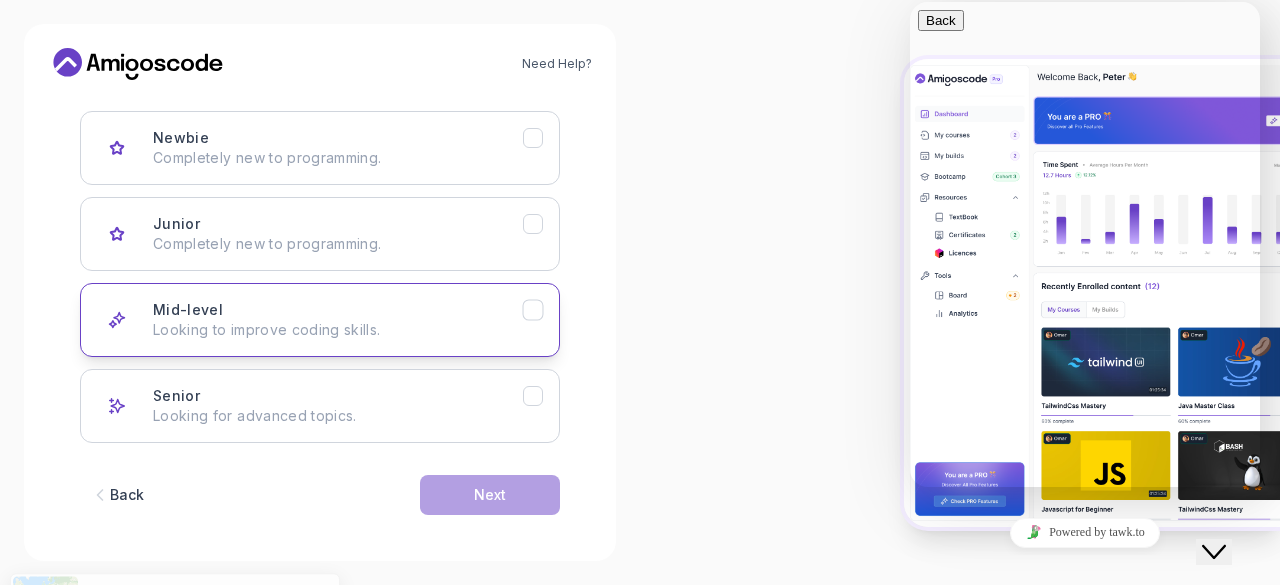 scroll, scrollTop: 309, scrollLeft: 0, axis: vertical 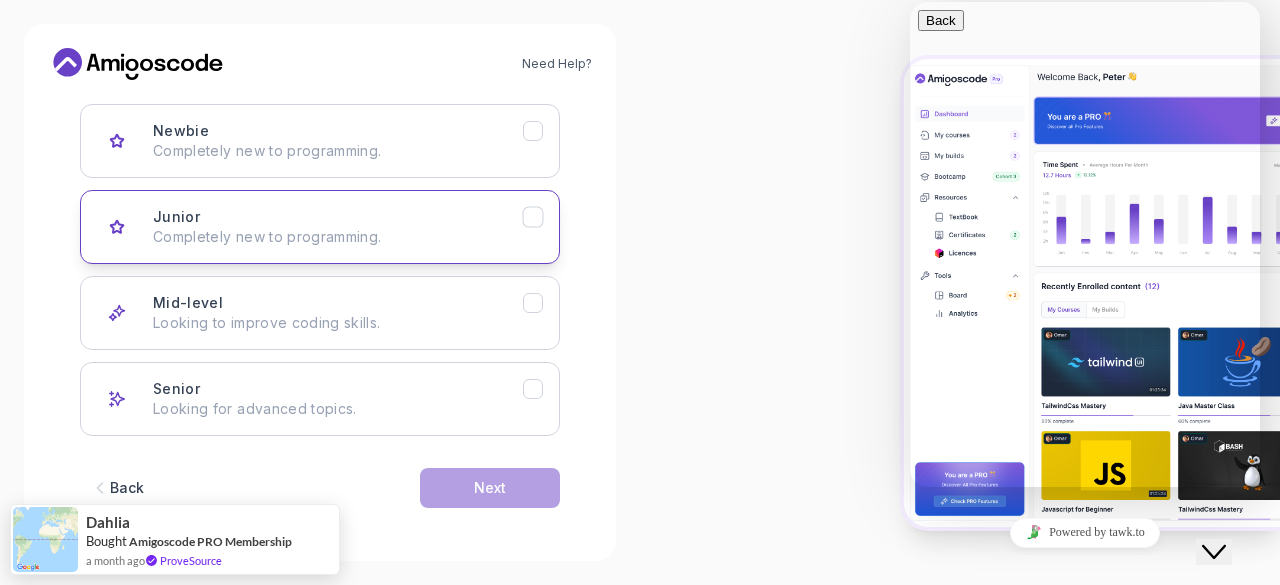 click 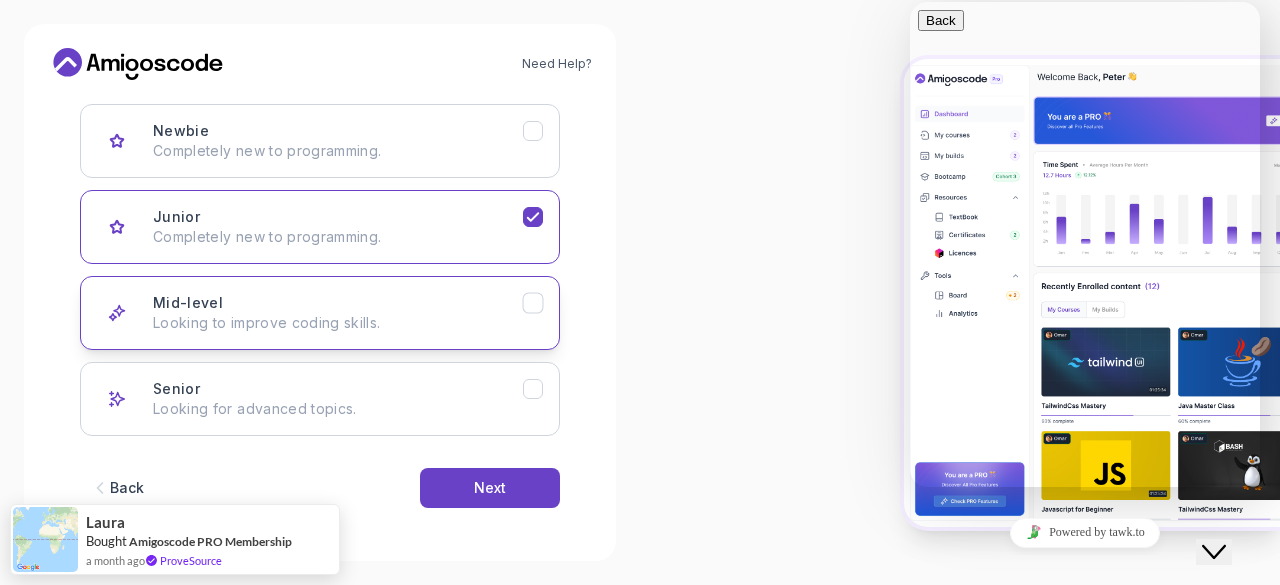 click 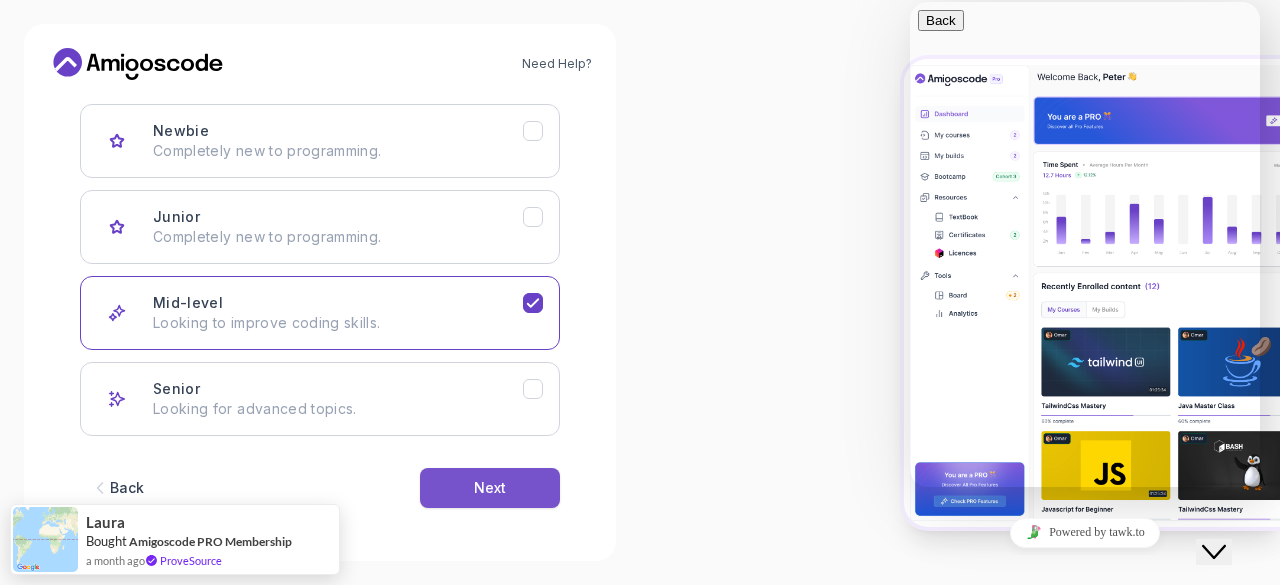 click on "Next" at bounding box center (490, 488) 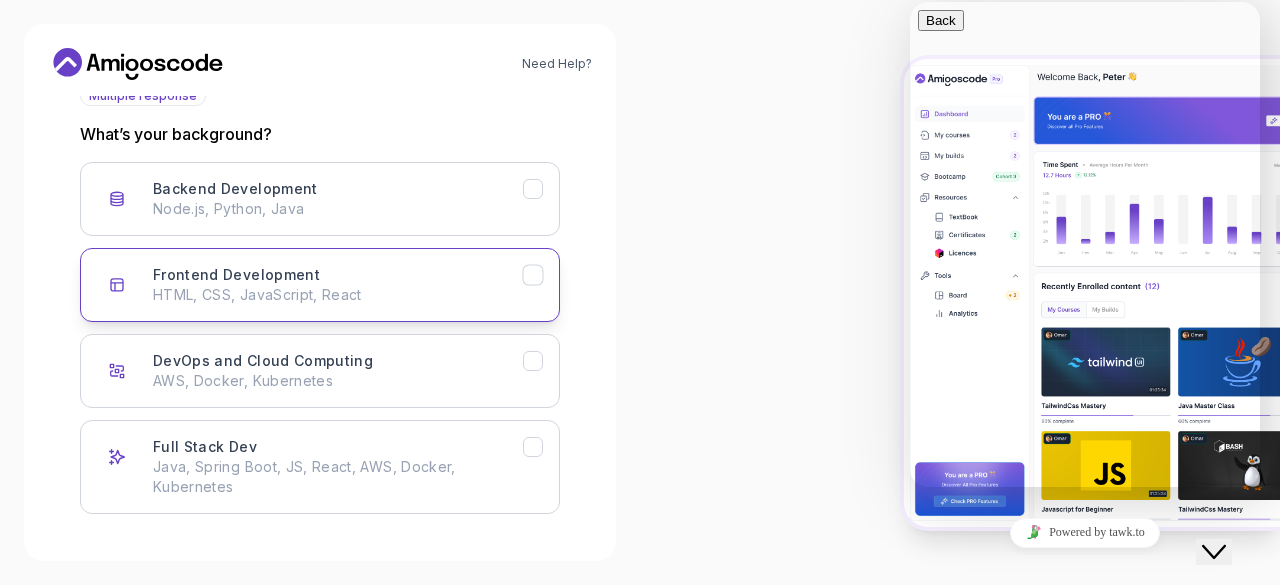 scroll, scrollTop: 252, scrollLeft: 0, axis: vertical 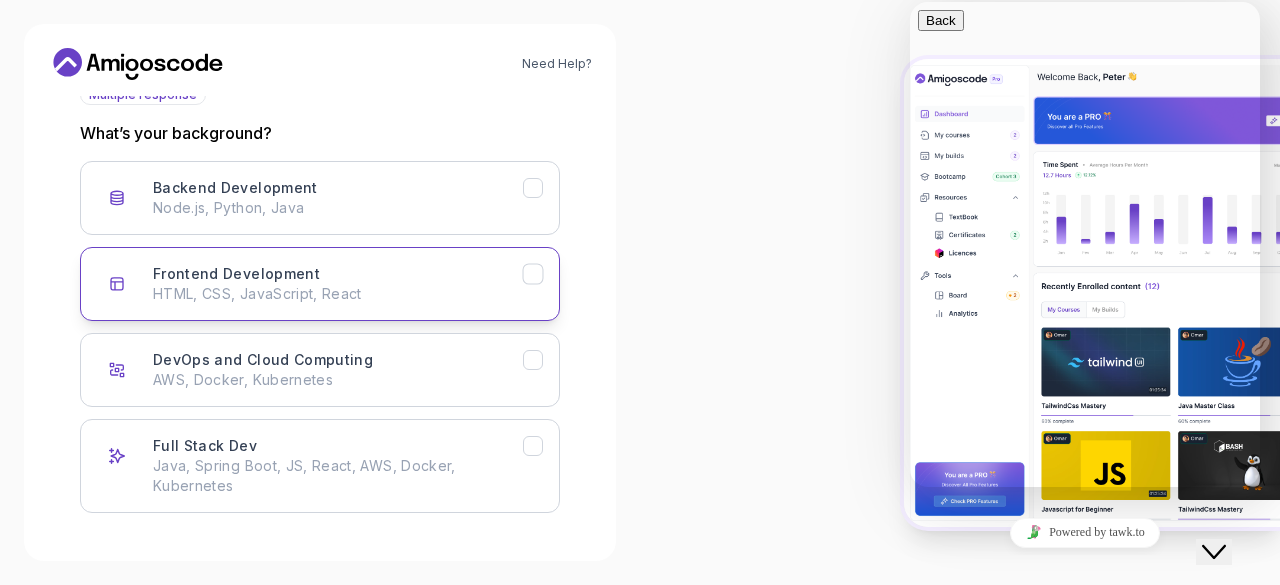 click on "Frontend Development HTML, CSS, JavaScript, React" at bounding box center (320, 284) 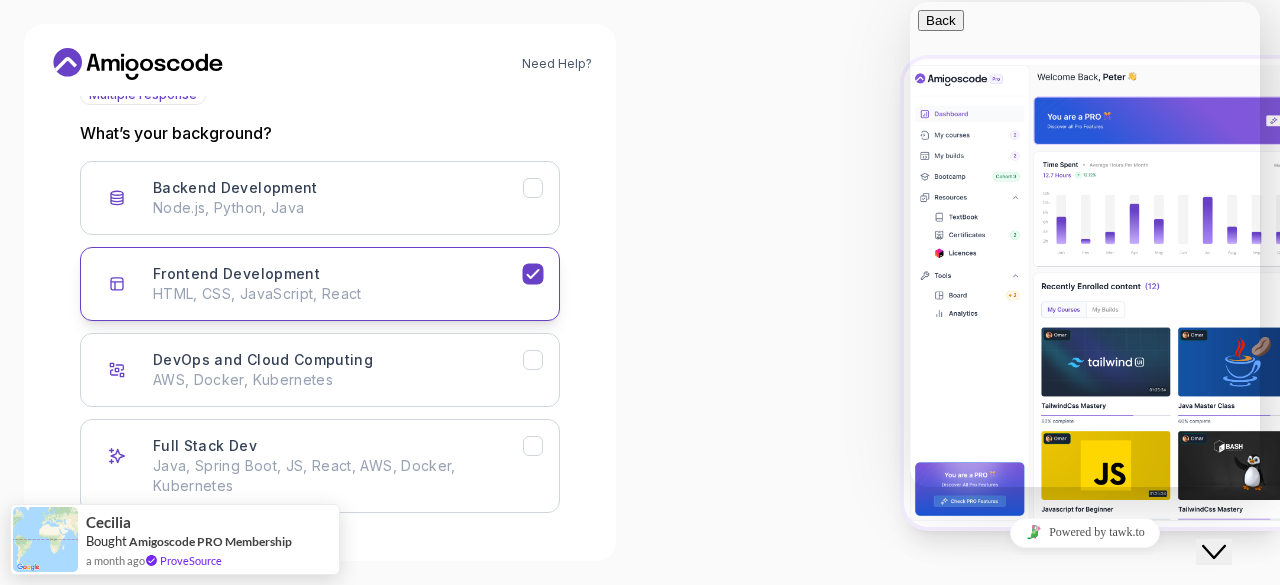 click on "Frontend Development HTML, CSS, JavaScript, React" at bounding box center [320, 284] 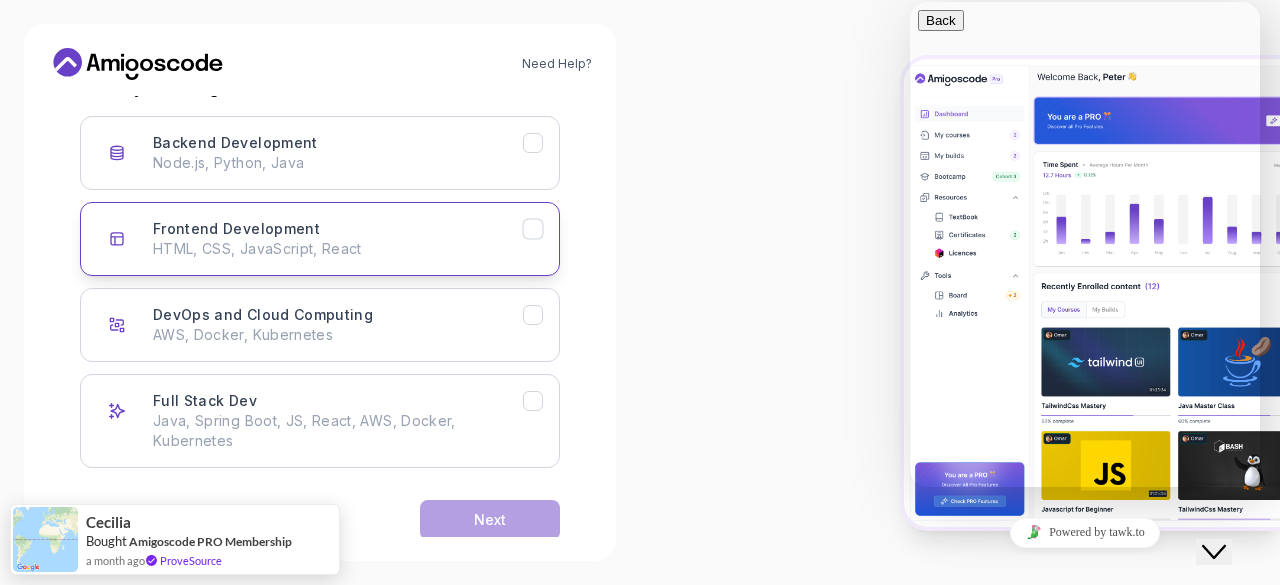 scroll, scrollTop: 329, scrollLeft: 0, axis: vertical 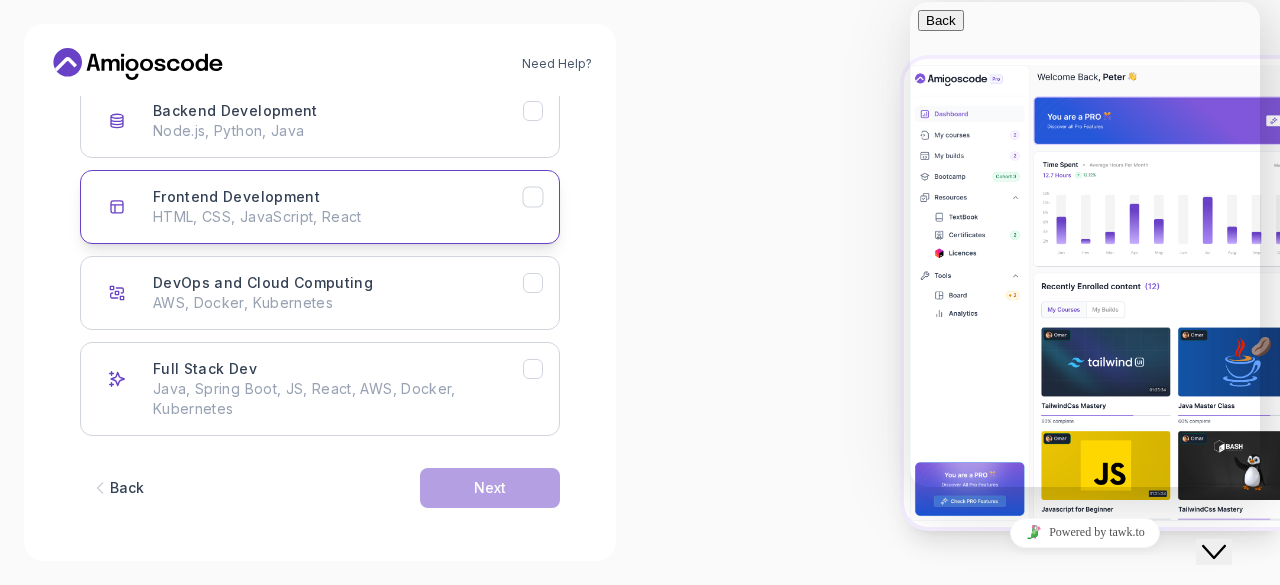 click on "Frontend Development HTML, CSS, JavaScript, React" at bounding box center (320, 207) 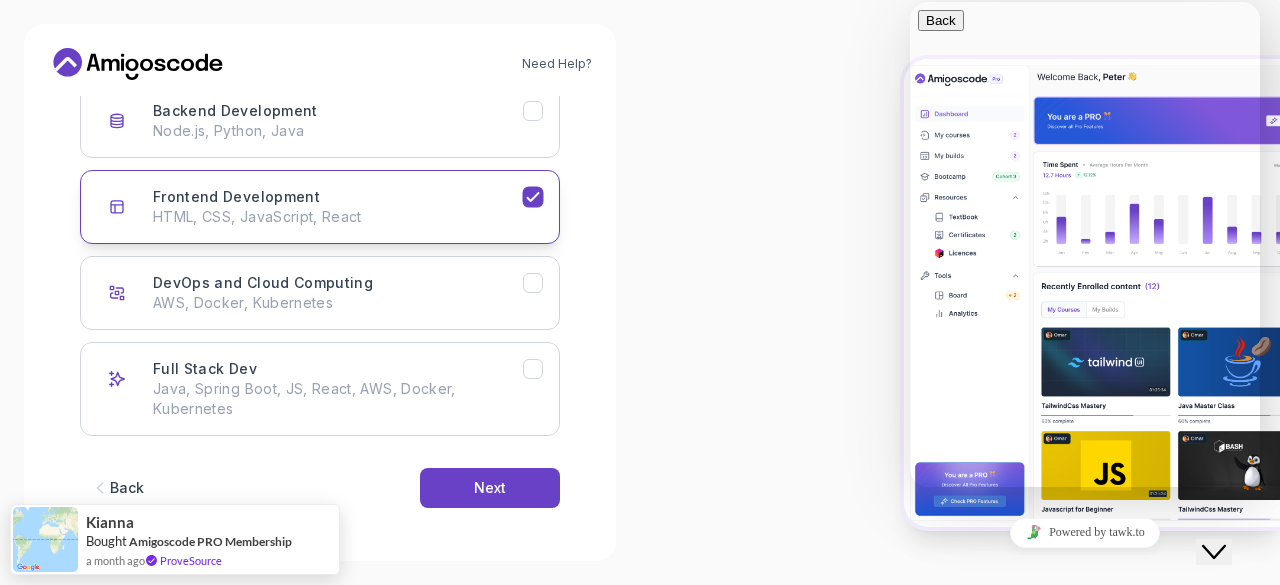 click 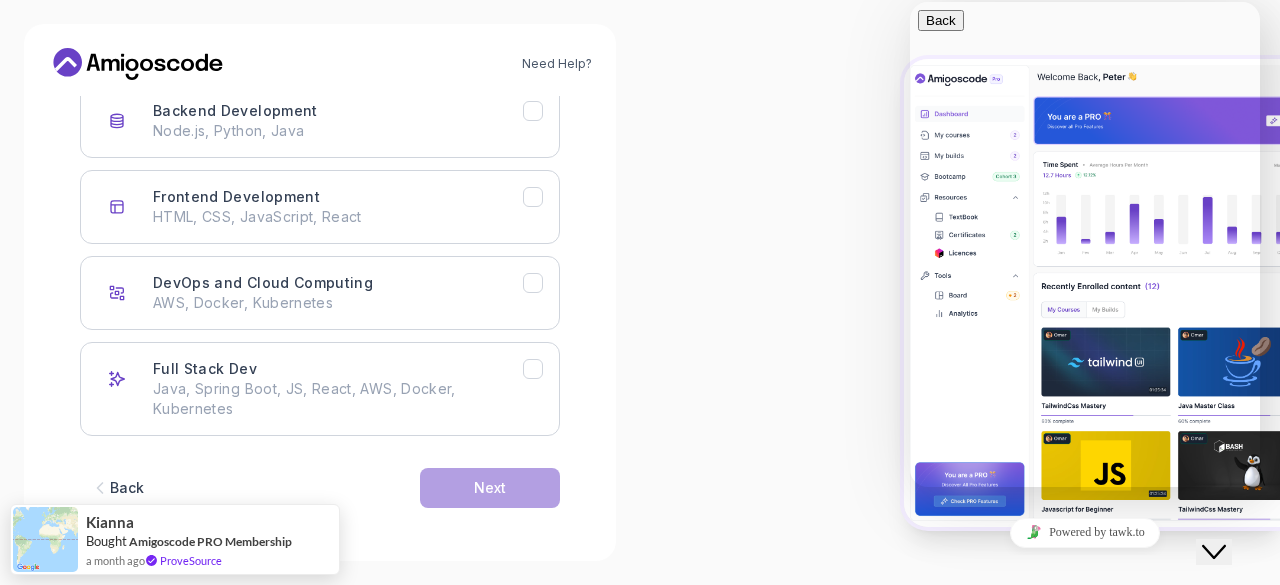 click 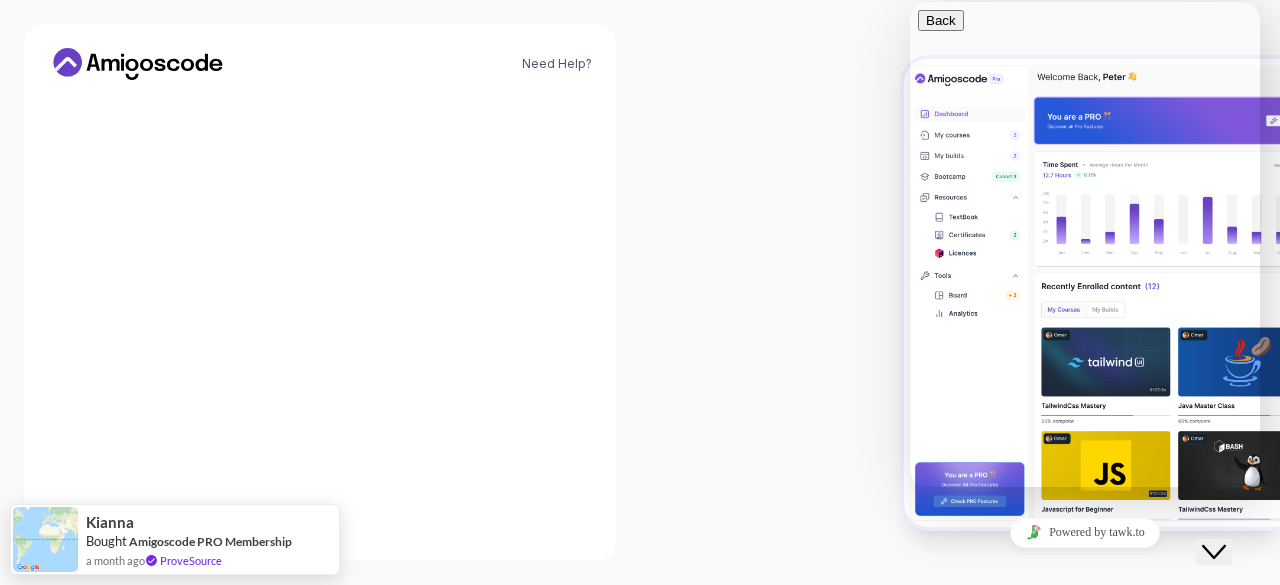 scroll, scrollTop: 309, scrollLeft: 0, axis: vertical 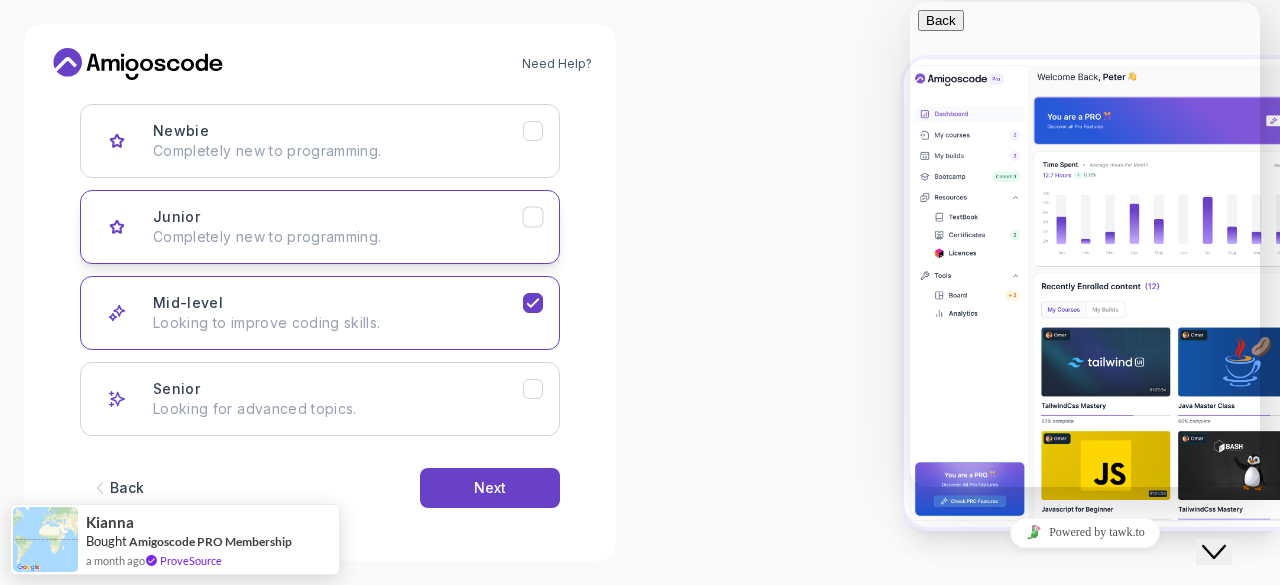 click on "Completely new to programming." at bounding box center (338, 237) 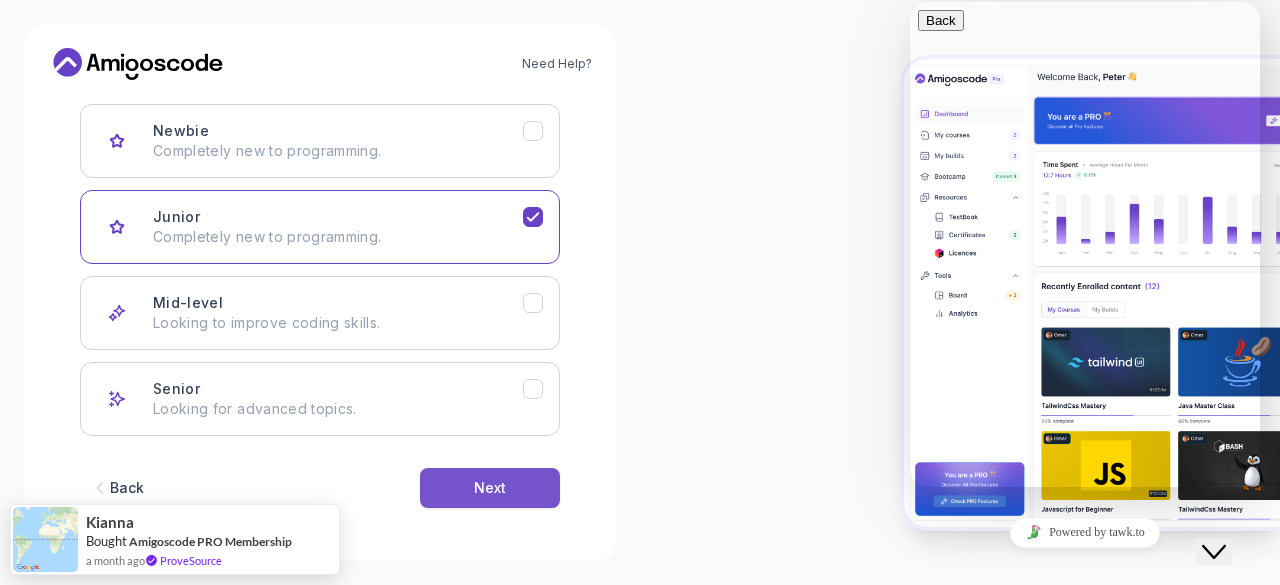 click on "Next" at bounding box center (490, 488) 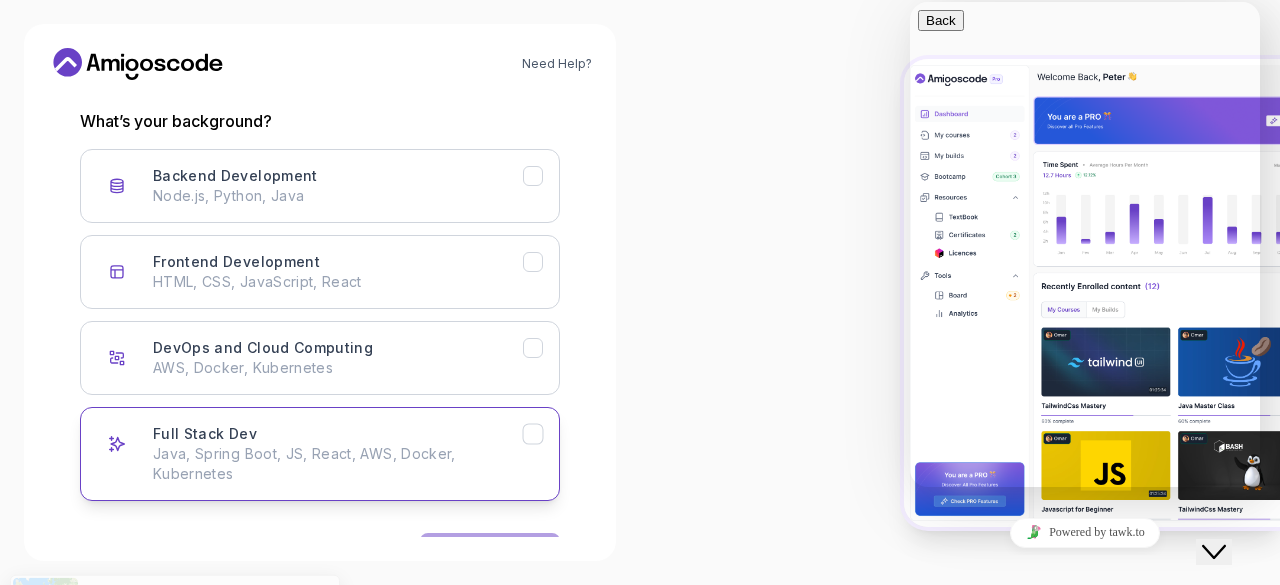 scroll, scrollTop: 329, scrollLeft: 0, axis: vertical 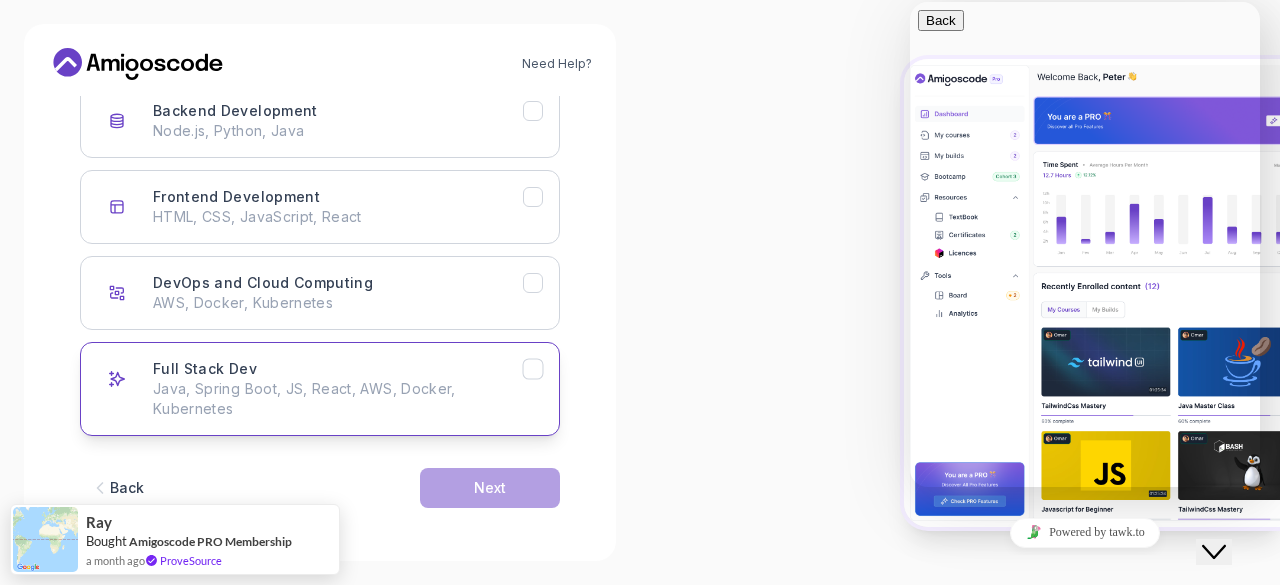 click on "Full Stack Dev Java, Spring Boot, JS, React, AWS, Docker, Kubernetes" at bounding box center [320, 389] 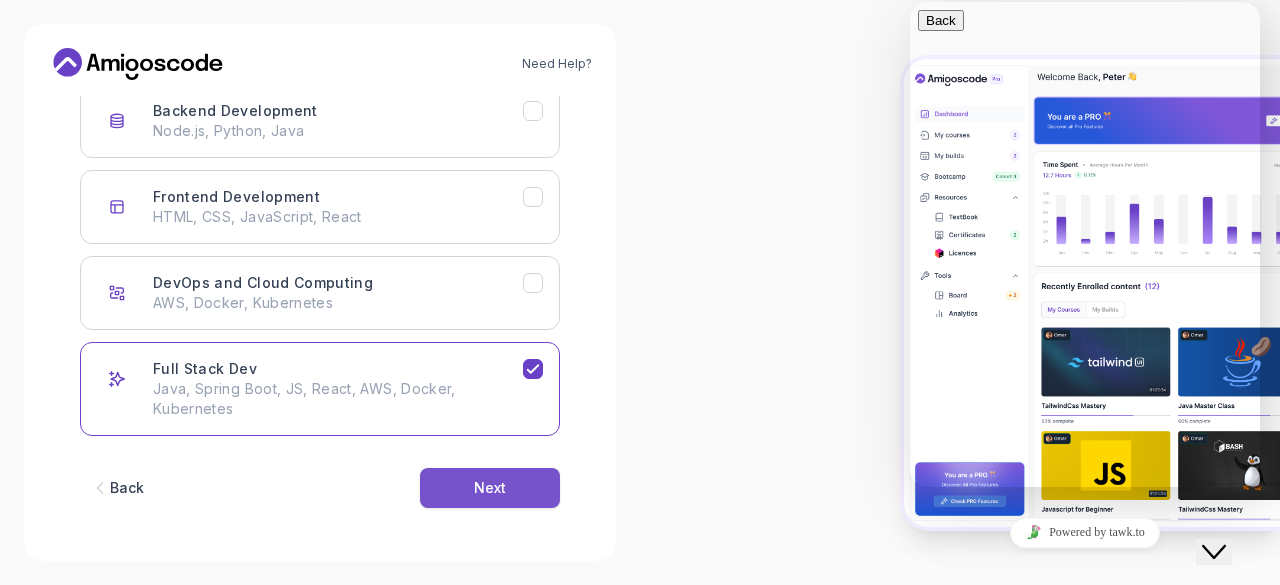 click on "Next" at bounding box center [490, 488] 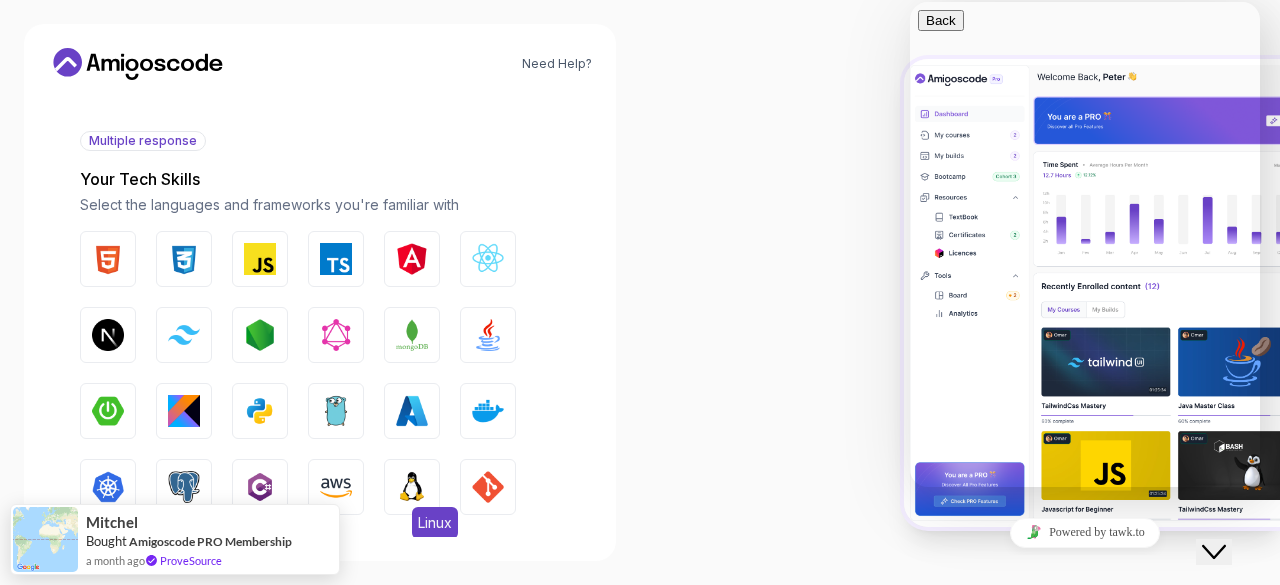 scroll, scrollTop: 205, scrollLeft: 0, axis: vertical 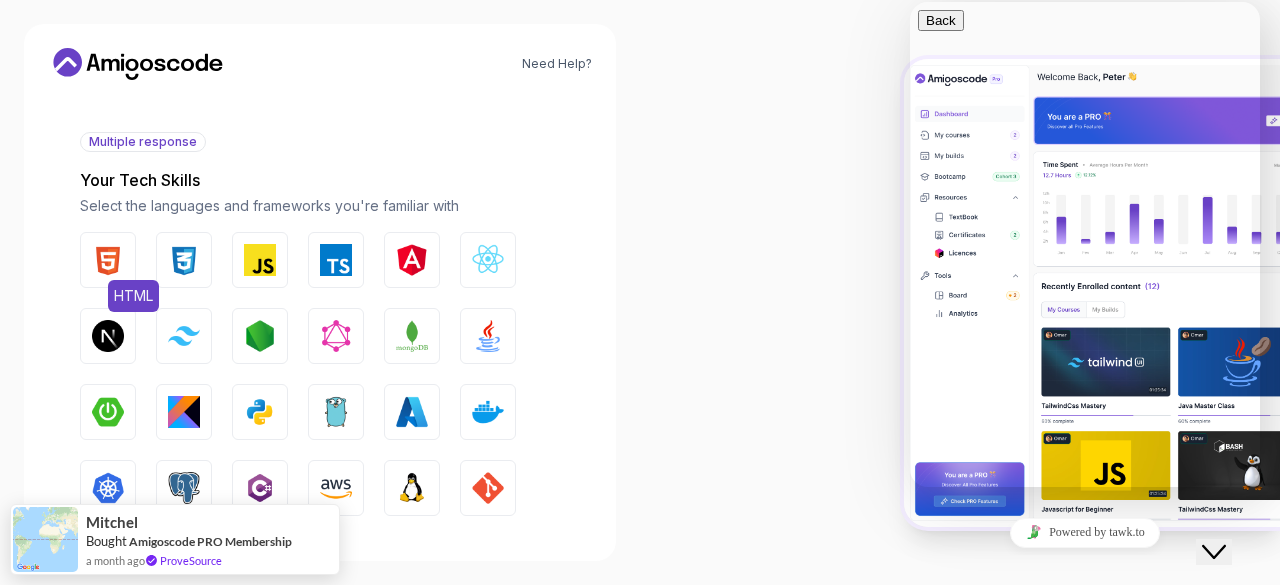 click at bounding box center (108, 260) 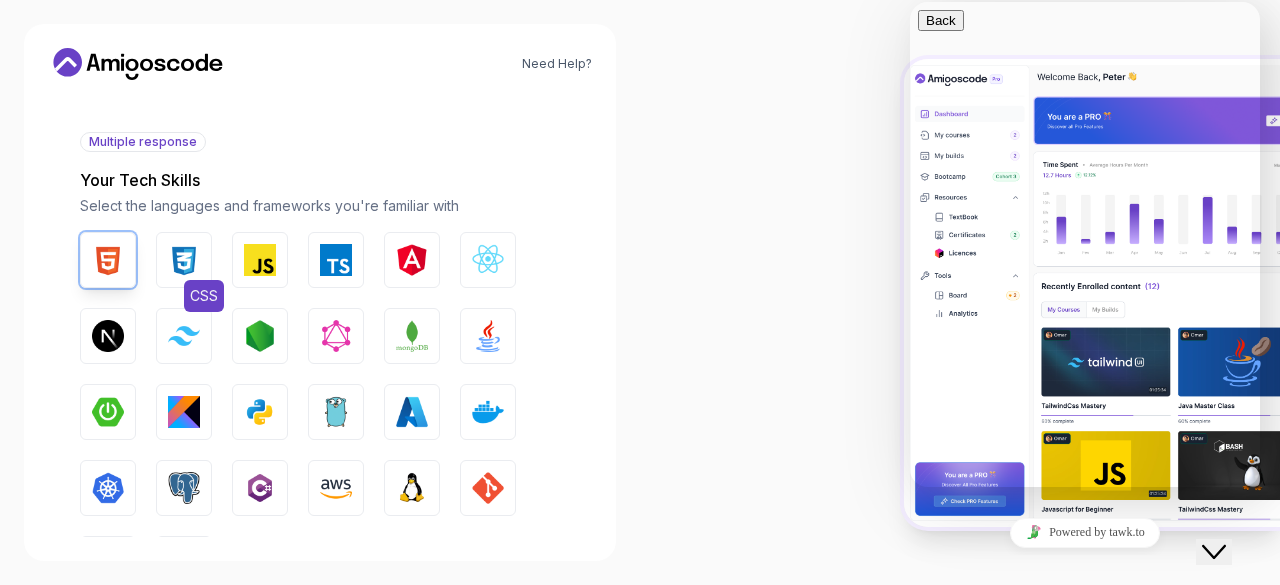 click at bounding box center [184, 260] 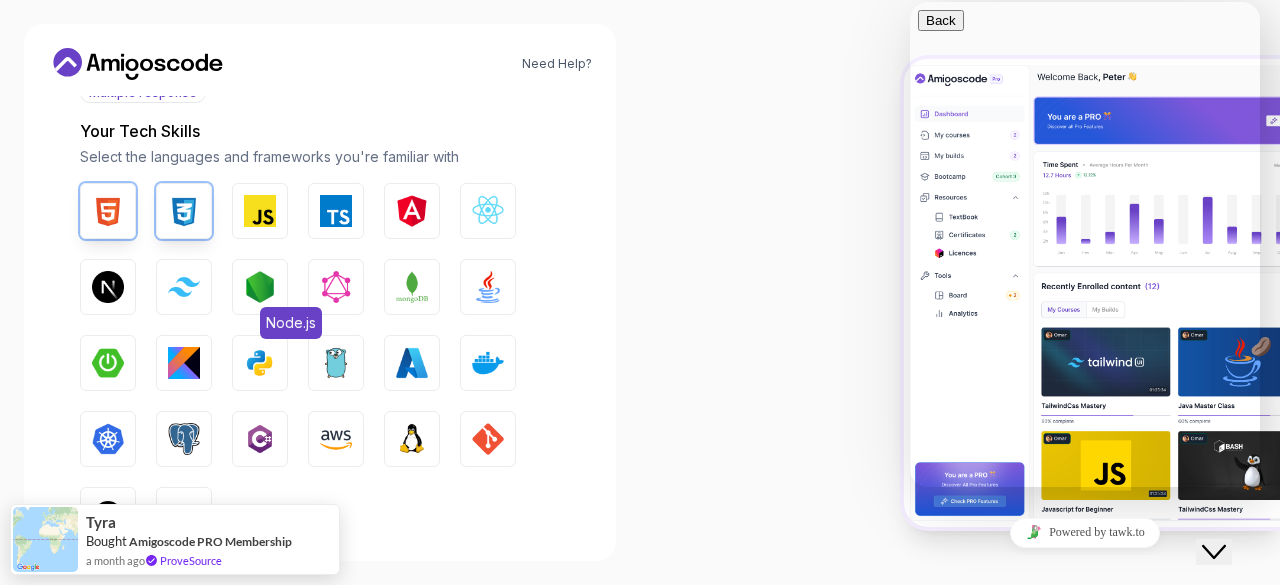 scroll, scrollTop: 258, scrollLeft: 0, axis: vertical 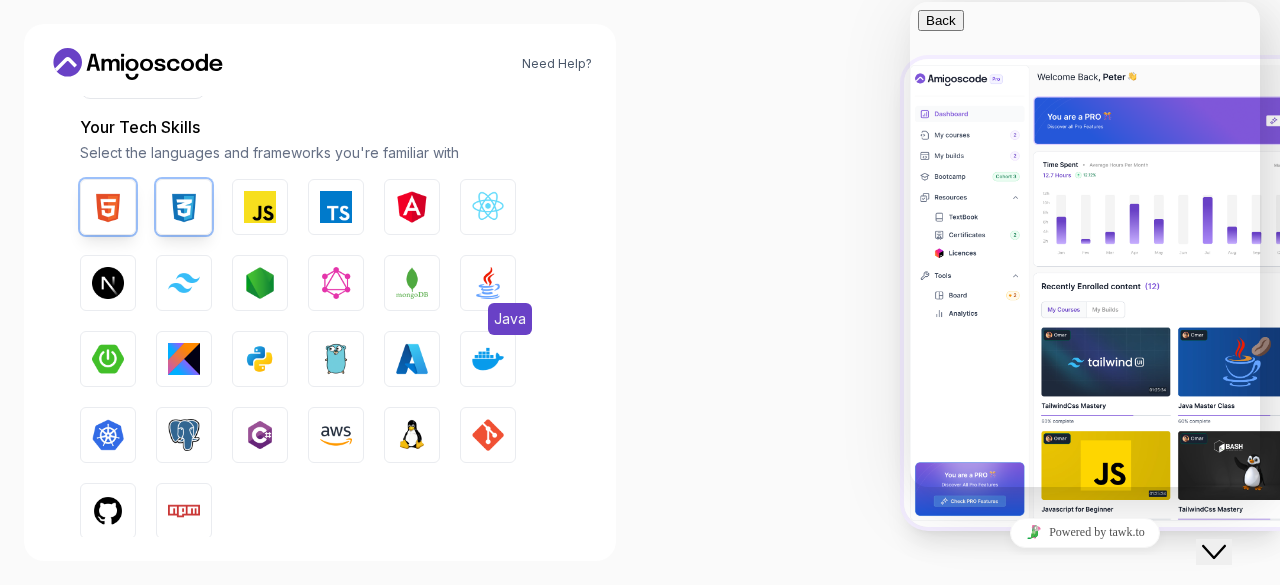 click on "Java" at bounding box center [488, 283] 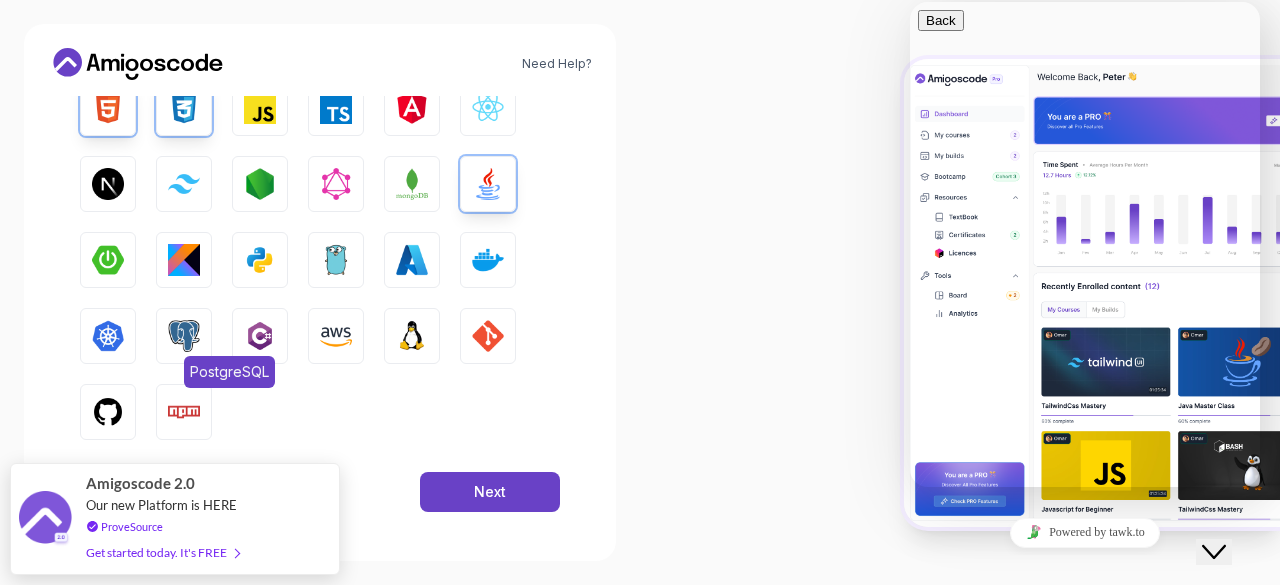 scroll, scrollTop: 364, scrollLeft: 0, axis: vertical 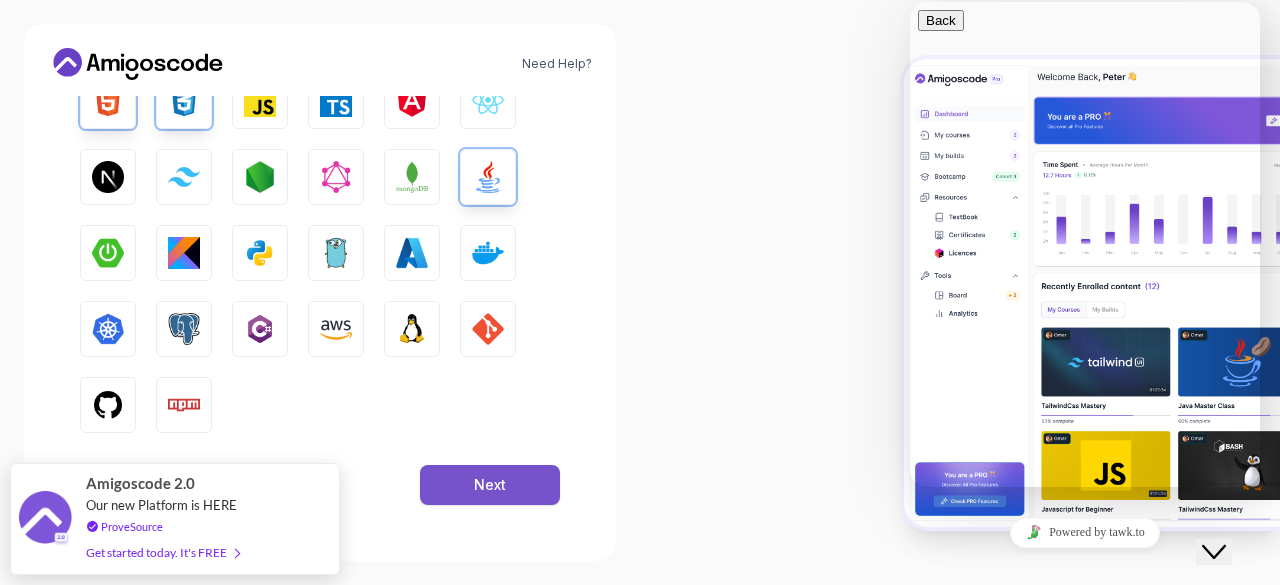 click on "Next" at bounding box center [490, 485] 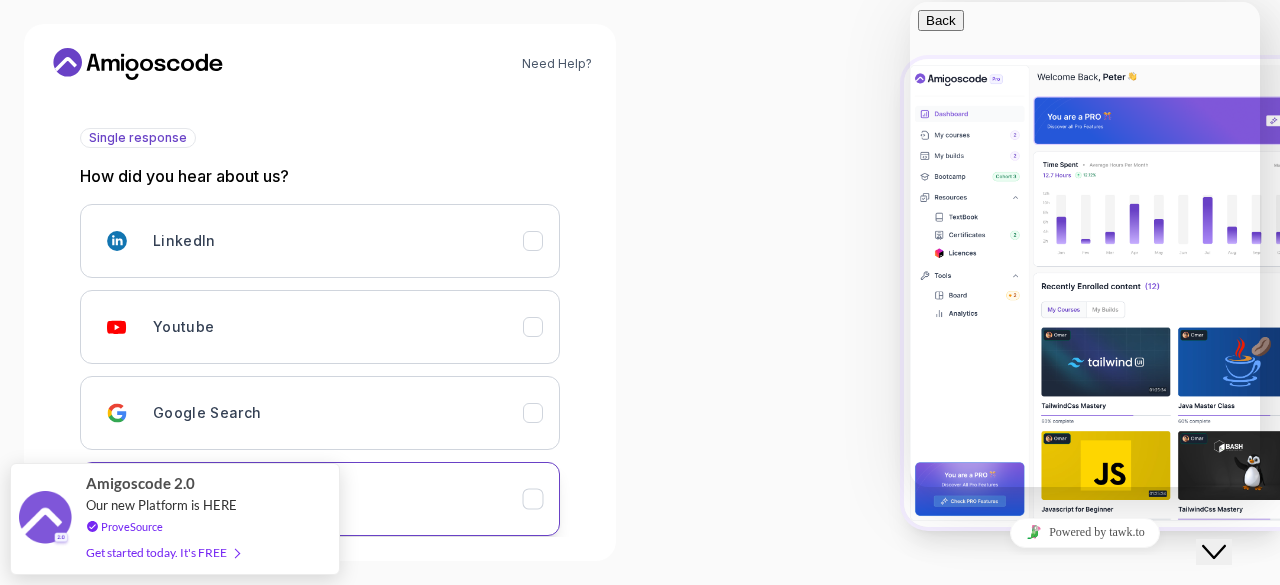 scroll, scrollTop: 203, scrollLeft: 0, axis: vertical 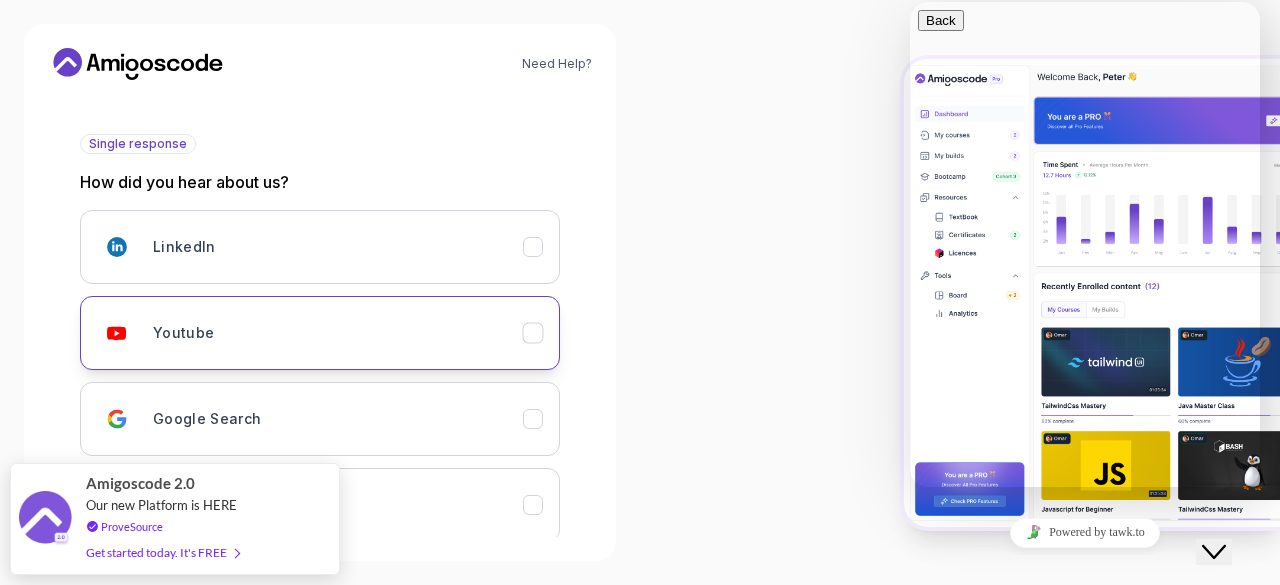 click on "Youtube" at bounding box center (338, 333) 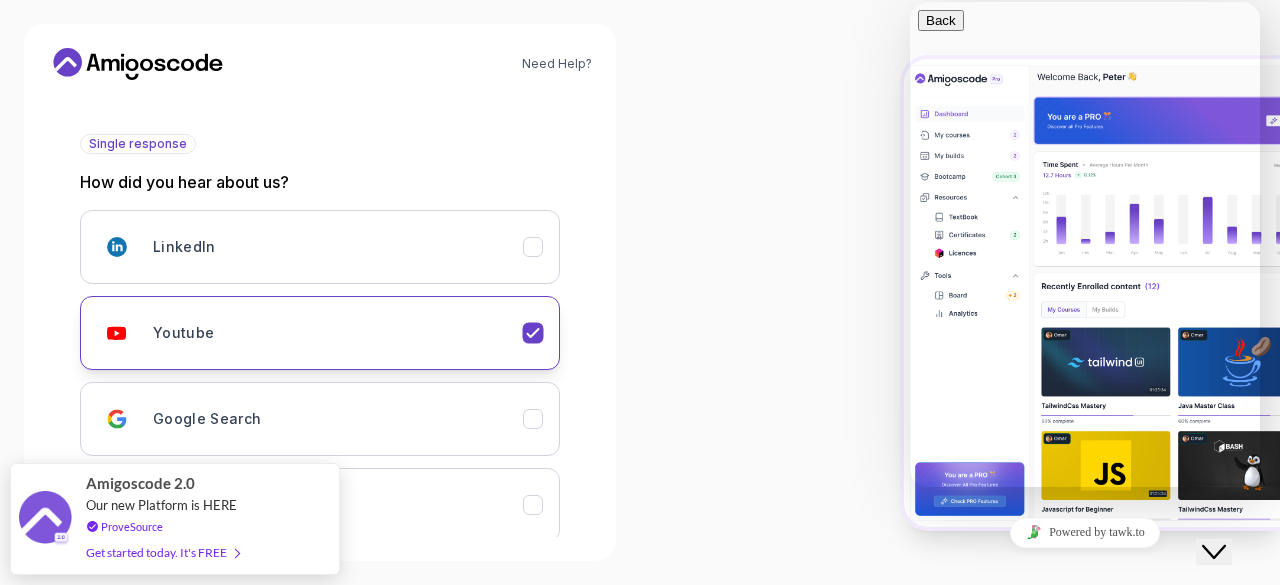 scroll, scrollTop: 321, scrollLeft: 0, axis: vertical 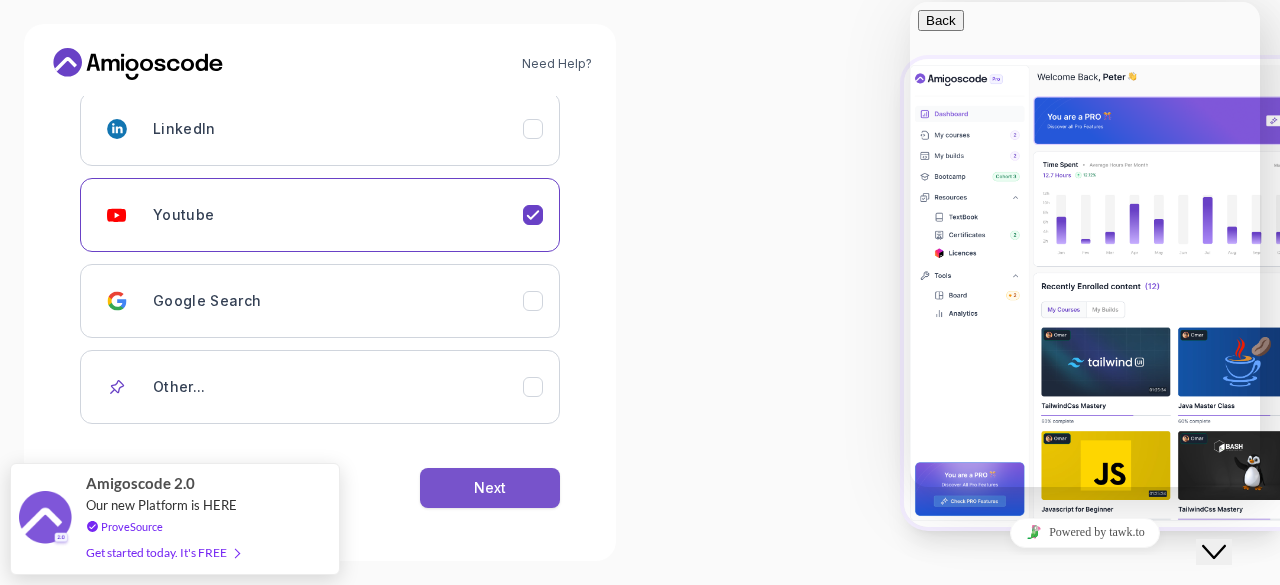 click on "Next" at bounding box center (490, 488) 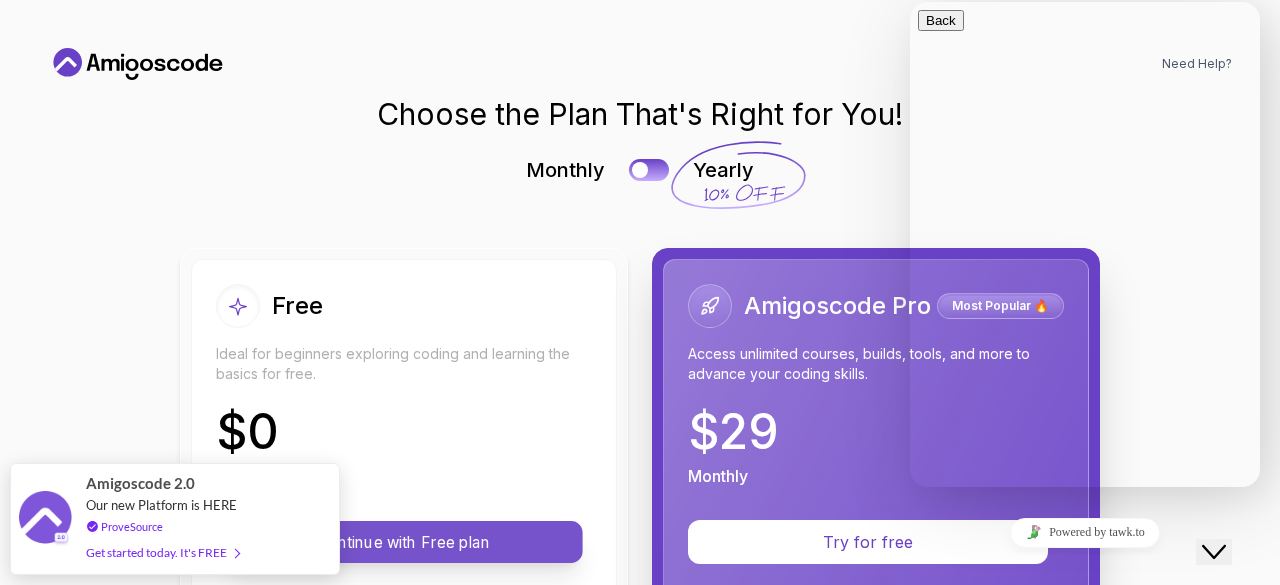 scroll, scrollTop: 0, scrollLeft: 0, axis: both 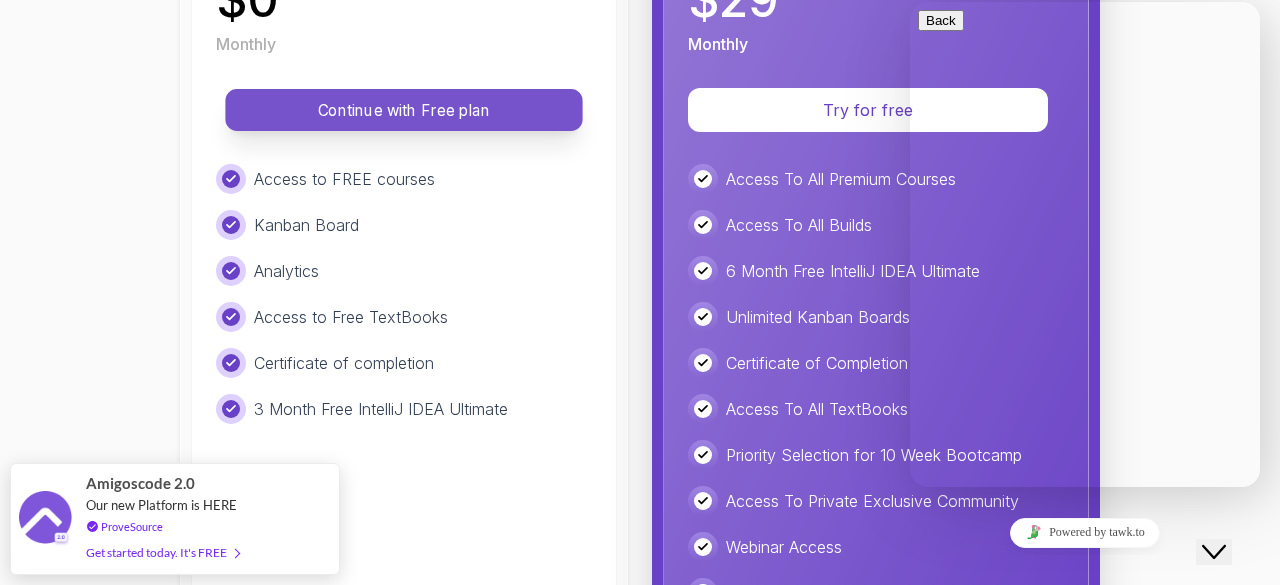 click on "Continue with Free plan" at bounding box center [403, 110] 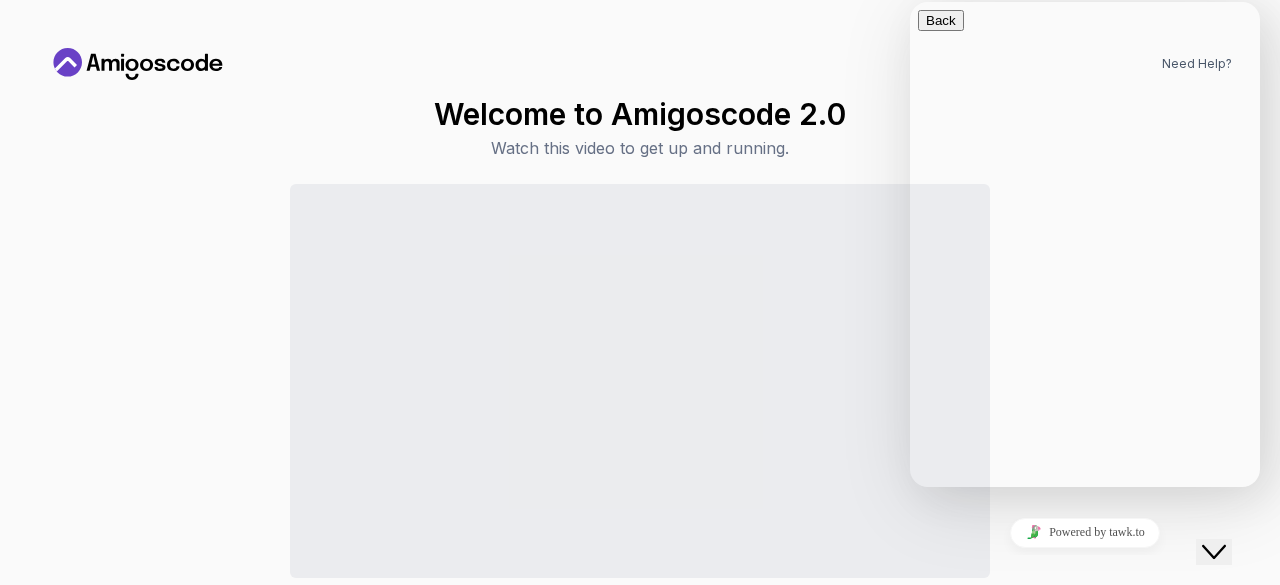 click 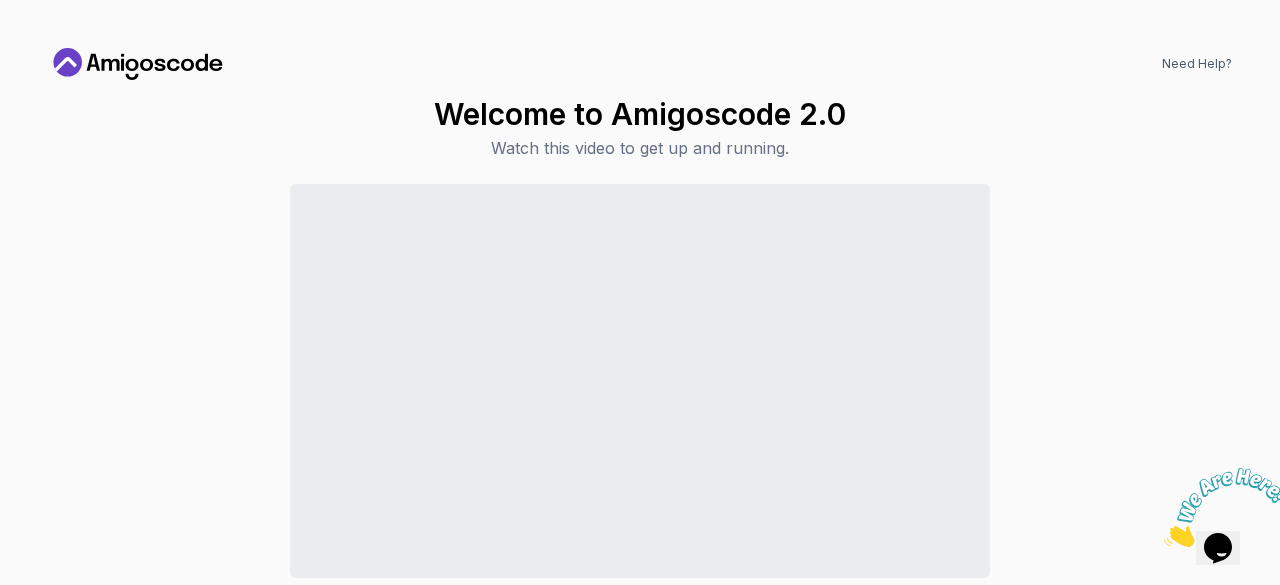 click at bounding box center (1164, 541) 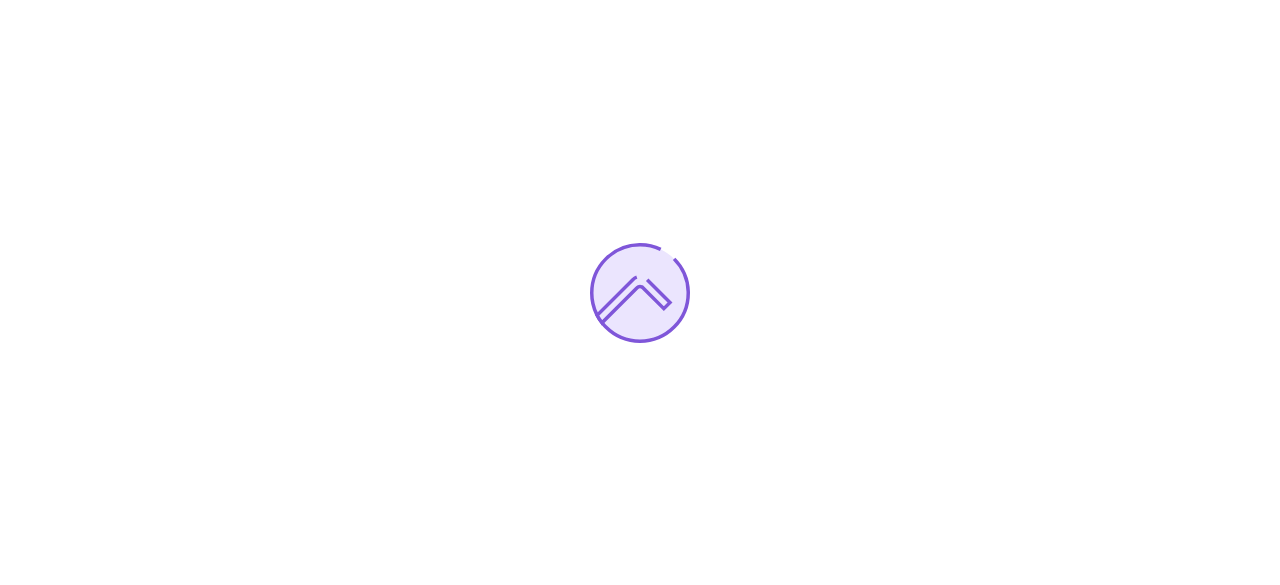 scroll, scrollTop: 0, scrollLeft: 0, axis: both 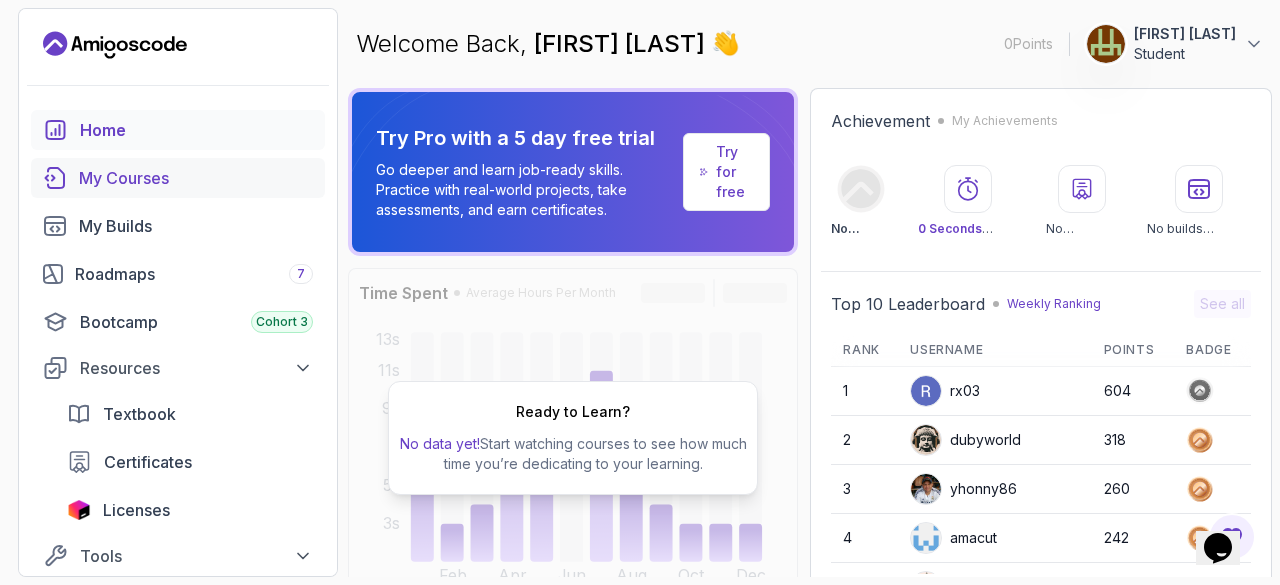 click on "My Courses" at bounding box center [196, 178] 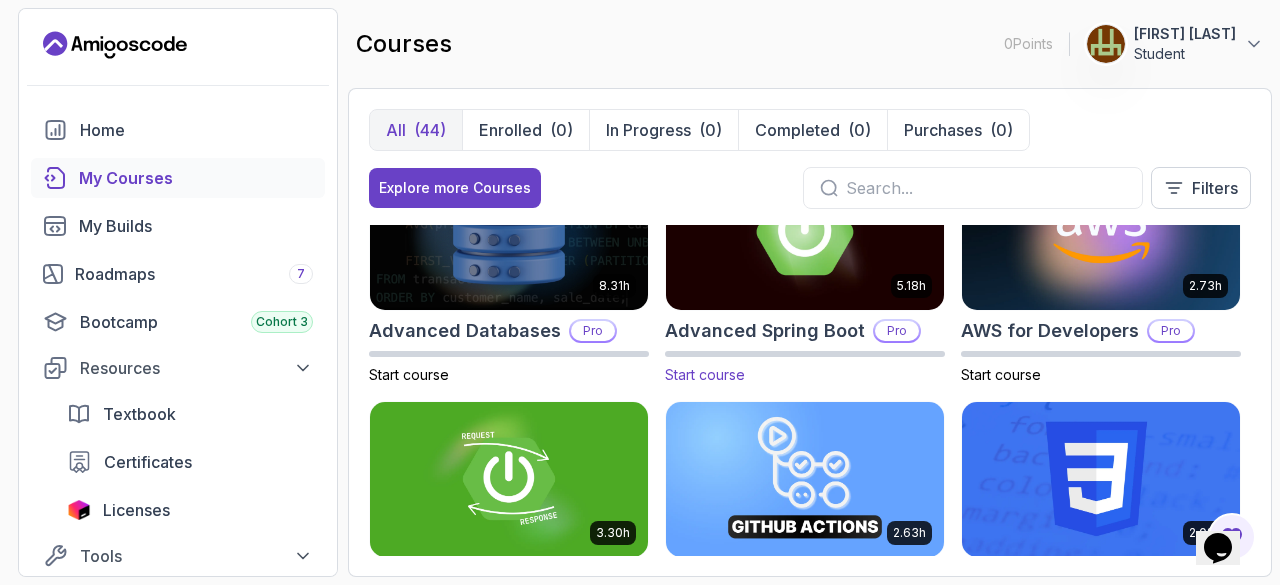 scroll, scrollTop: 0, scrollLeft: 0, axis: both 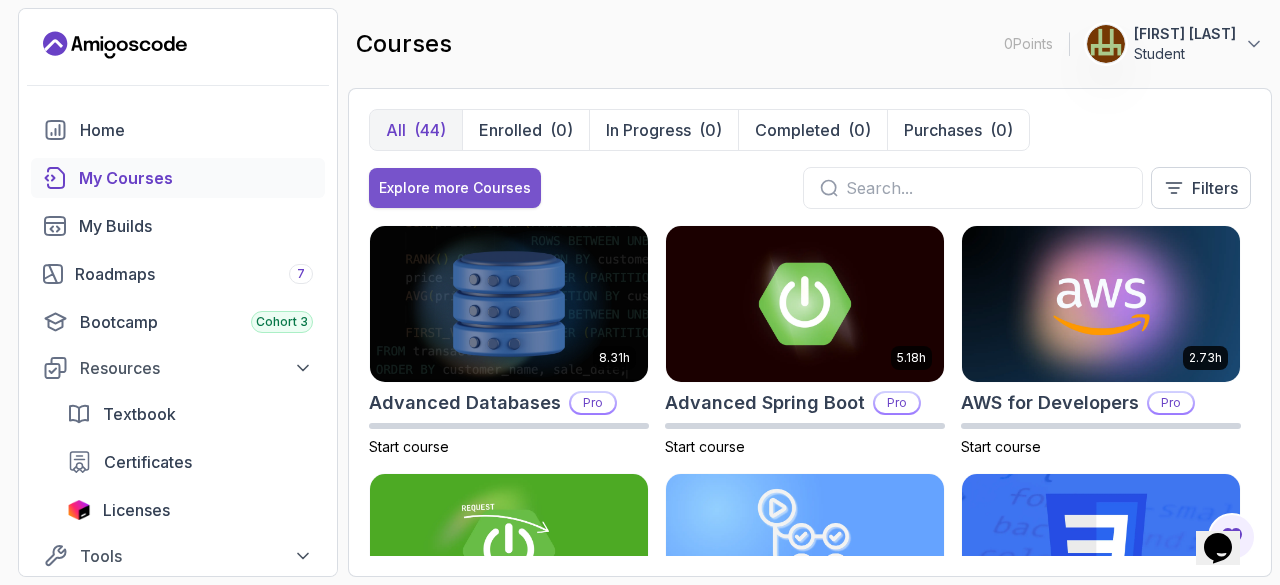 click on "Explore more Courses" at bounding box center [455, 188] 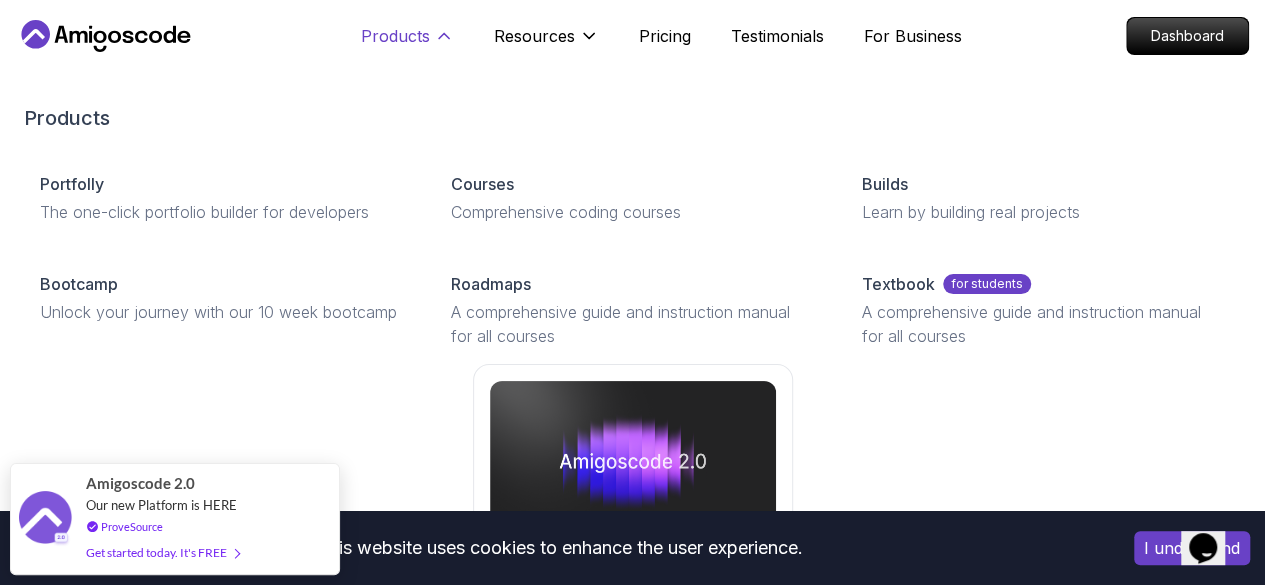 click on "Products" at bounding box center [395, 36] 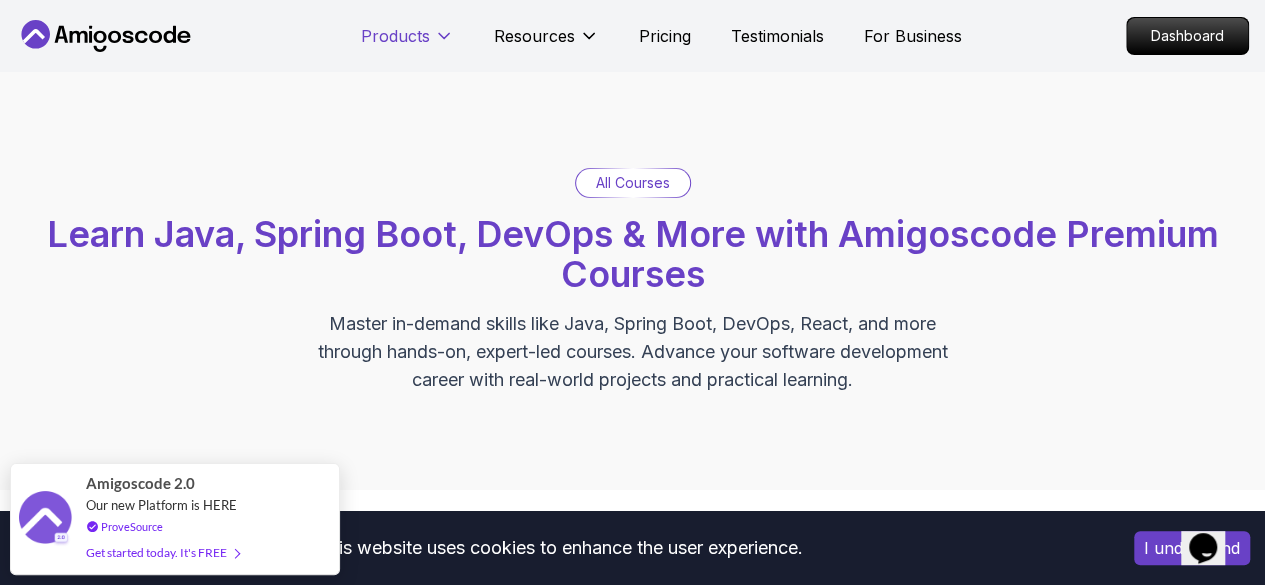 click on "Products" at bounding box center (395, 36) 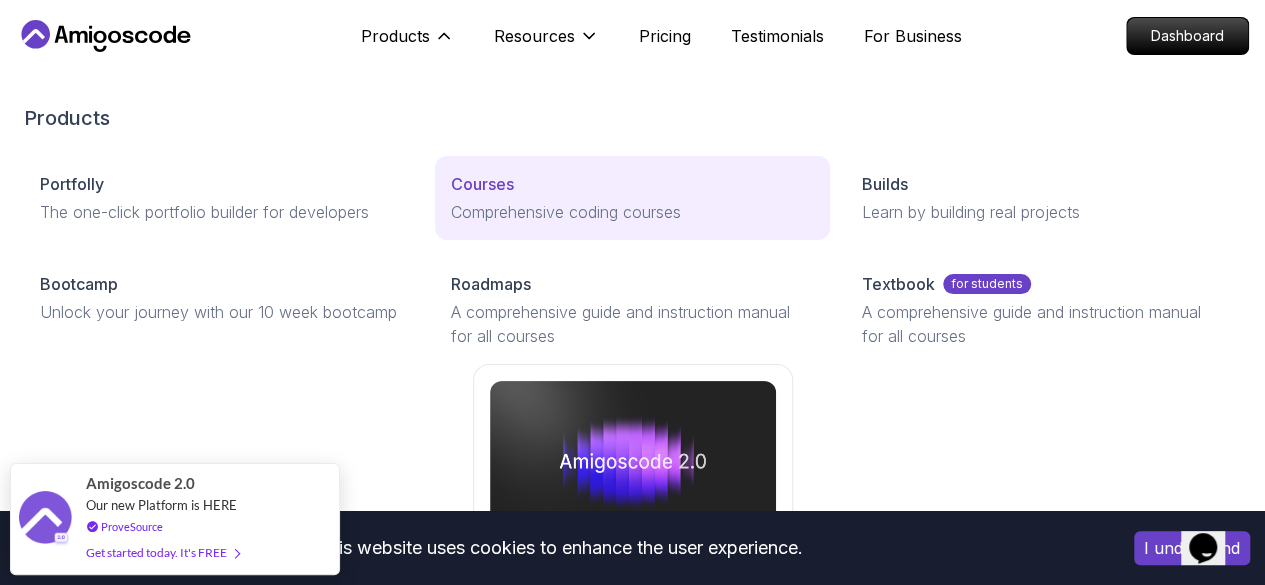 click on "Comprehensive coding courses" at bounding box center (632, 212) 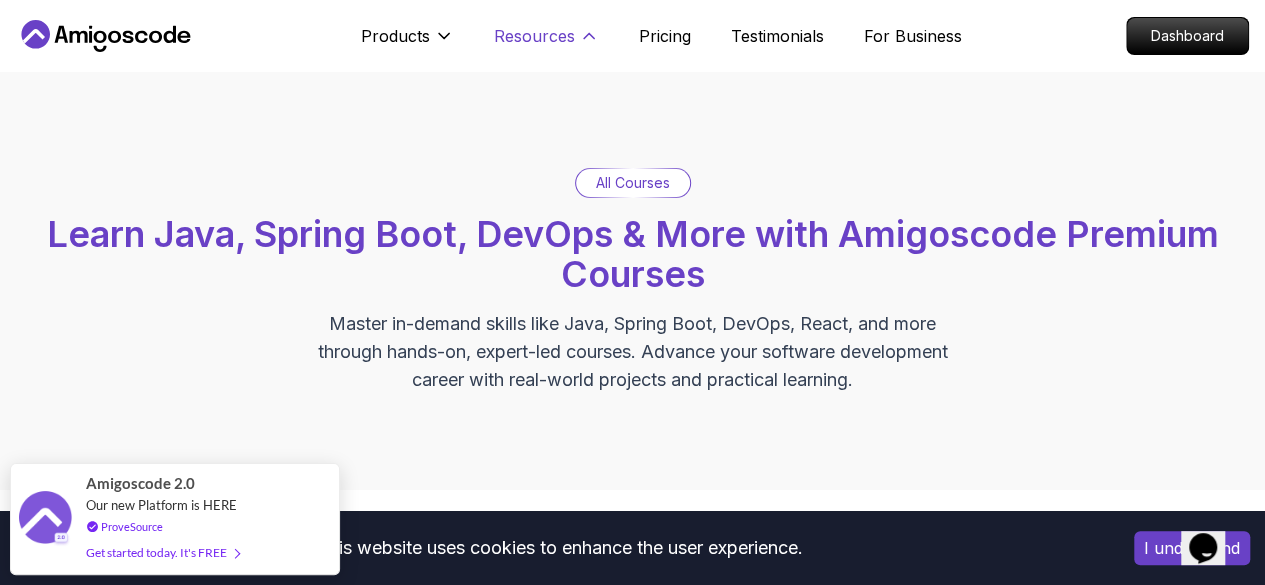click on "Resources" at bounding box center (546, 44) 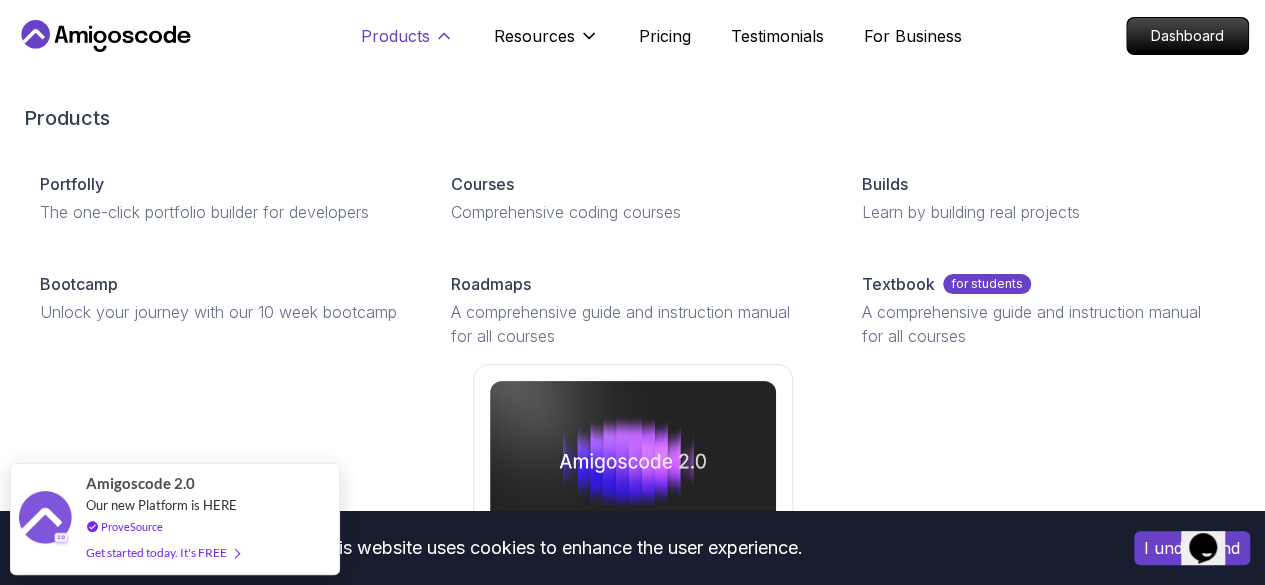 click on "Products" at bounding box center [395, 36] 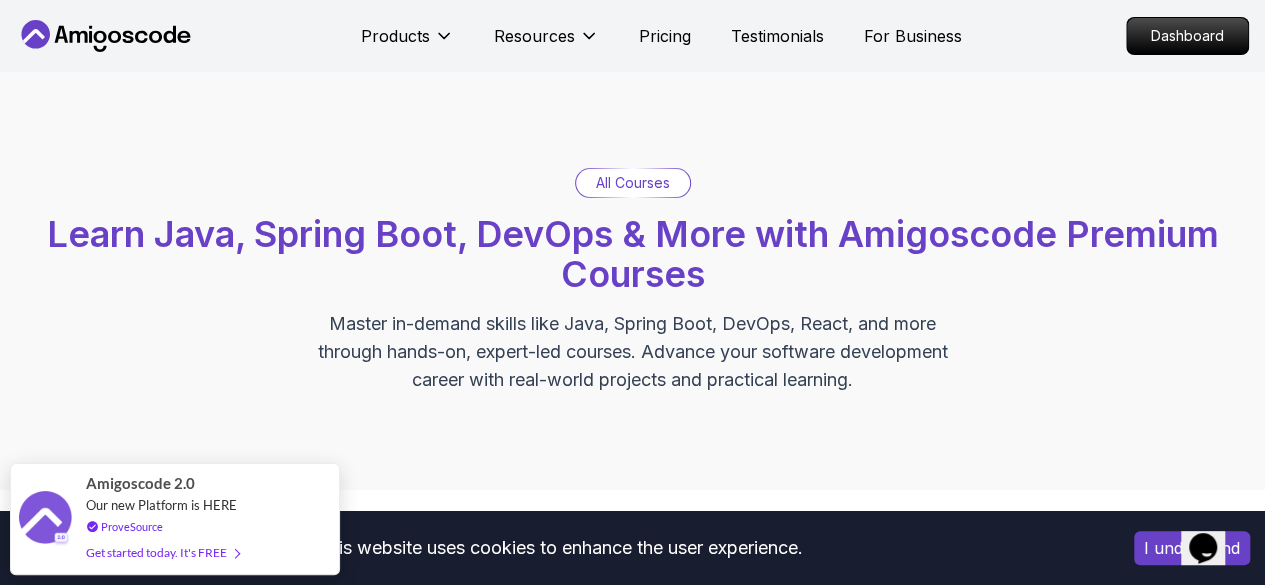 click on "Products" at bounding box center (407, 36) 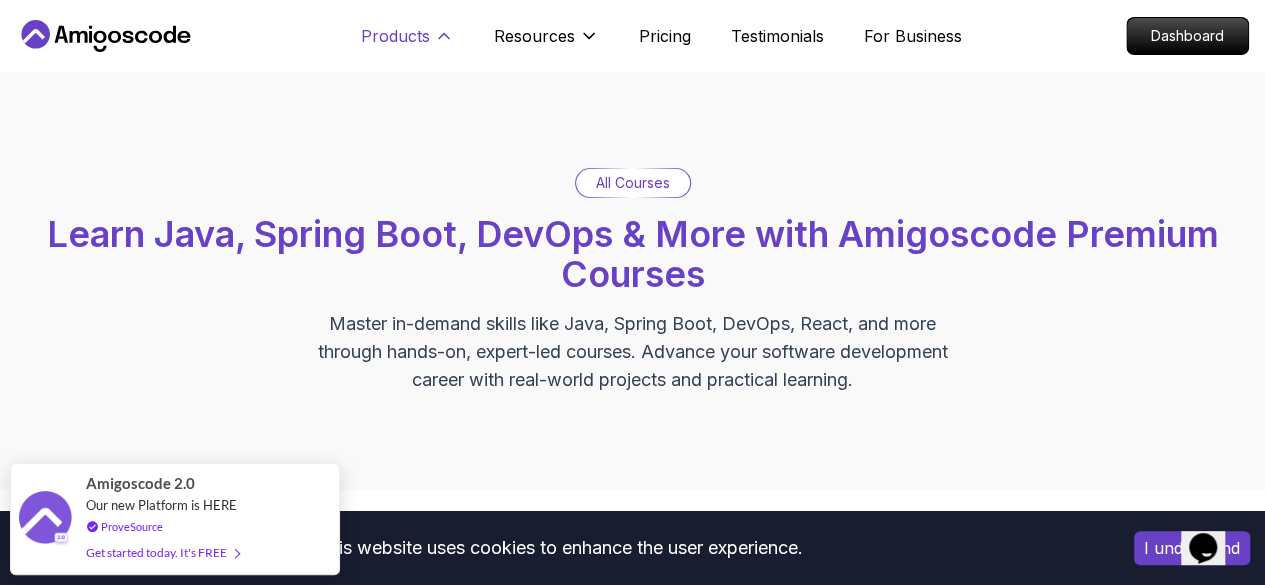 click on "Products" at bounding box center [395, 36] 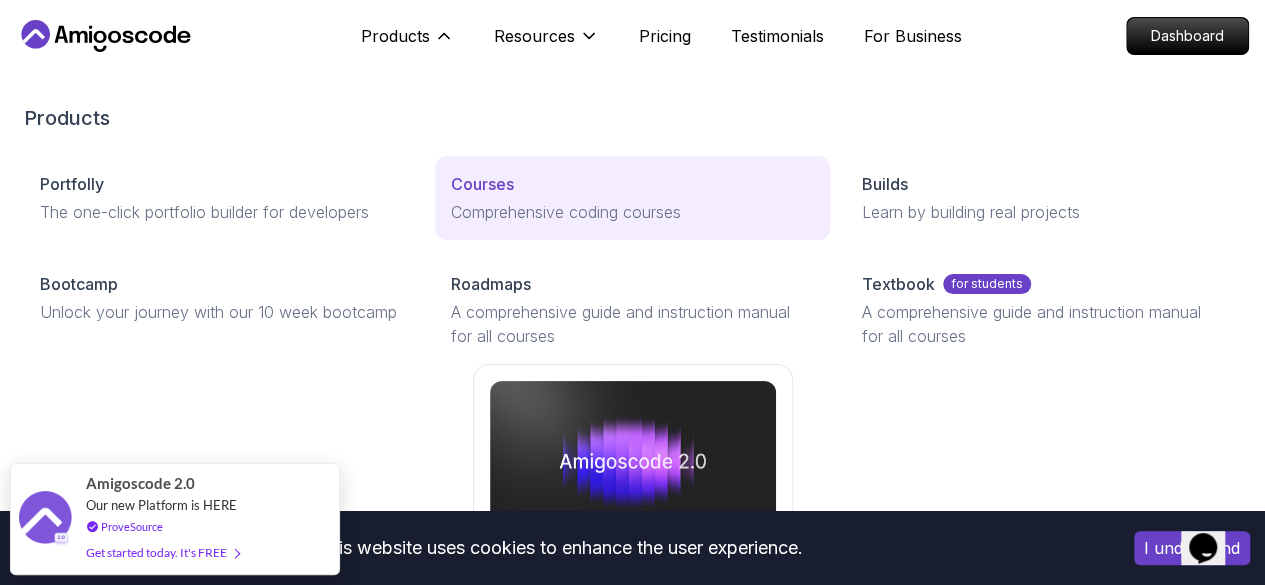 click on "Courses" at bounding box center (632, 184) 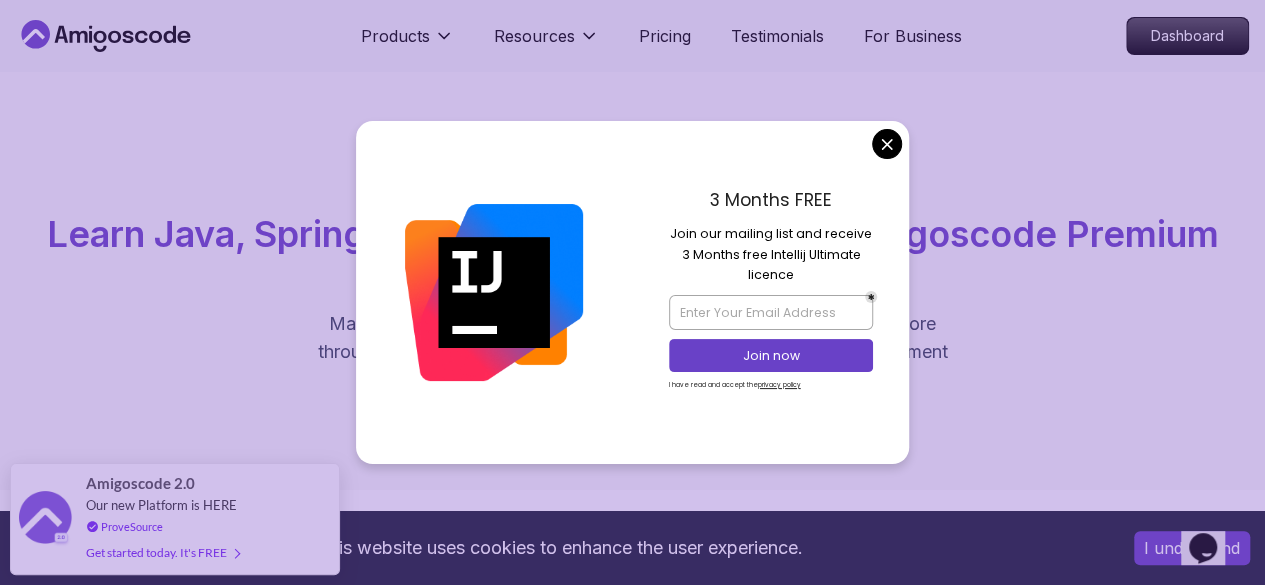 click at bounding box center (494, 292) 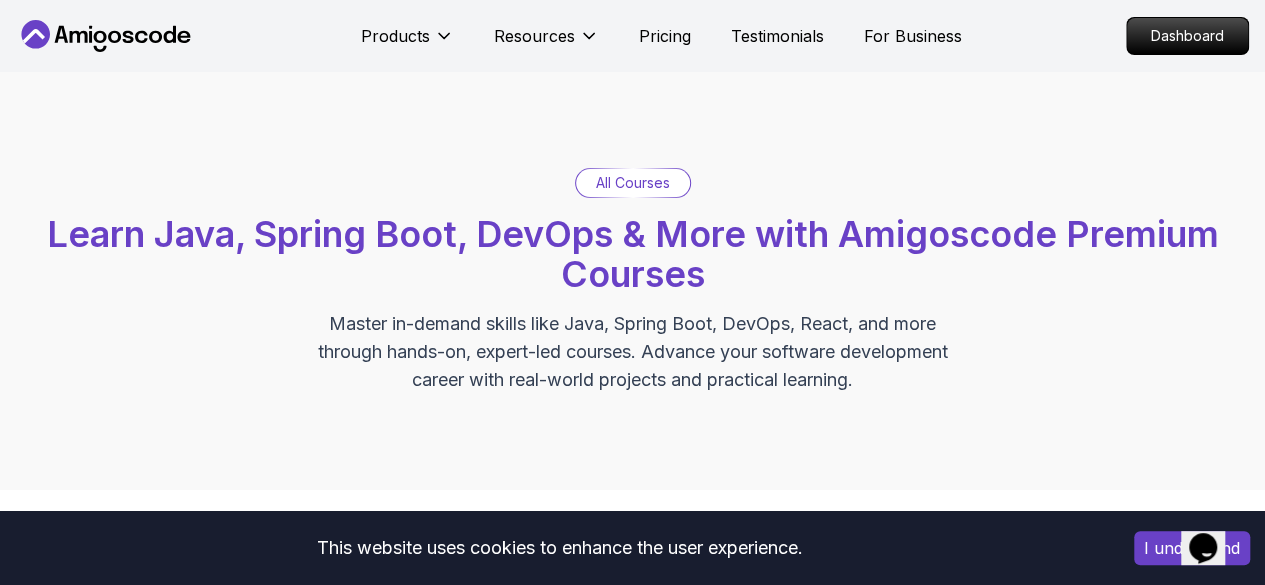 click on "This website uses cookies to enhance the user experience. I understand Products Resources Pricing Testimonials For Business Dashboard Products Resources Pricing Testimonials For Business Dashboard All Courses Learn Java, Spring Boot, DevOps & More with Amigoscode Premium Courses Master in-demand skills like Java, Spring Boot, DevOps, React, and more through hands-on, expert-led courses. Advance your software development career with real-world projects and practical learning. Filters Filters Type Course Build Price Pro Free Instructors Nelson Djalo Richard Abz Duration 0-1 Hour 1-3 Hours +3 Hours Track Front End Back End Dev Ops Full Stack Level Junior Mid-level Senior 6.00h Linux Fundamentals Pro Learn the fundamentals of Linux and how to use the command line 5.18h Advanced Spring Boot Pro Dive deep into Spring Boot with our advanced course, designed to take your skills from intermediate to expert level. 3.30h Building APIs with Spring Boot Pro 1.67h NEW Spring Boot for Beginners 6.65h NEW Spring Data JPA Pro" at bounding box center [632, 5323] 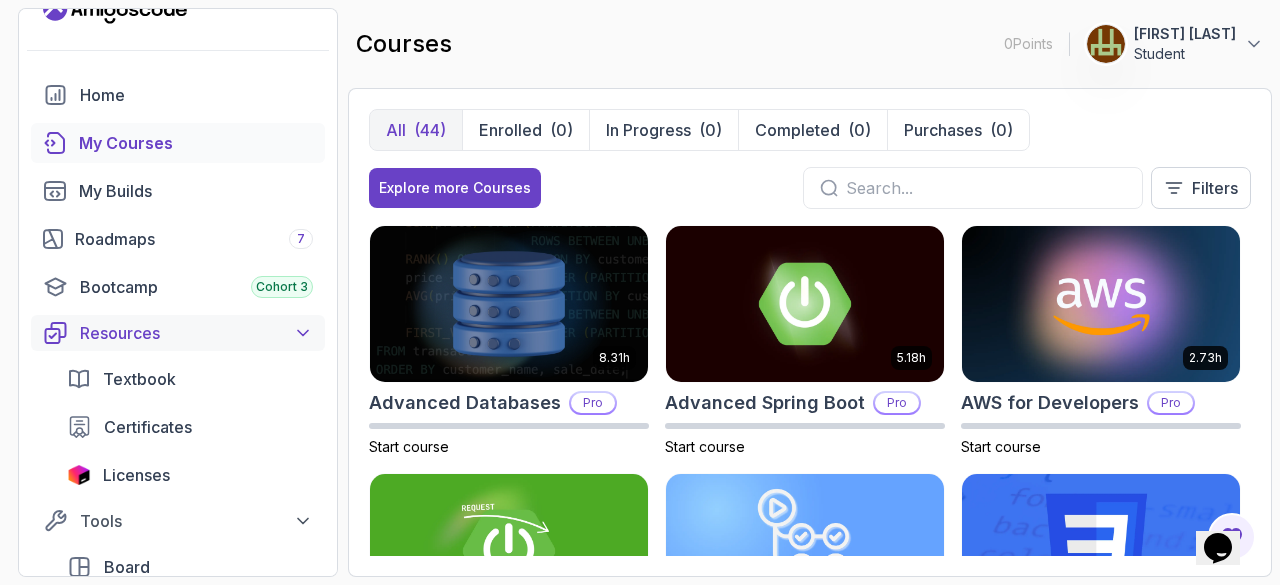 scroll, scrollTop: 36, scrollLeft: 0, axis: vertical 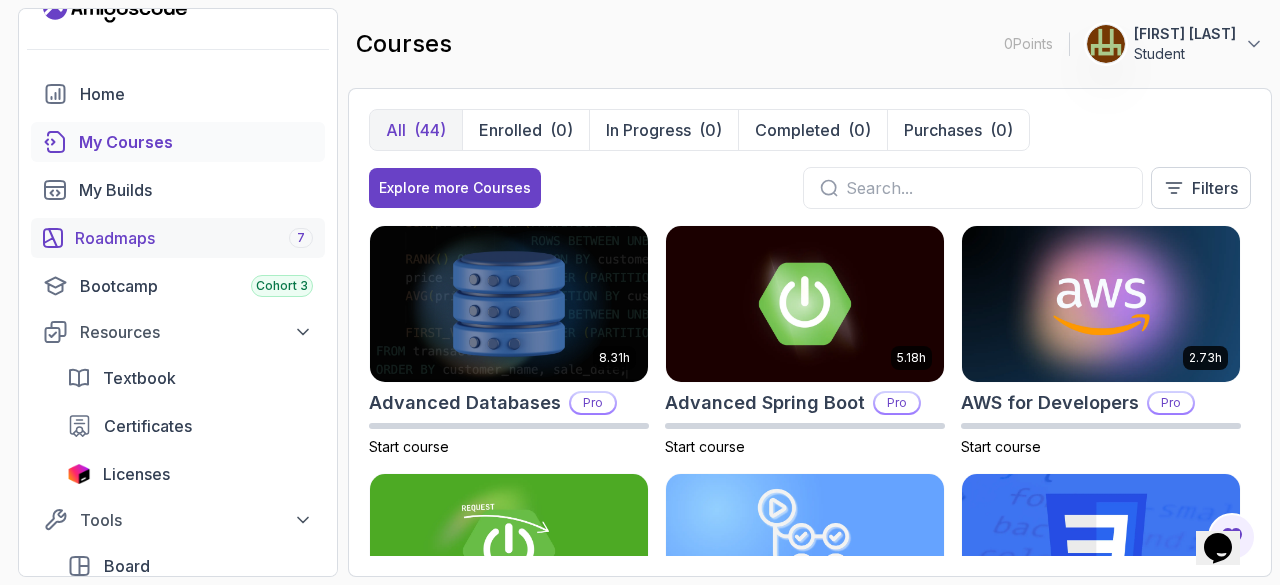 click on "Roadmaps 7" at bounding box center (178, 238) 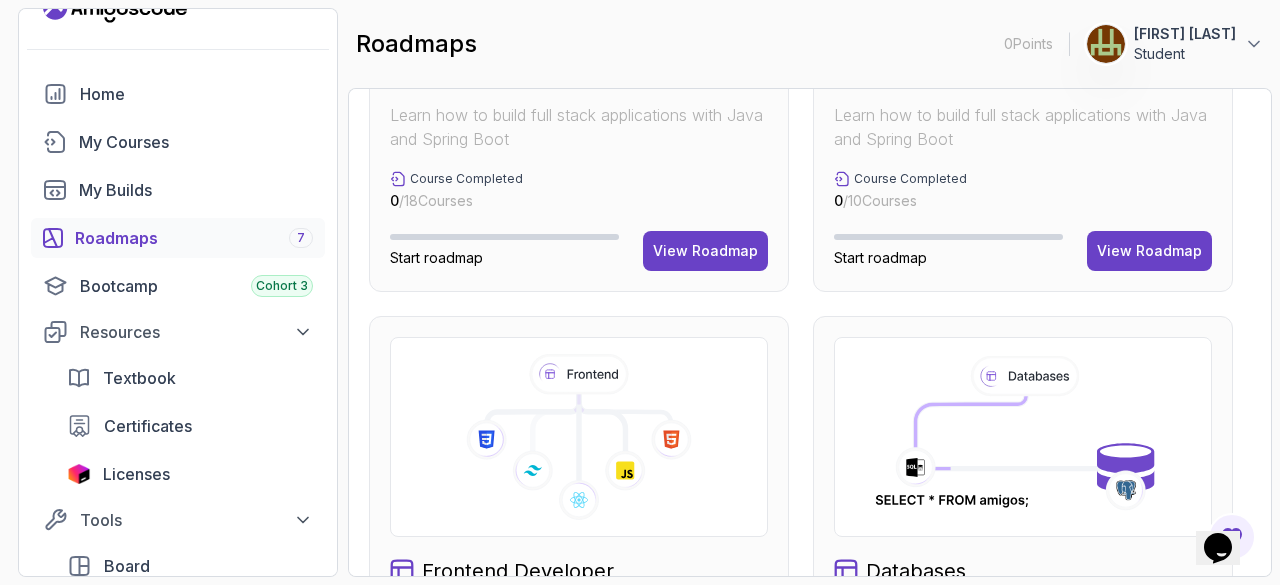scroll, scrollTop: 0, scrollLeft: 0, axis: both 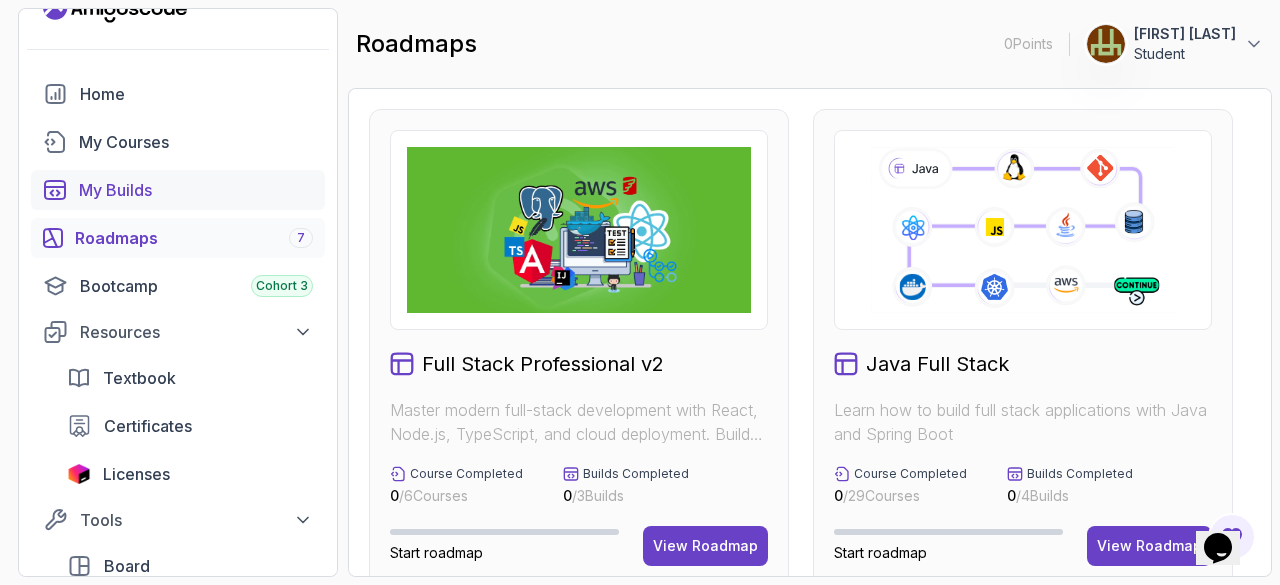 click on "My Builds" at bounding box center (196, 190) 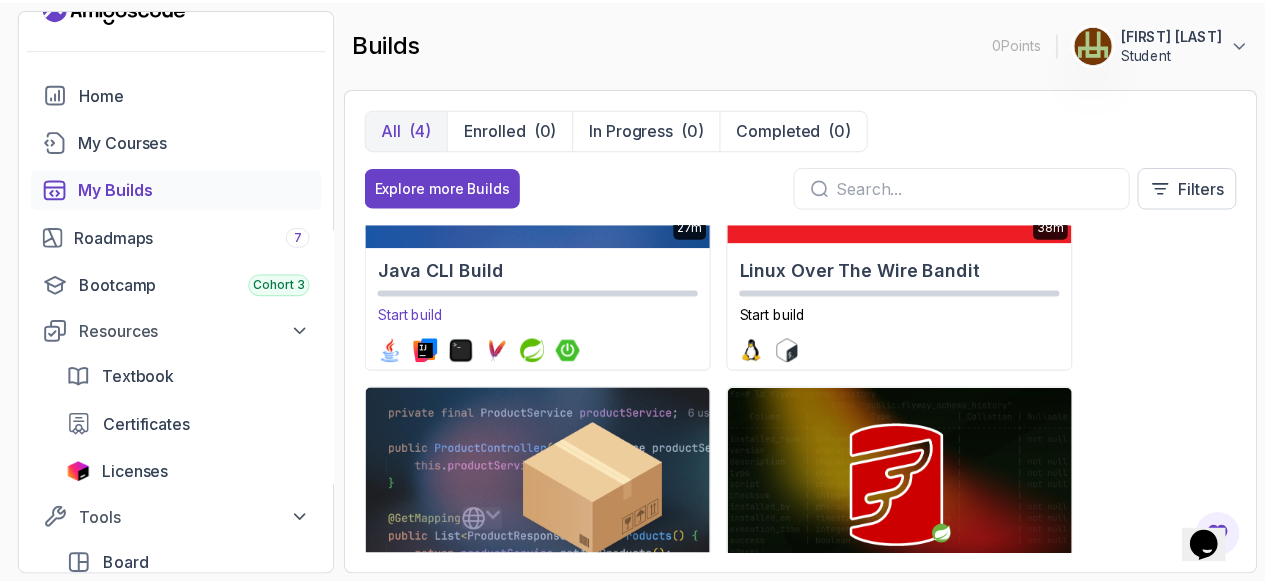 scroll, scrollTop: 365, scrollLeft: 0, axis: vertical 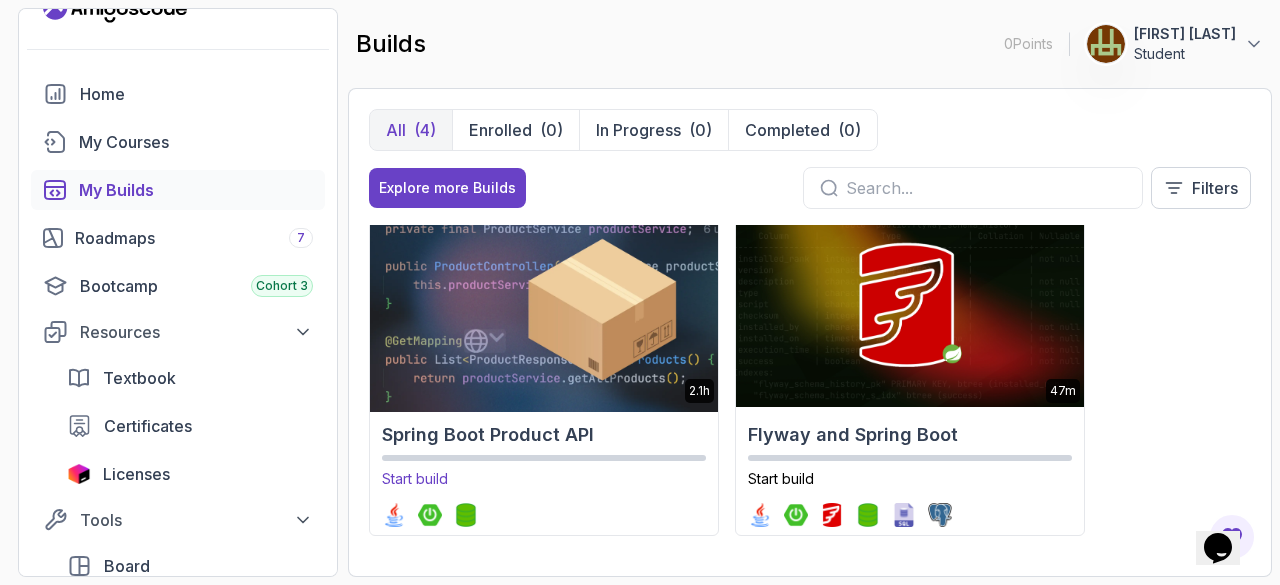 click on "Start build" at bounding box center [415, 478] 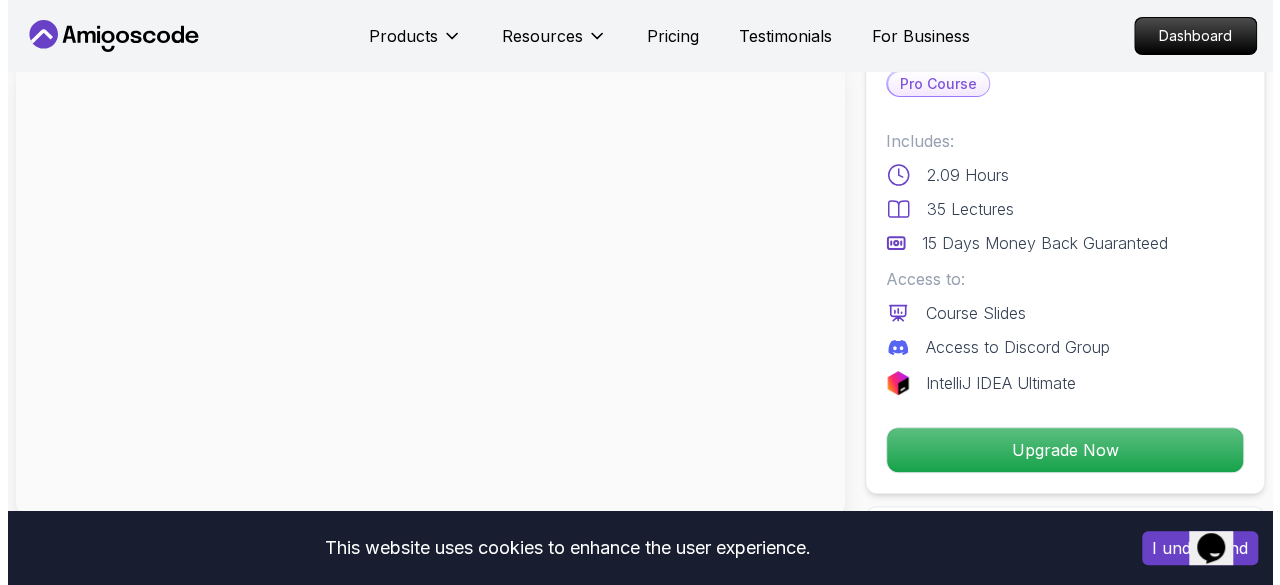 scroll, scrollTop: 0, scrollLeft: 0, axis: both 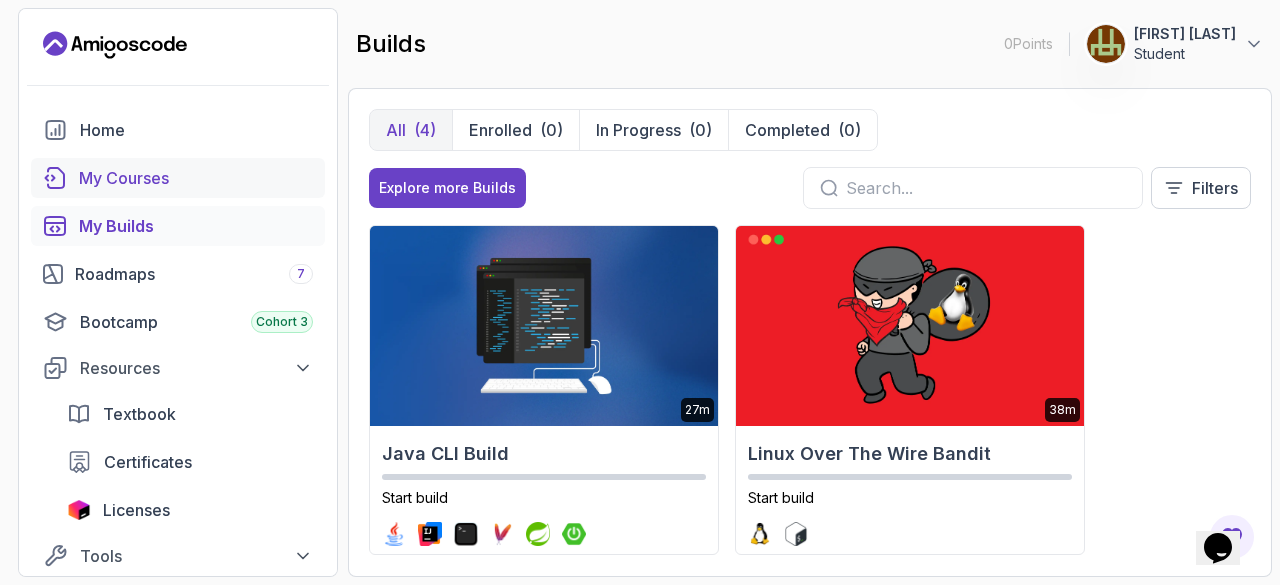 click on "My Courses" at bounding box center [196, 178] 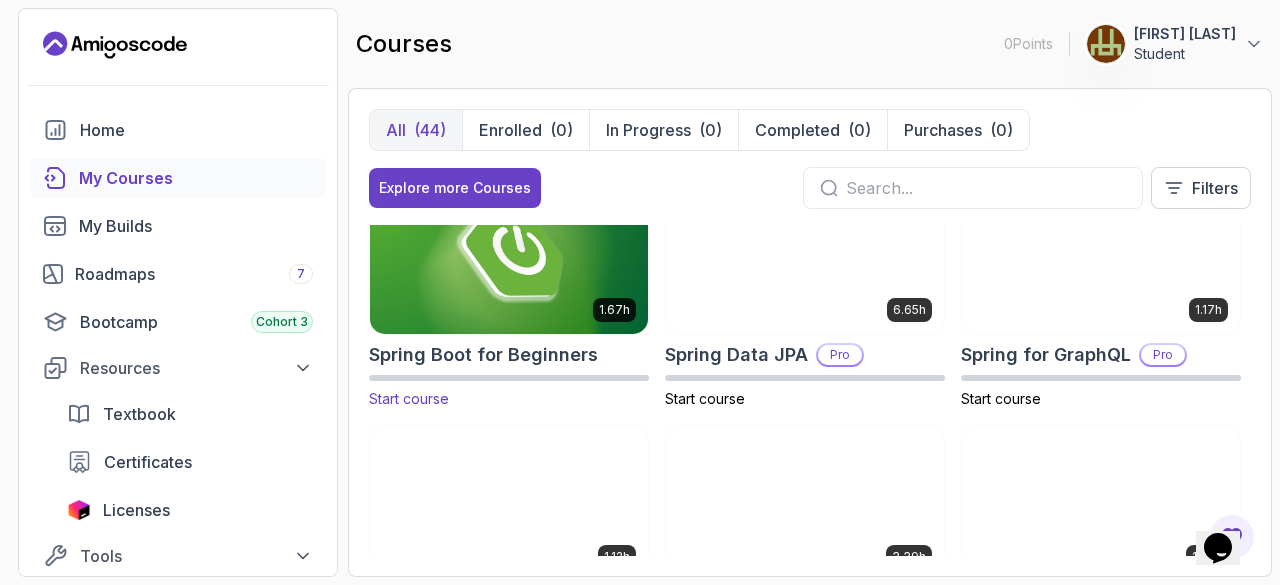 scroll, scrollTop: 3010, scrollLeft: 0, axis: vertical 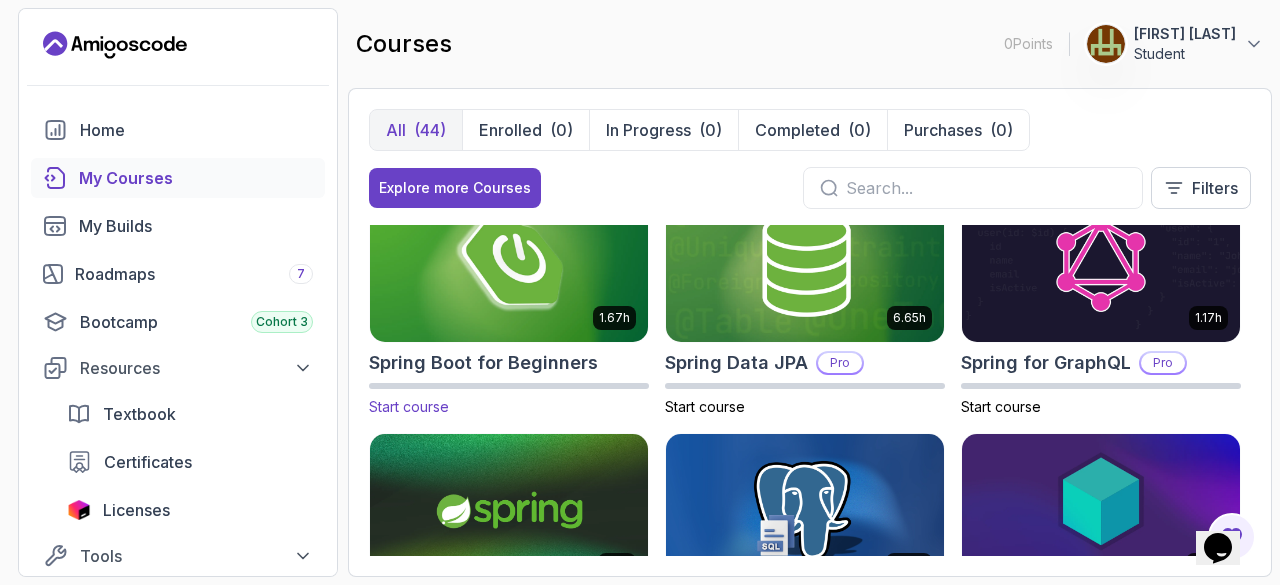 click at bounding box center (509, 263) 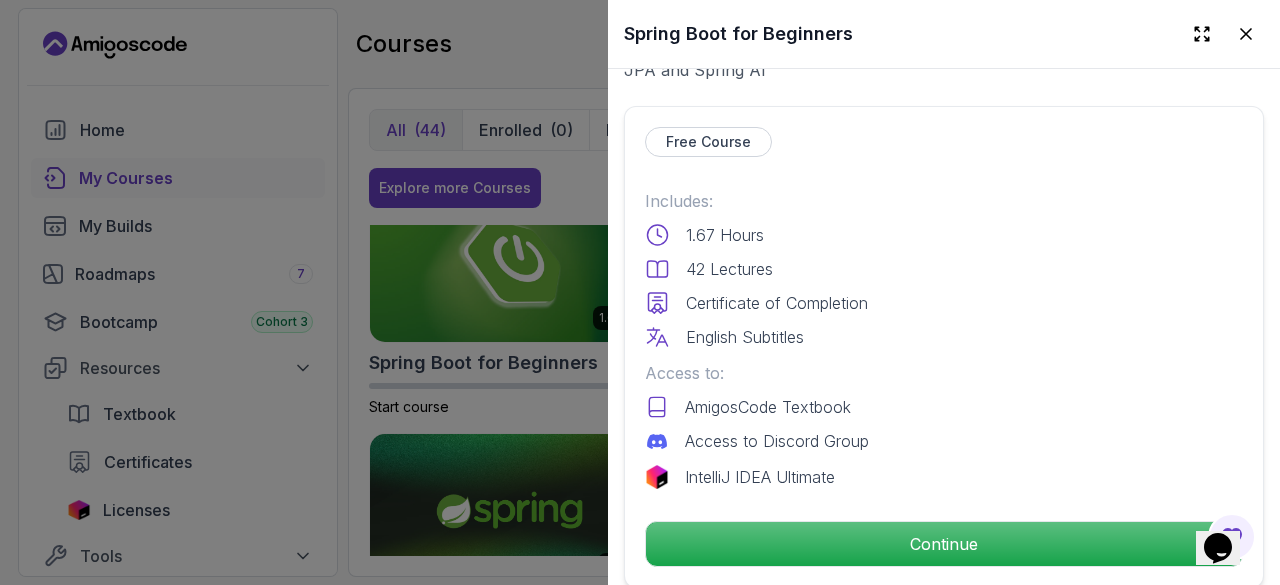 scroll, scrollTop: 436, scrollLeft: 0, axis: vertical 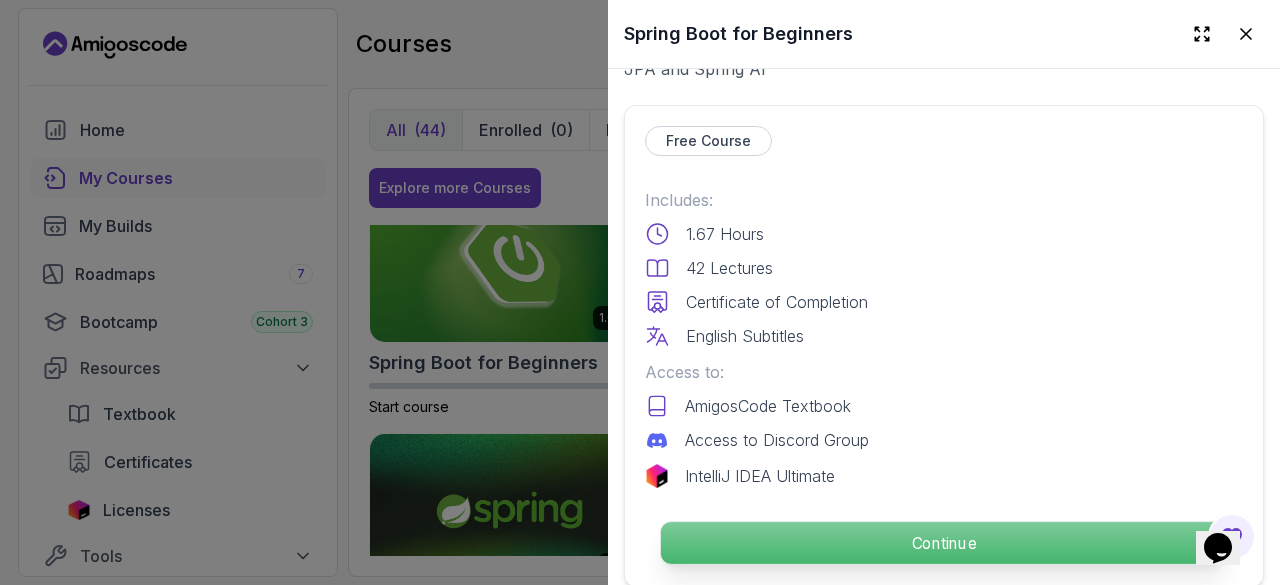 click on "Continue" at bounding box center (944, 543) 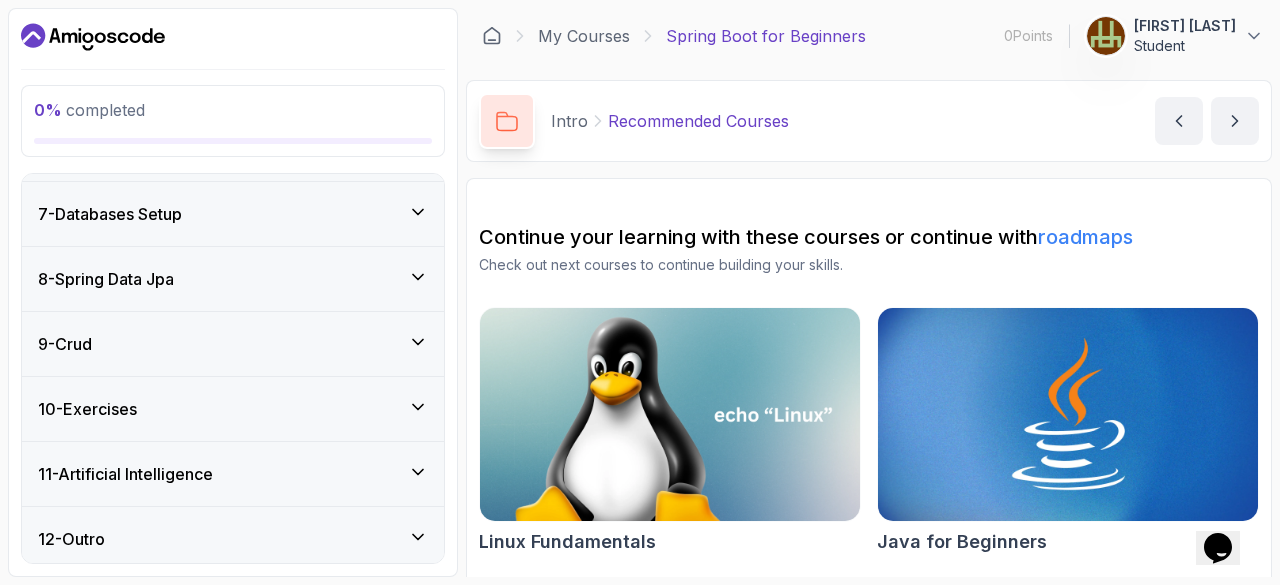scroll, scrollTop: 552, scrollLeft: 0, axis: vertical 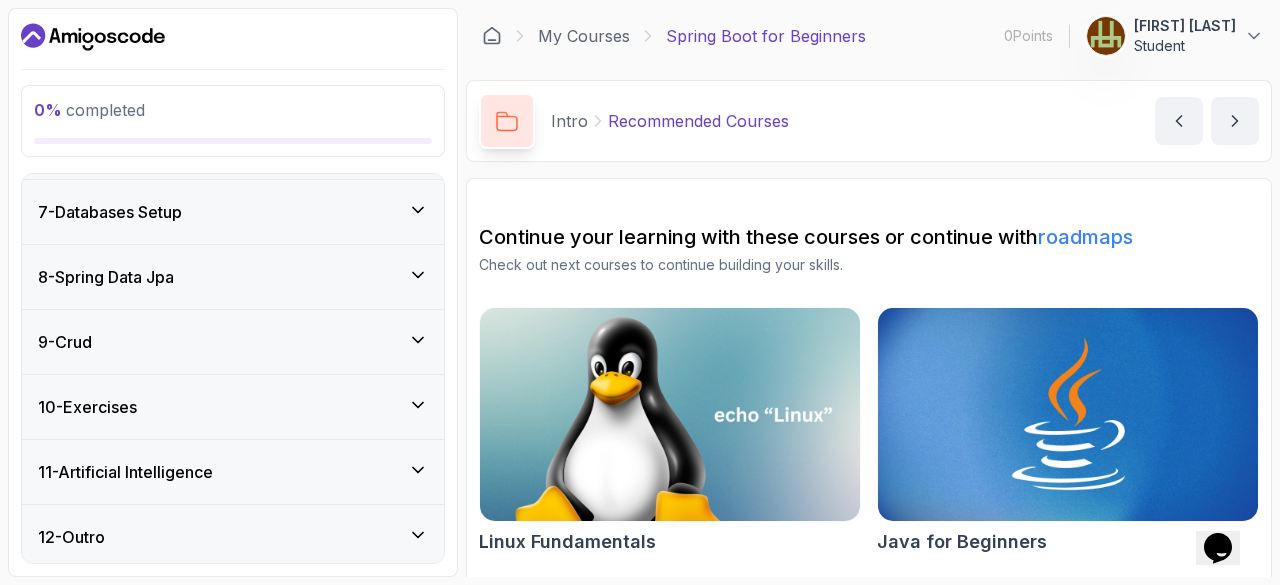 click 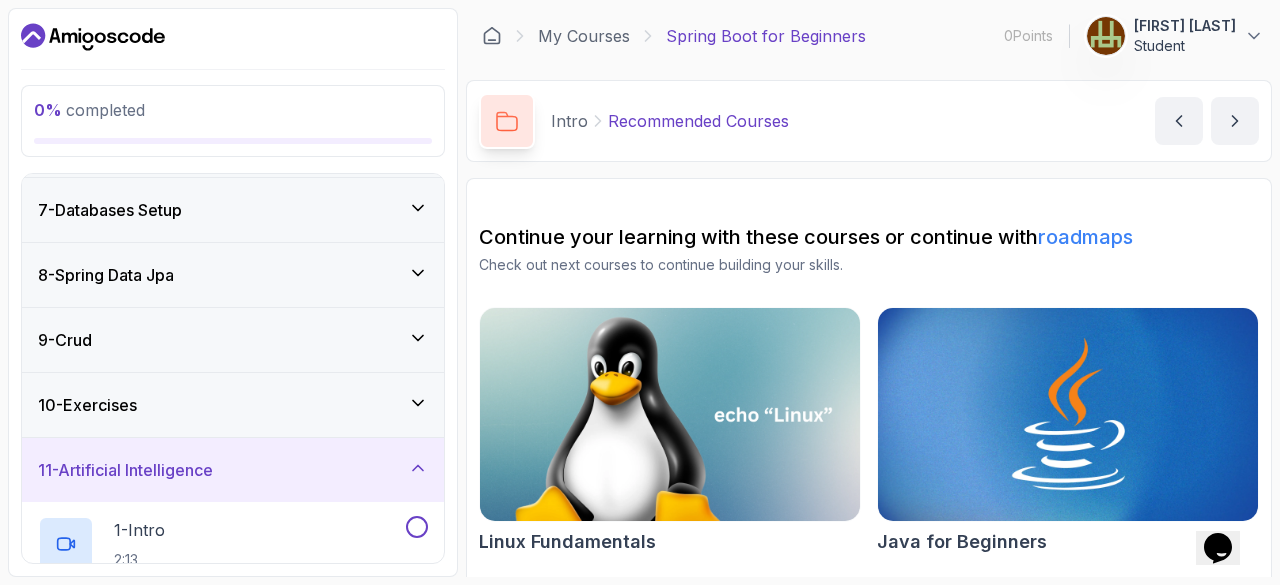 scroll, scrollTop: 384, scrollLeft: 0, axis: vertical 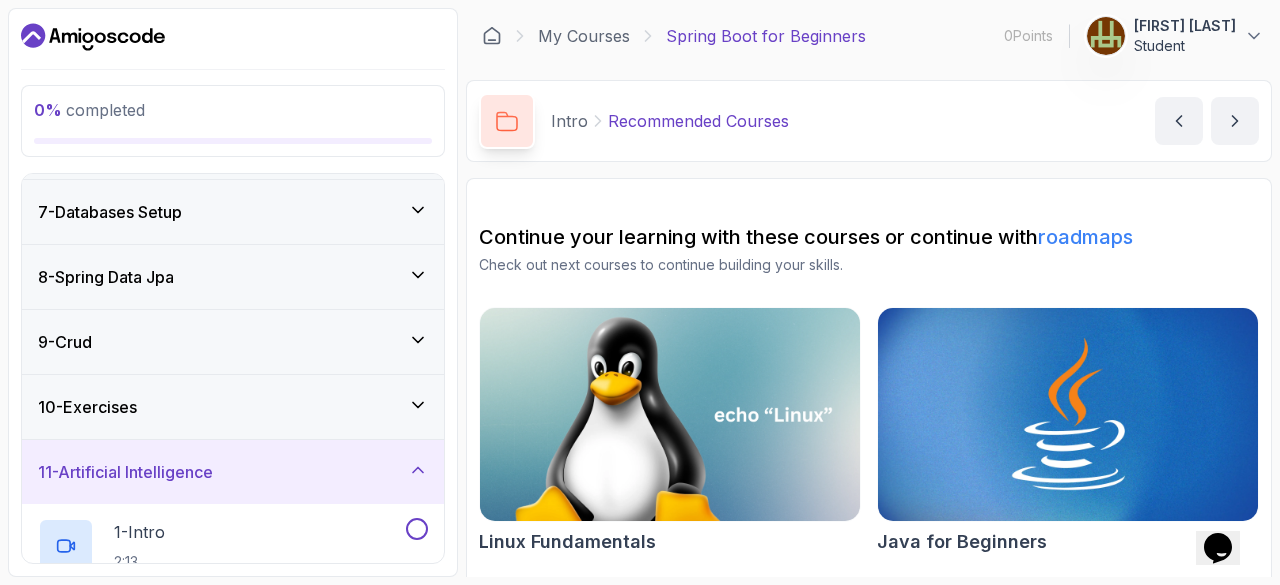 click 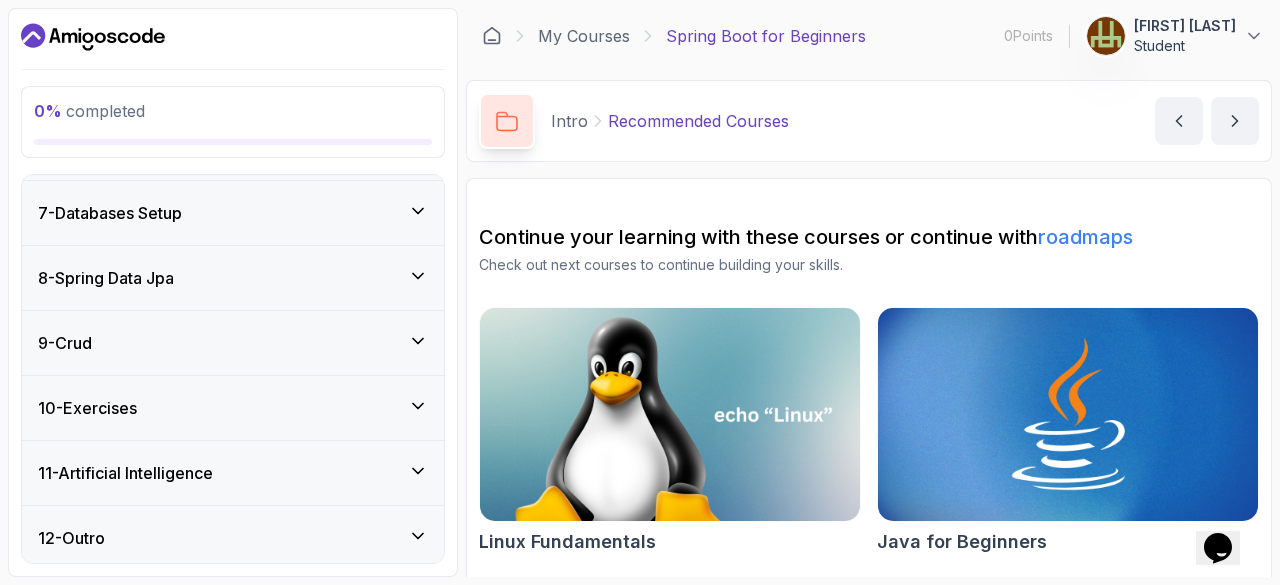 click 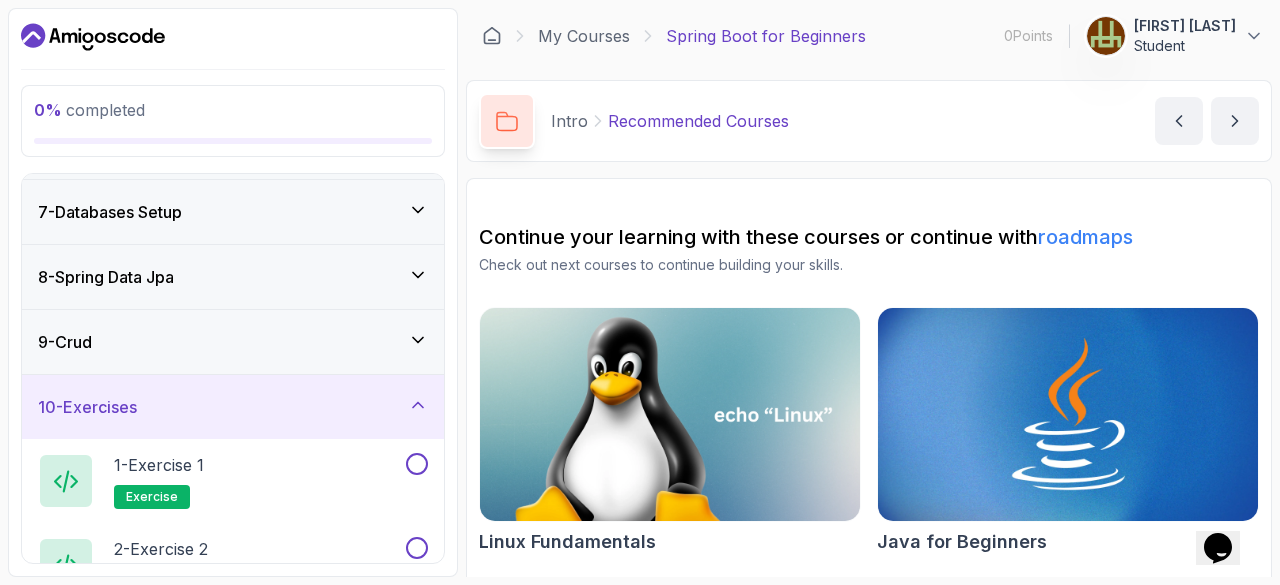 click 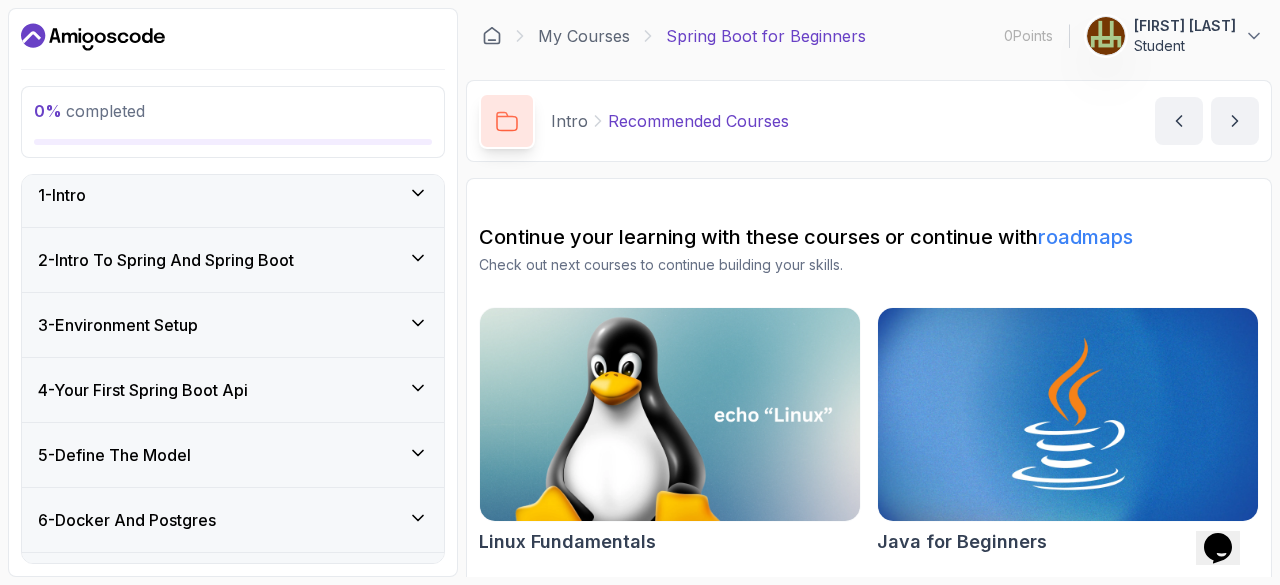 scroll, scrollTop: 0, scrollLeft: 0, axis: both 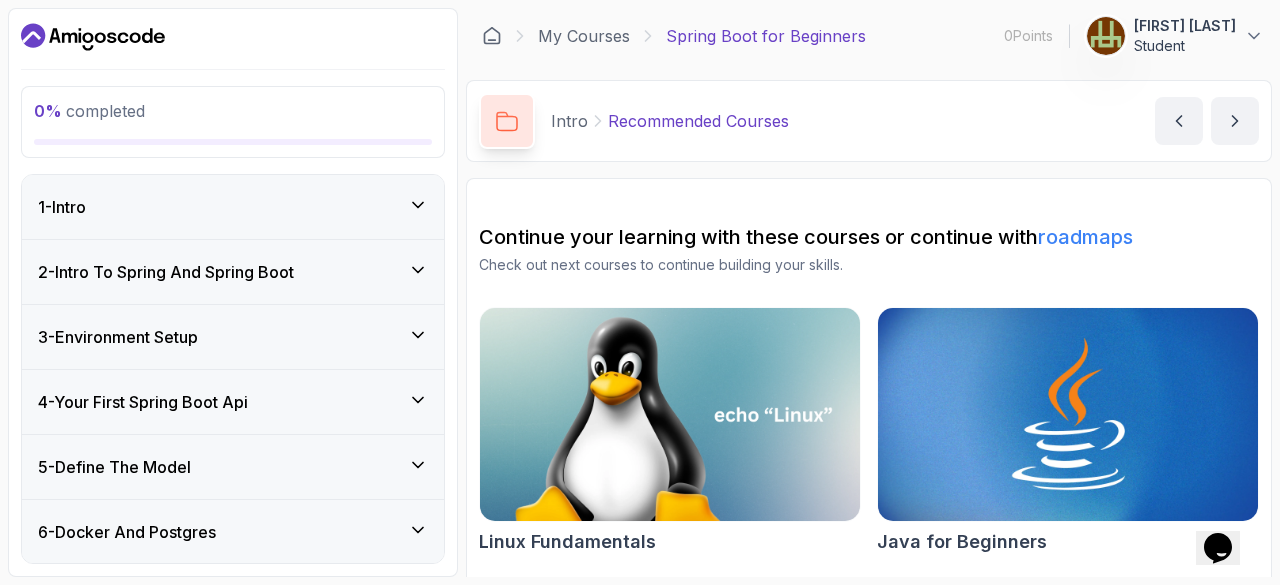 click on "1  -  Intro" at bounding box center (233, 207) 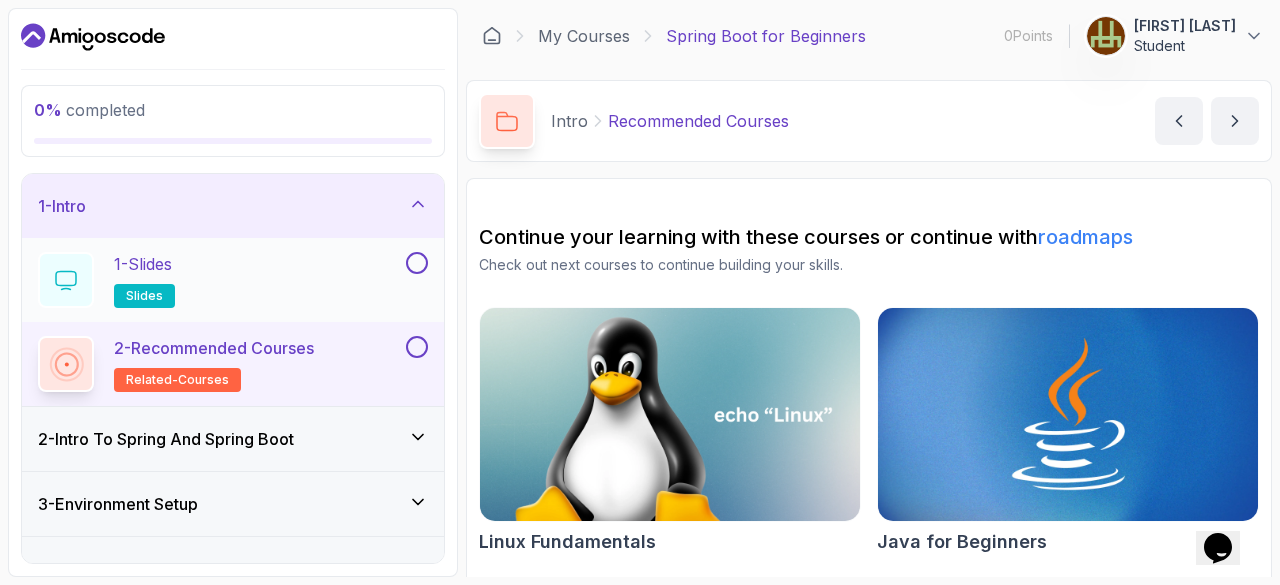 click on "1  -  Slides slides" at bounding box center [220, 280] 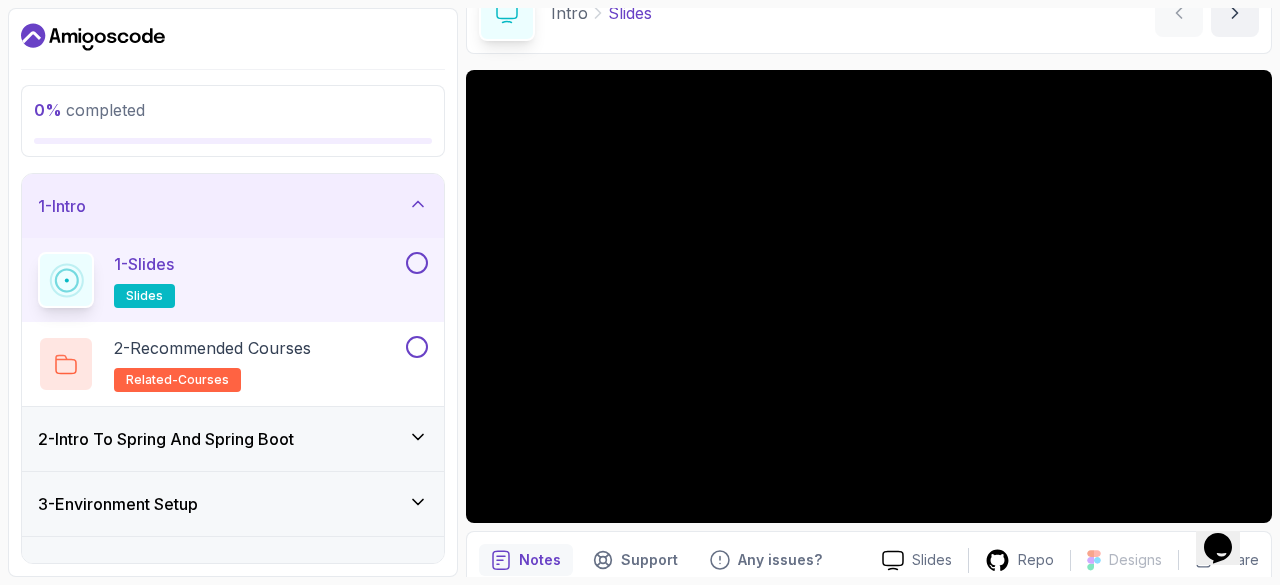 scroll, scrollTop: 130, scrollLeft: 0, axis: vertical 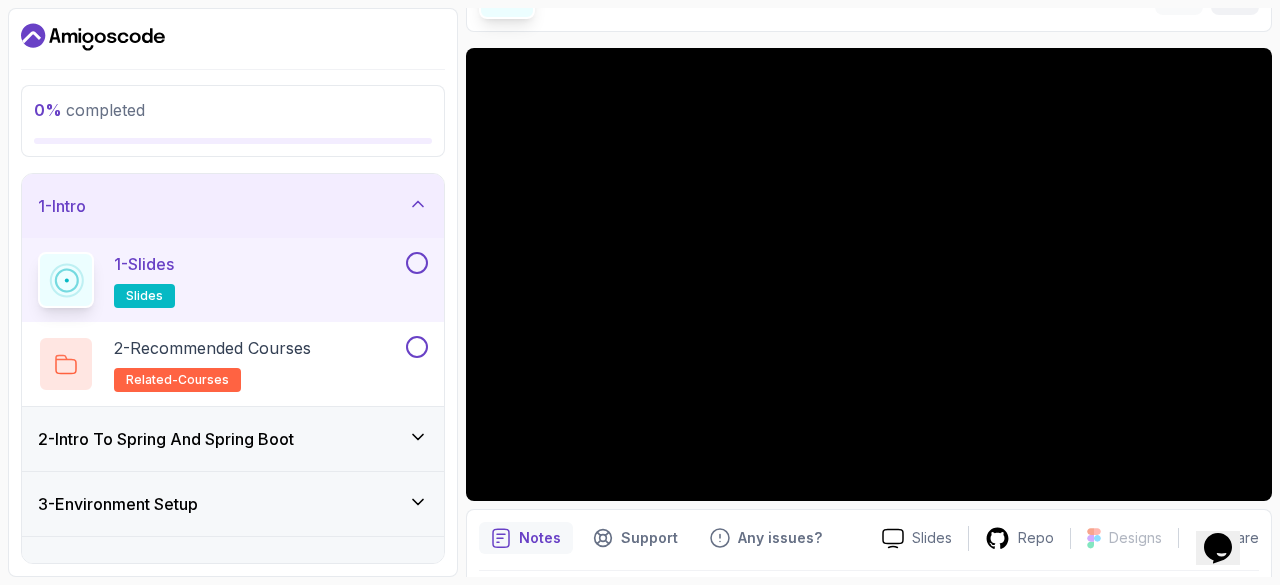 type 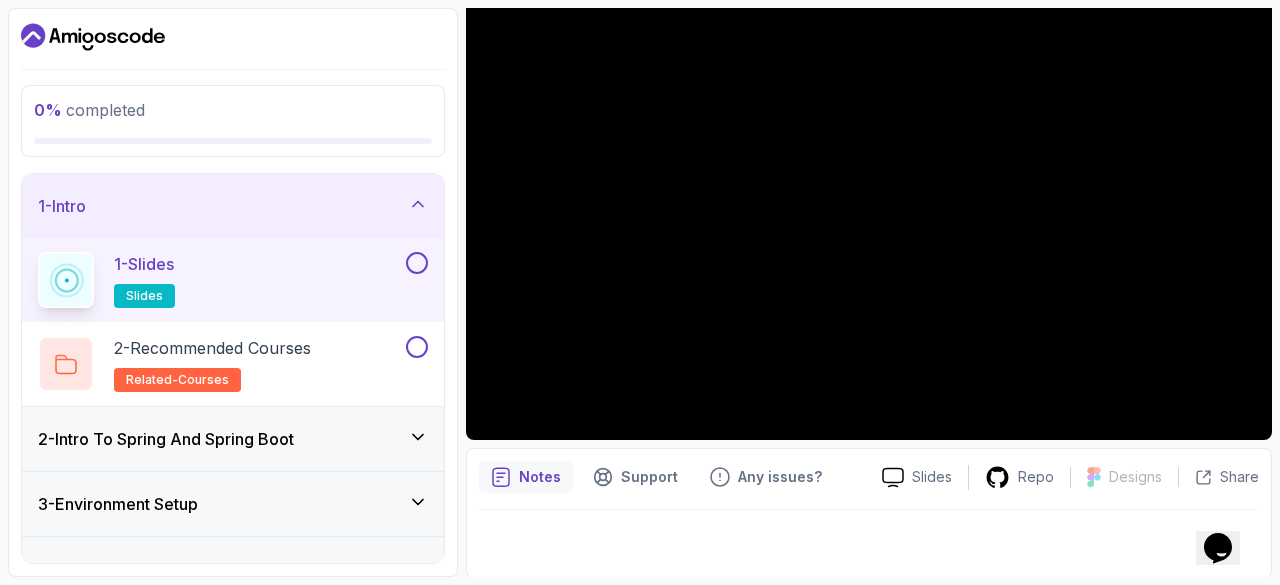 scroll, scrollTop: 192, scrollLeft: 0, axis: vertical 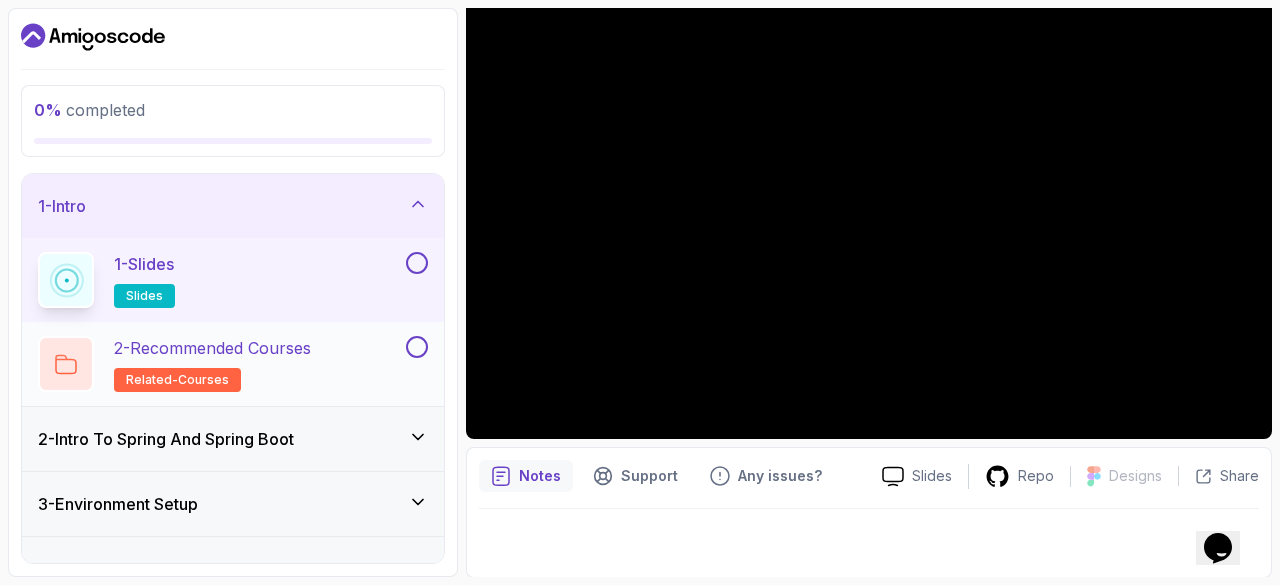 click on "2  -  Recommended Courses related-courses" at bounding box center (220, 364) 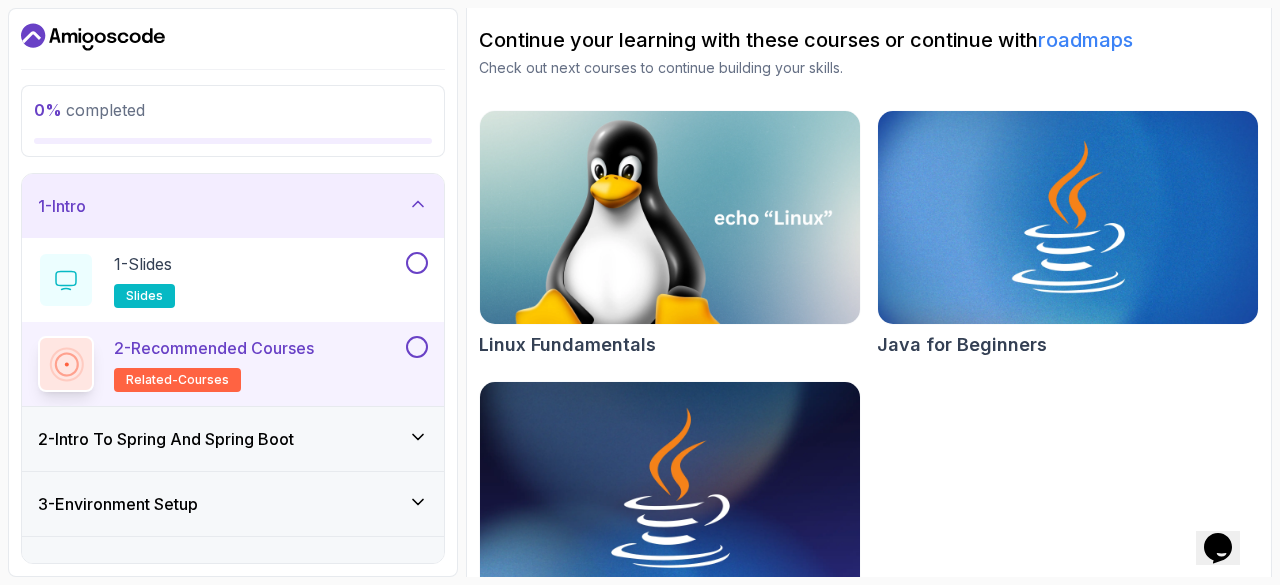 scroll, scrollTop: 267, scrollLeft: 0, axis: vertical 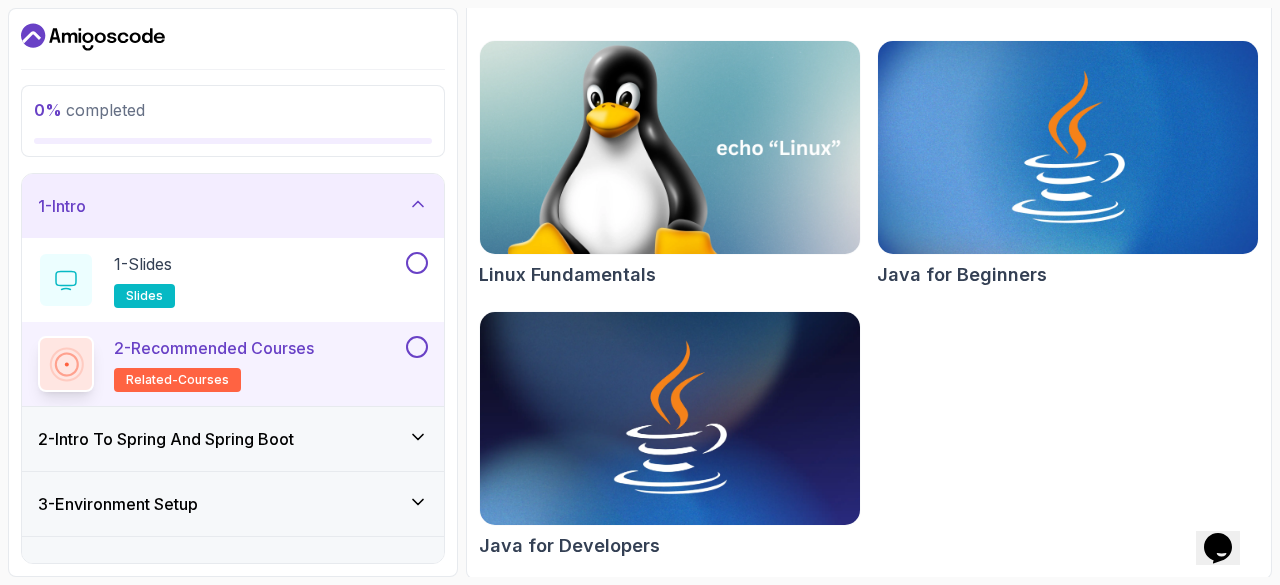 click at bounding box center [670, 148] 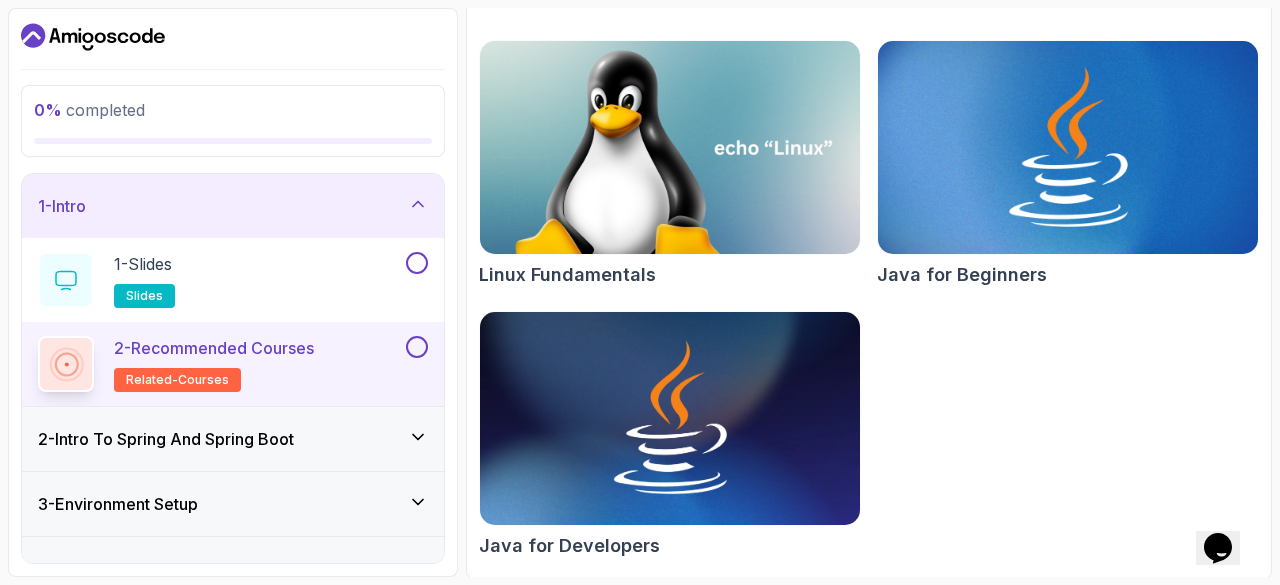 click at bounding box center (1068, 148) 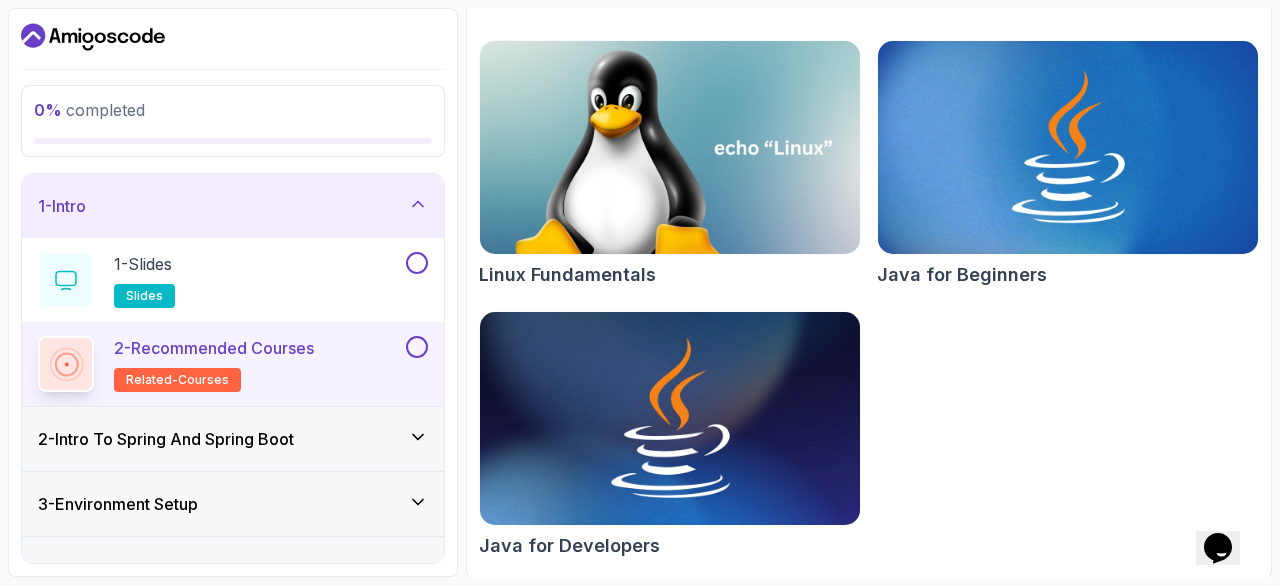 click at bounding box center [670, 419] 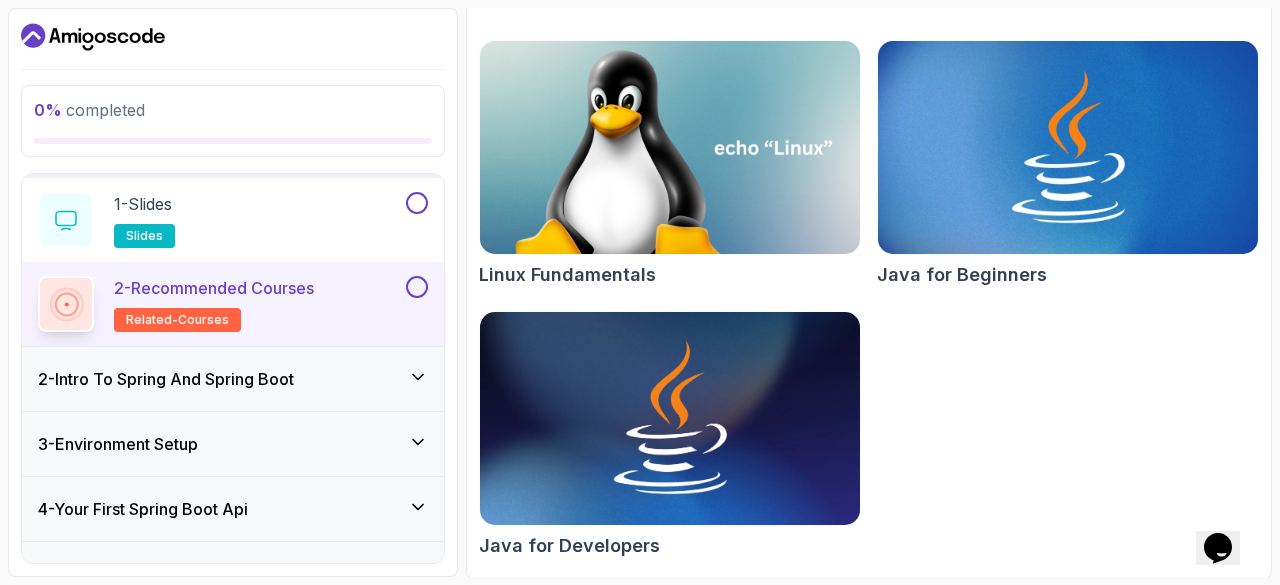 scroll, scrollTop: 61, scrollLeft: 0, axis: vertical 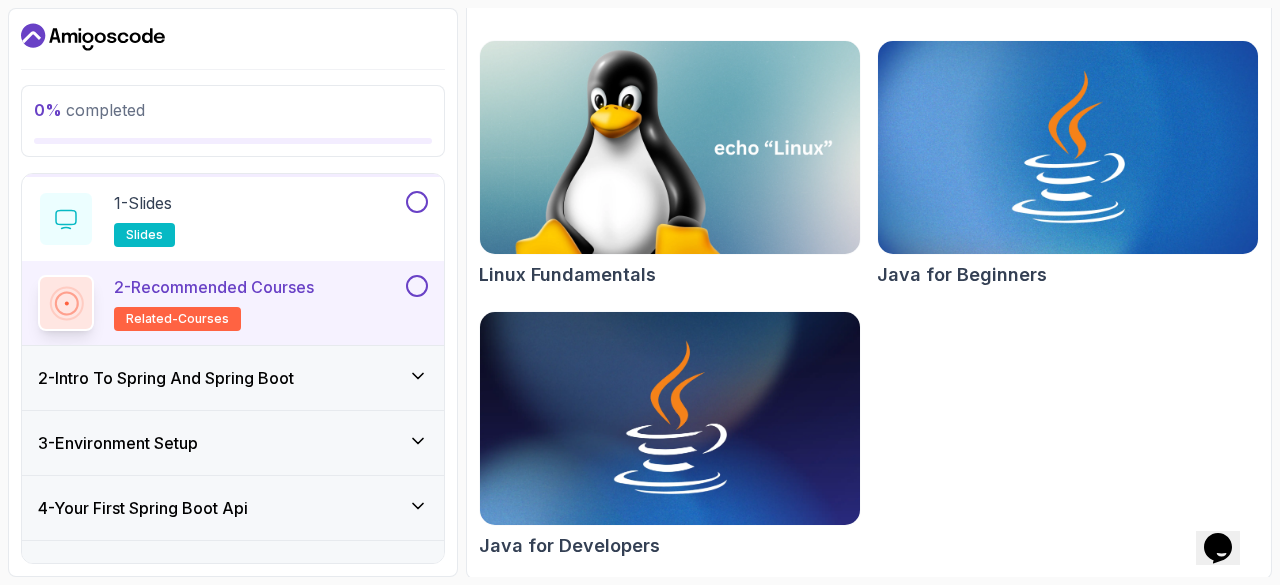 click on "2  -  Intro To Spring And Spring Boot" at bounding box center (233, 378) 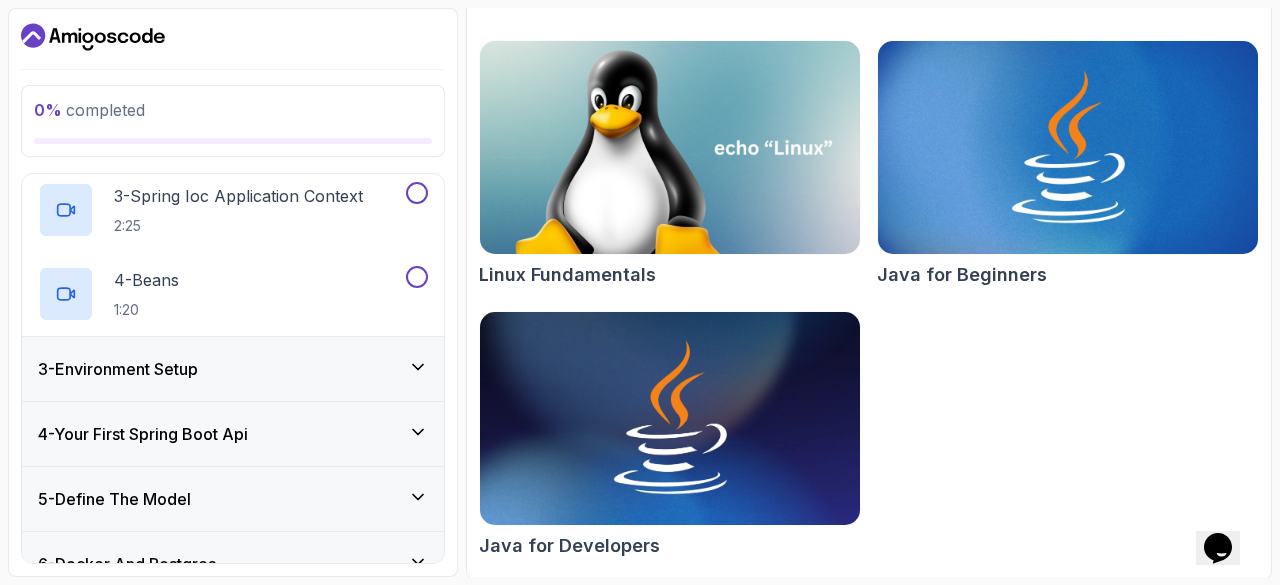 scroll, scrollTop: 316, scrollLeft: 0, axis: vertical 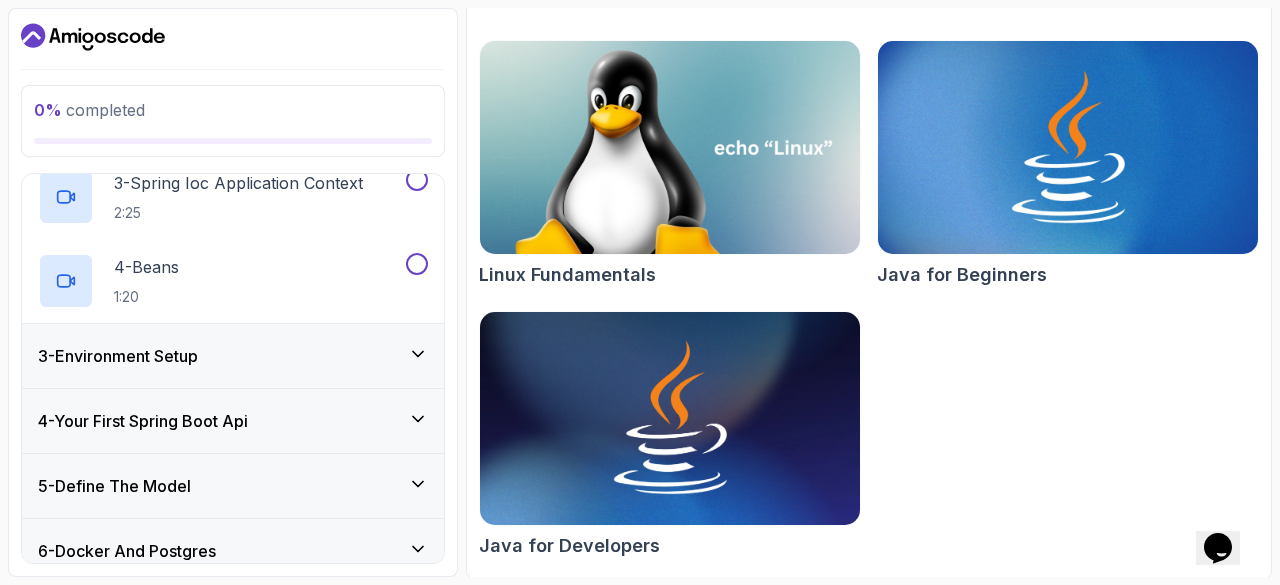 click on "3  -  Environment Setup" at bounding box center [233, 356] 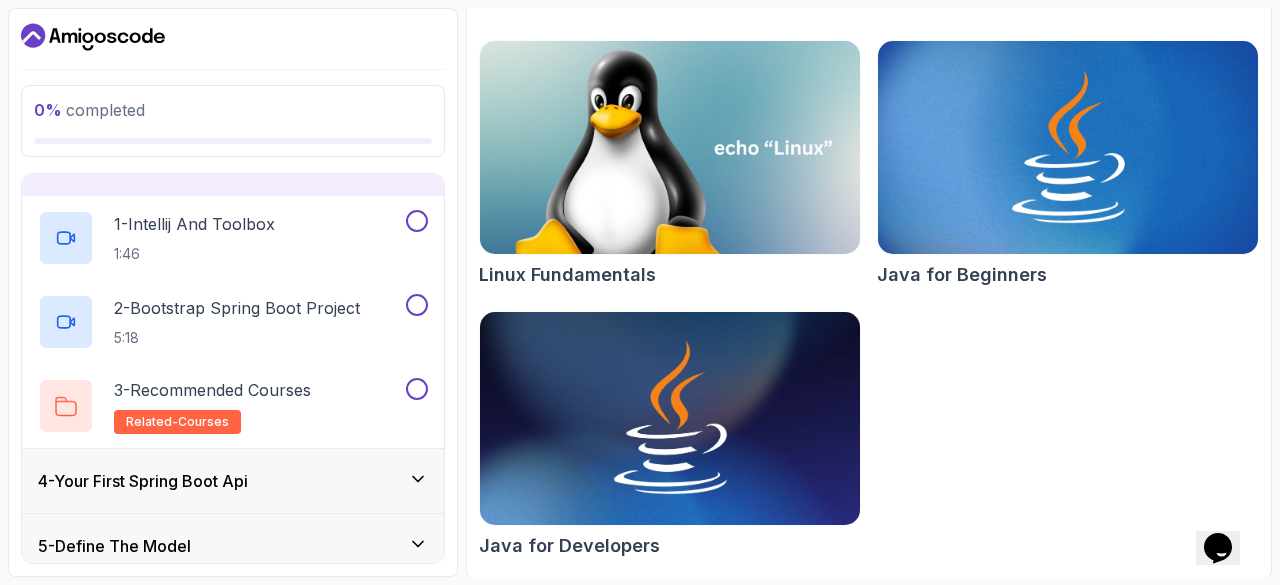scroll, scrollTop: 172, scrollLeft: 0, axis: vertical 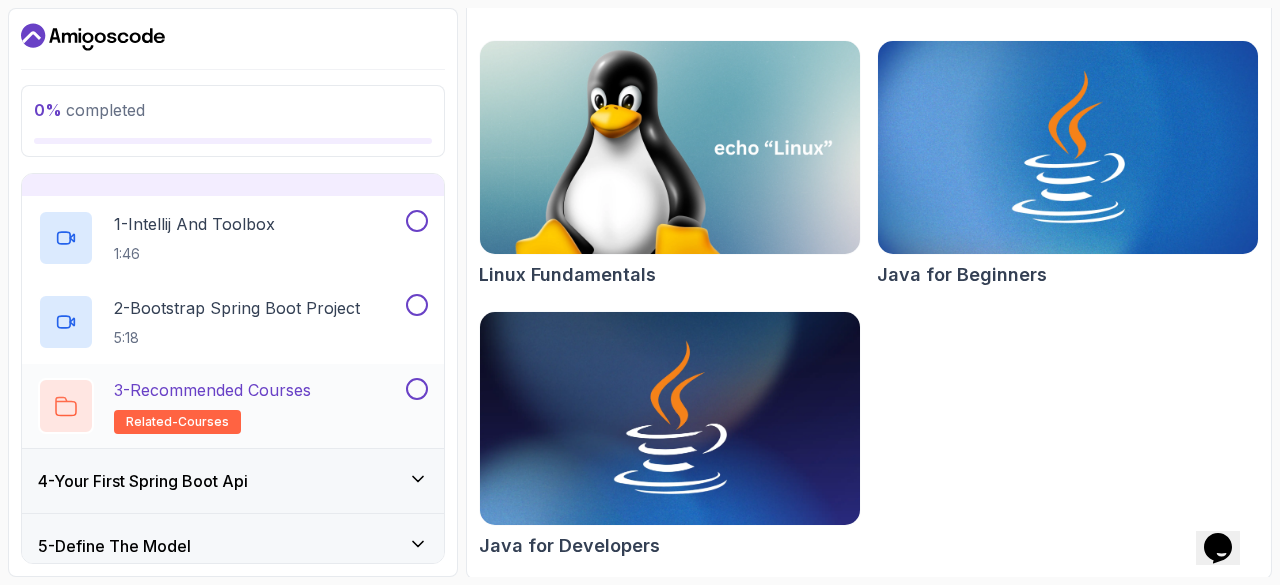 click at bounding box center (417, 389) 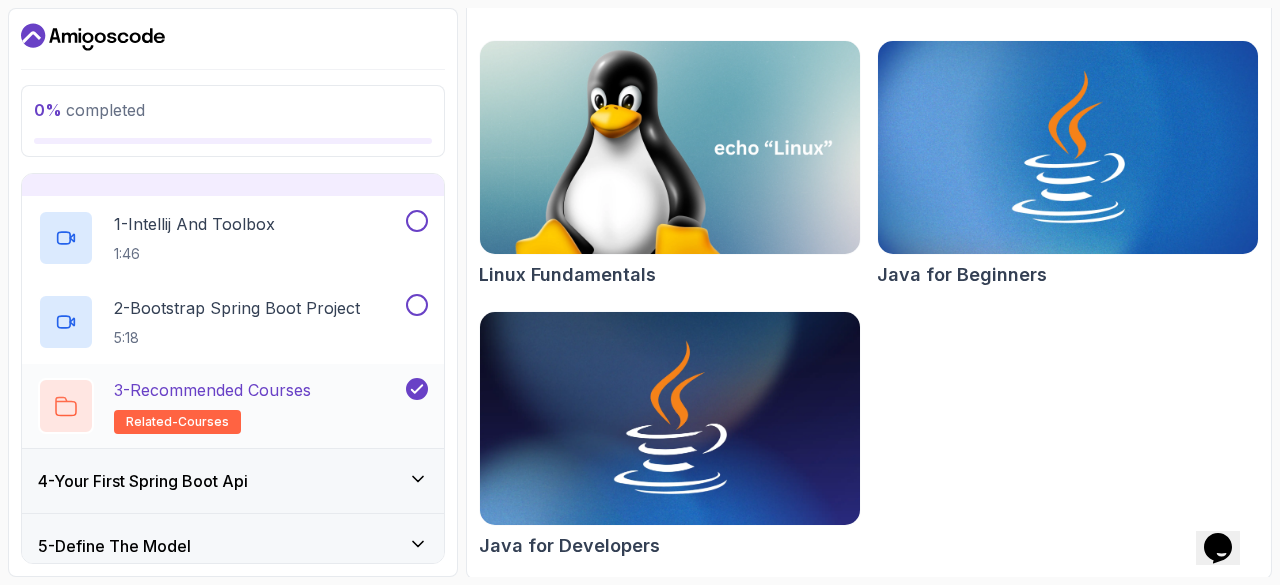 click on "3  -  Recommended Courses related-courses" at bounding box center [220, 406] 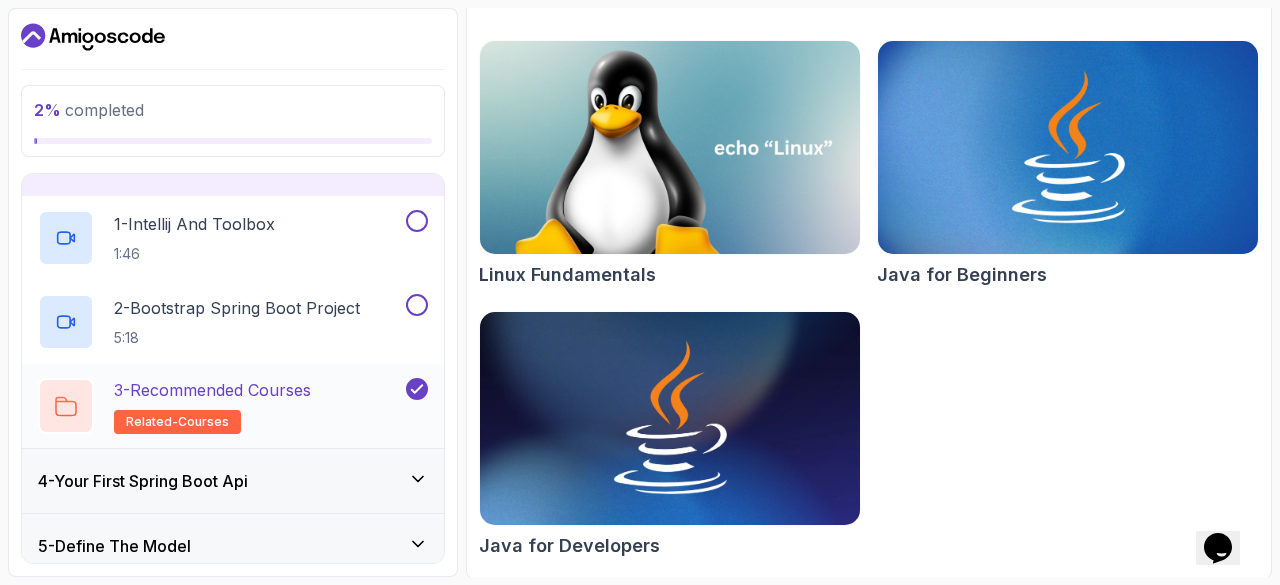scroll, scrollTop: 0, scrollLeft: 0, axis: both 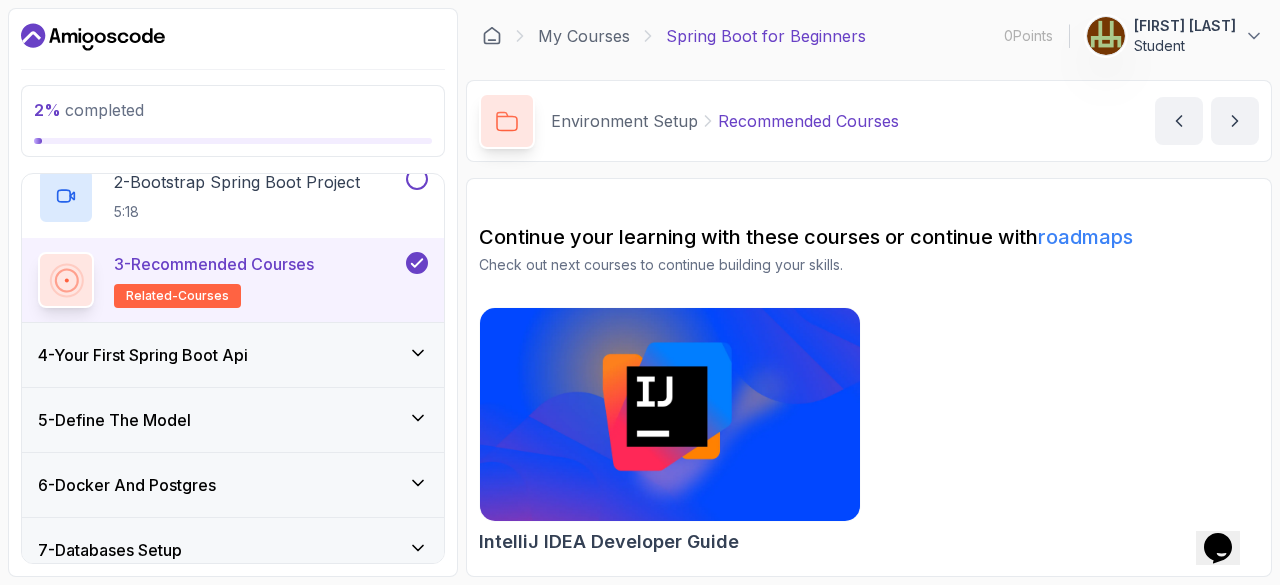 click 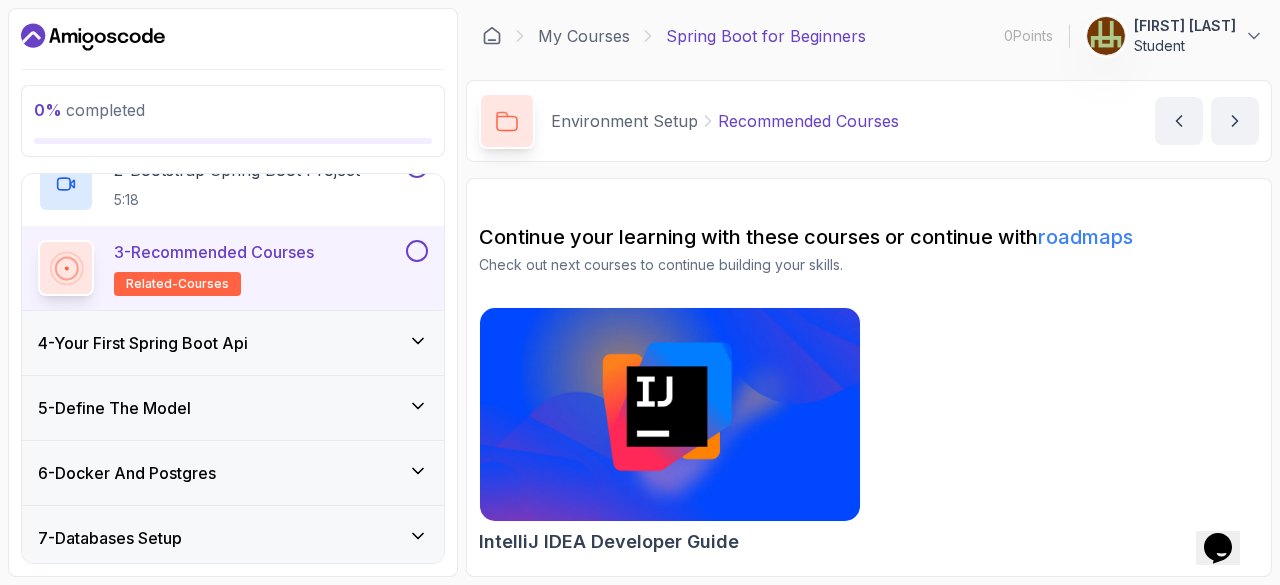 scroll, scrollTop: 312, scrollLeft: 0, axis: vertical 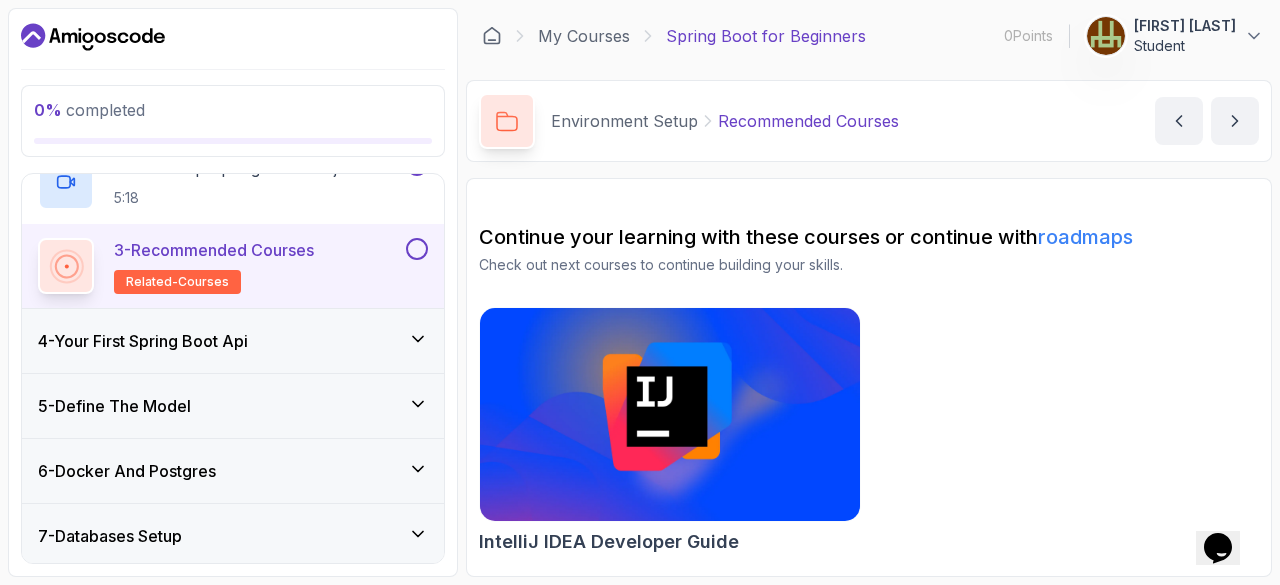 click on "4  -  Your First Spring Boot Api" at bounding box center (233, 341) 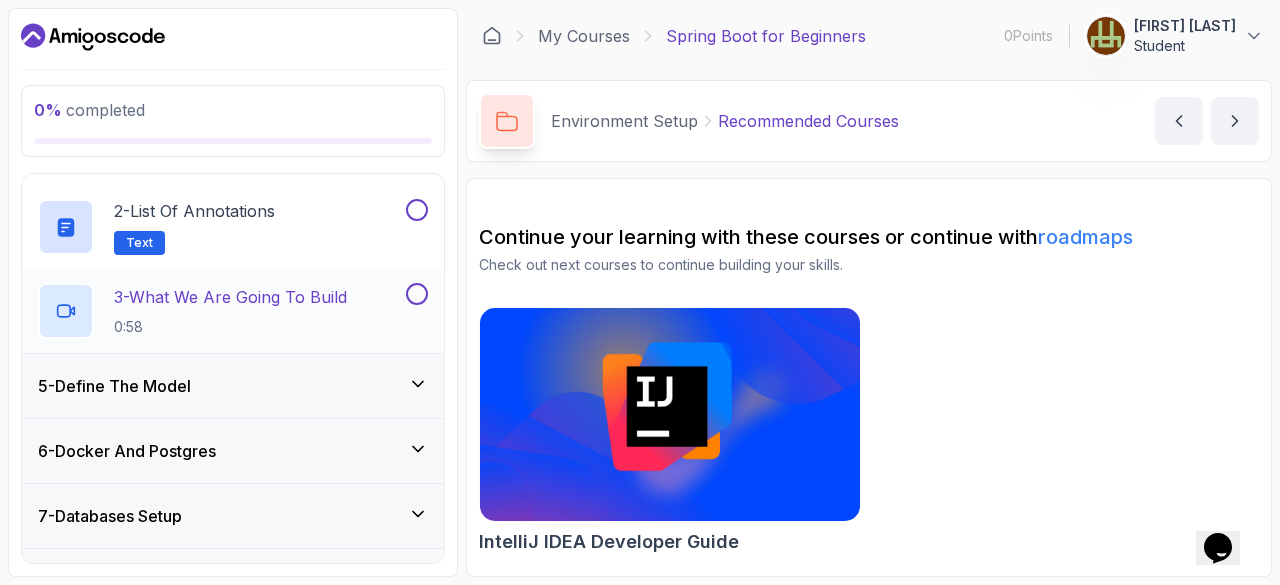 scroll, scrollTop: 333, scrollLeft: 0, axis: vertical 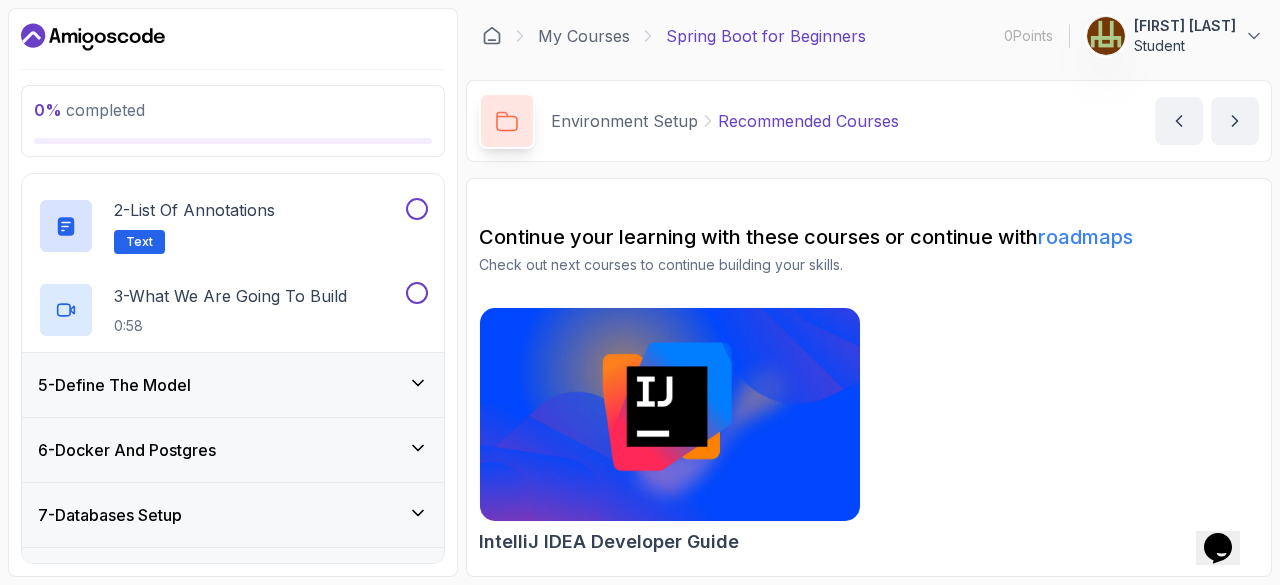 click on "5  -  Define The Model" at bounding box center (233, 385) 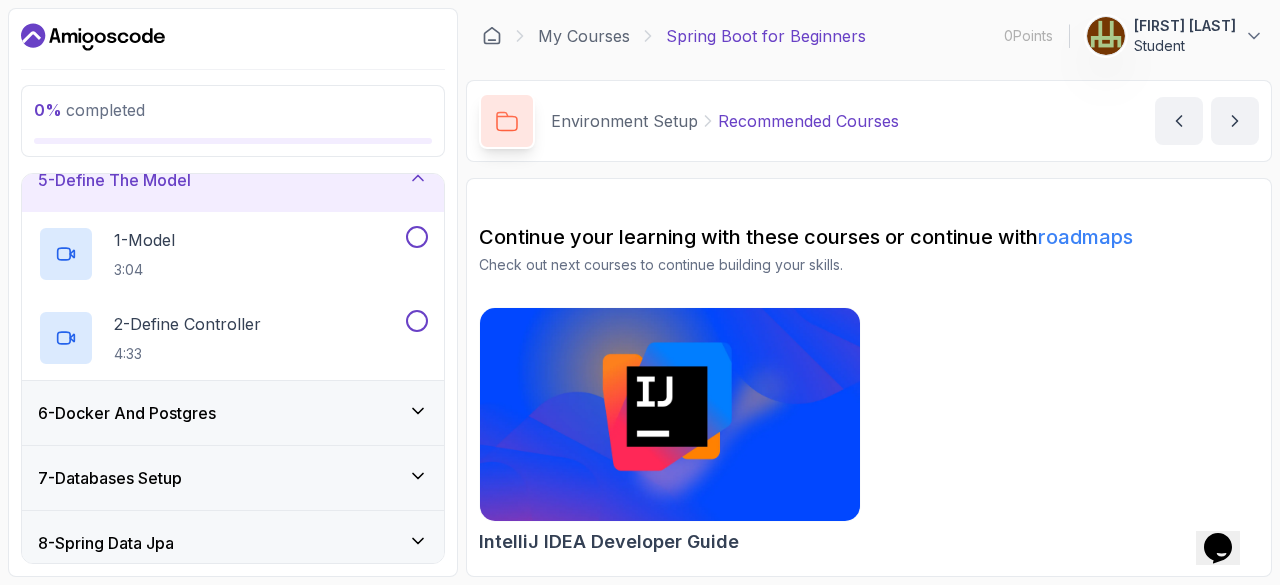 scroll, scrollTop: 364, scrollLeft: 0, axis: vertical 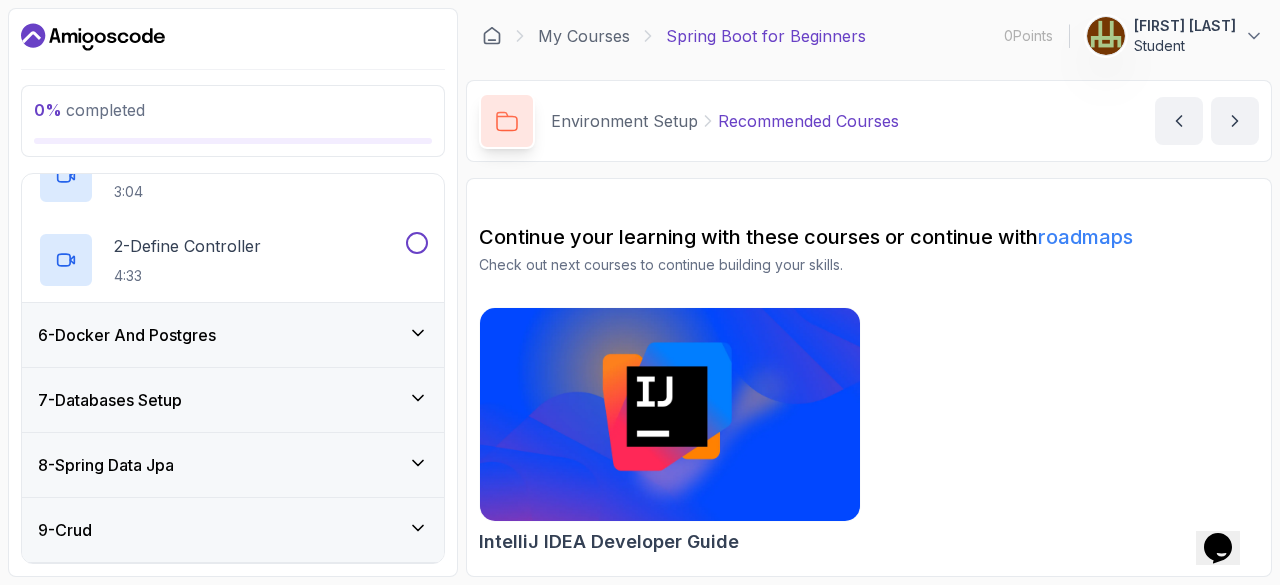 click on "6  -  Docker And Postgres" at bounding box center (233, 335) 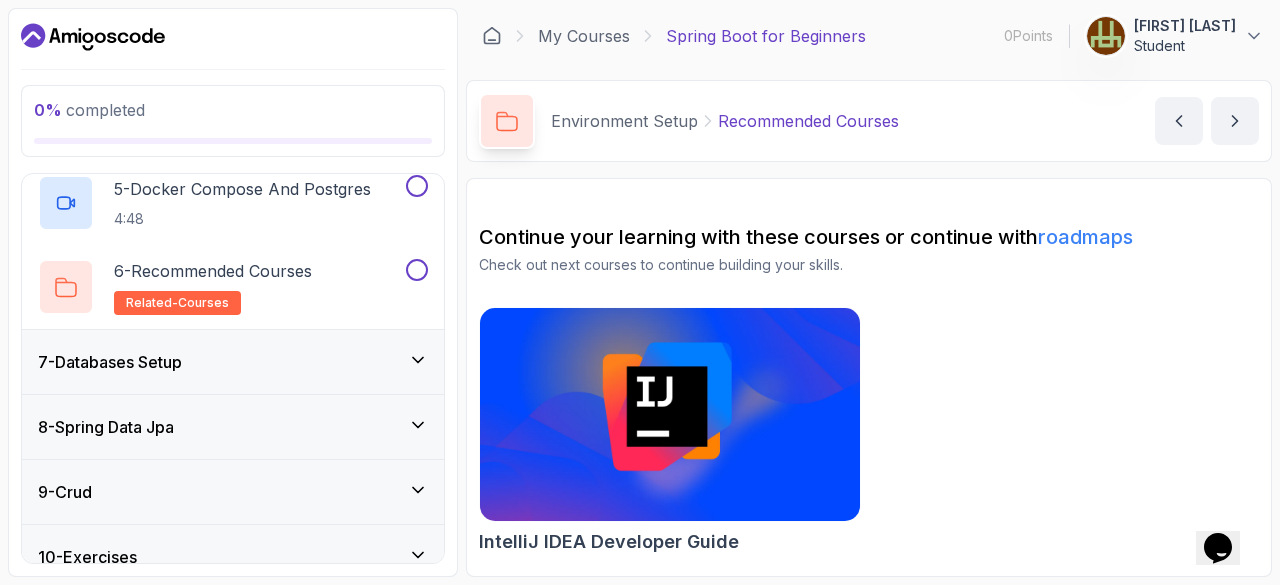 click on "7  -  Databases Setup" at bounding box center (233, 362) 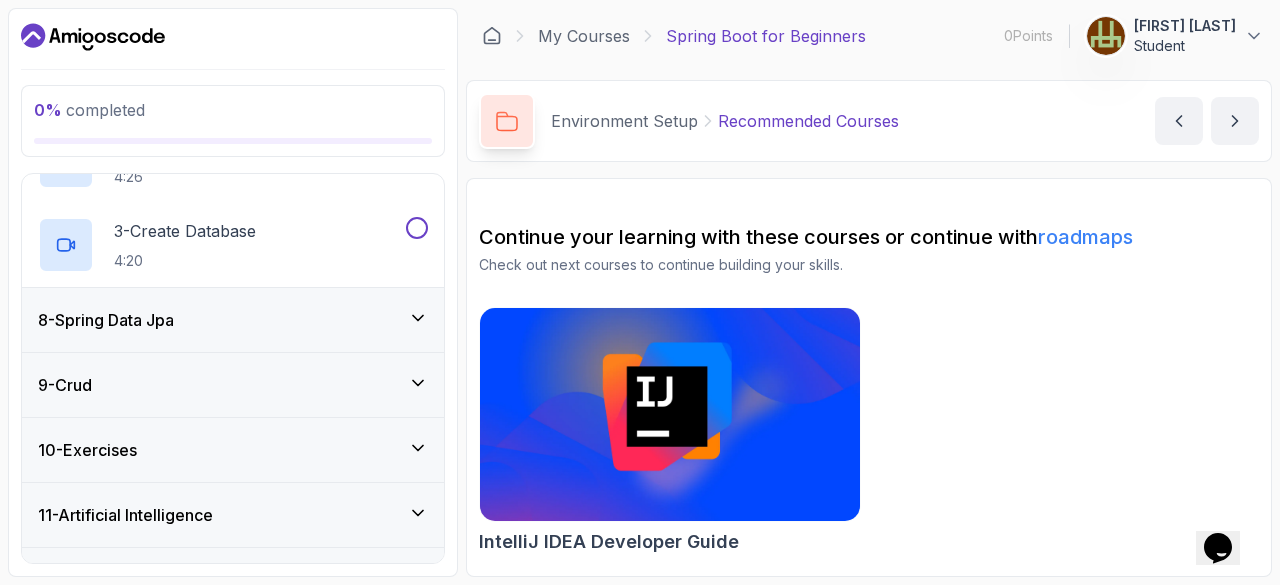 click on "8  -  Spring Data Jpa" at bounding box center (233, 320) 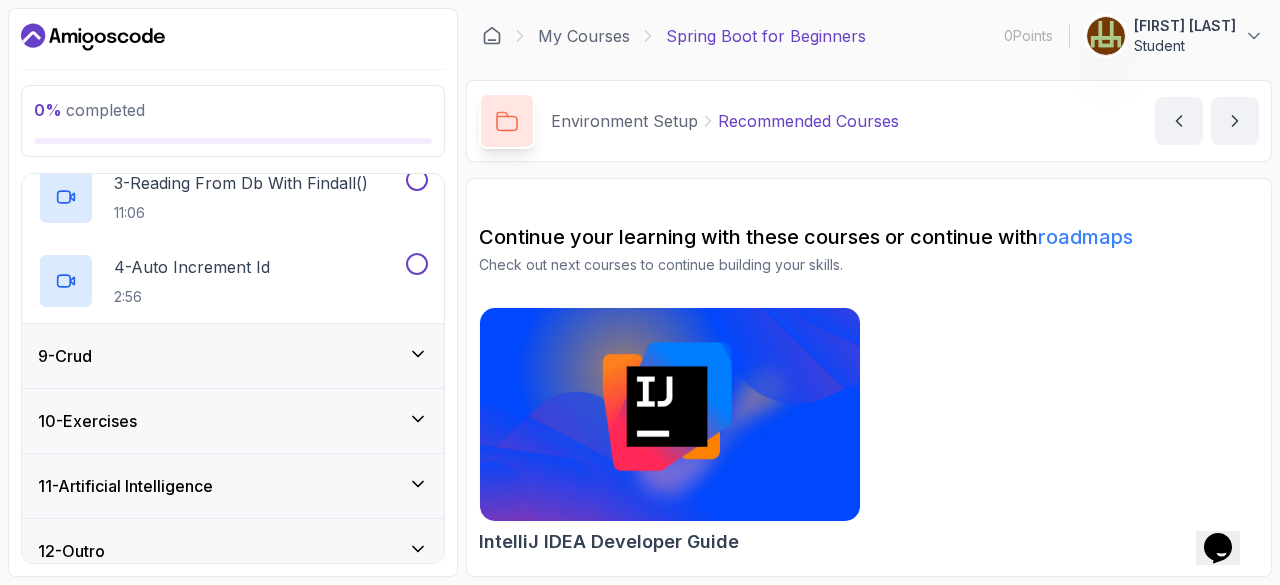 scroll, scrollTop: 720, scrollLeft: 0, axis: vertical 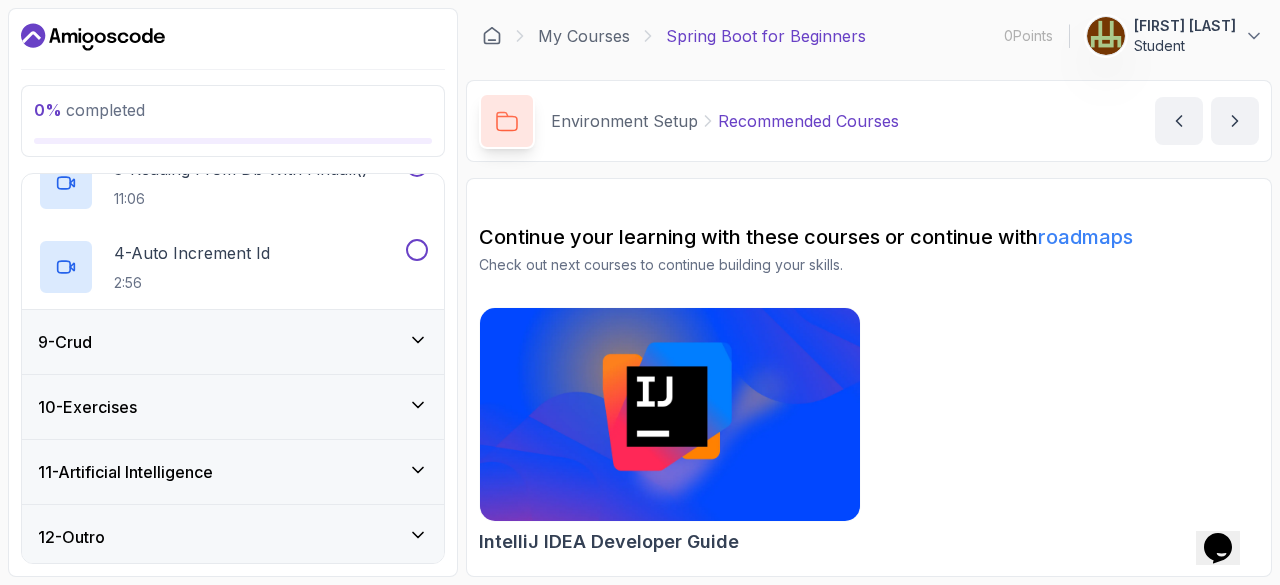 click on "9  -  Crud" at bounding box center [233, 342] 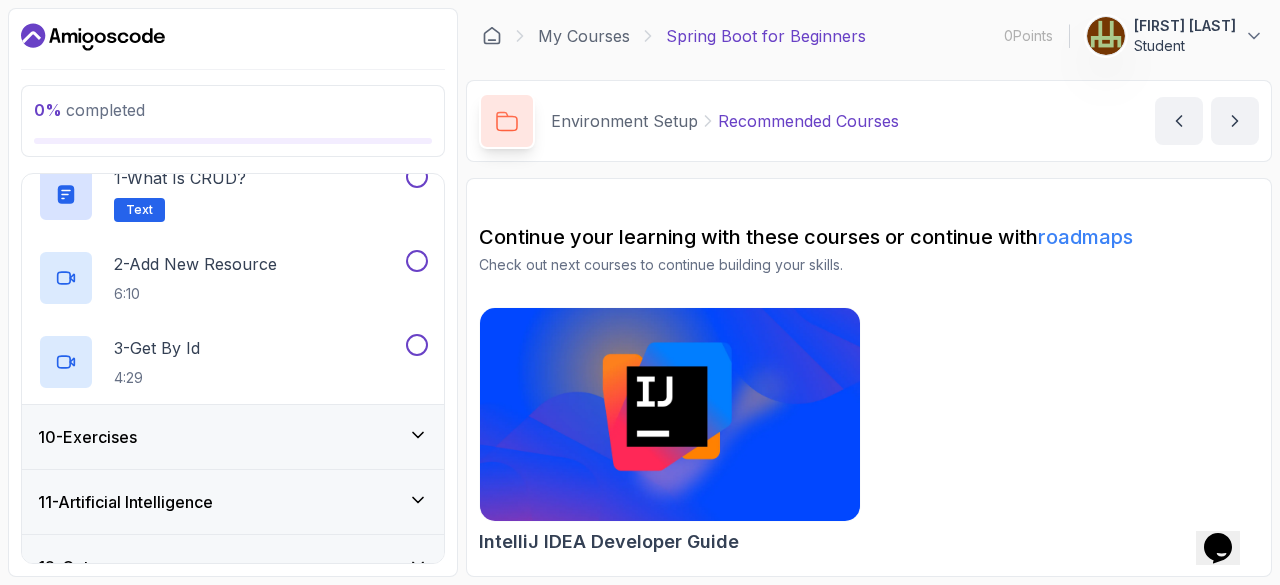 scroll, scrollTop: 636, scrollLeft: 0, axis: vertical 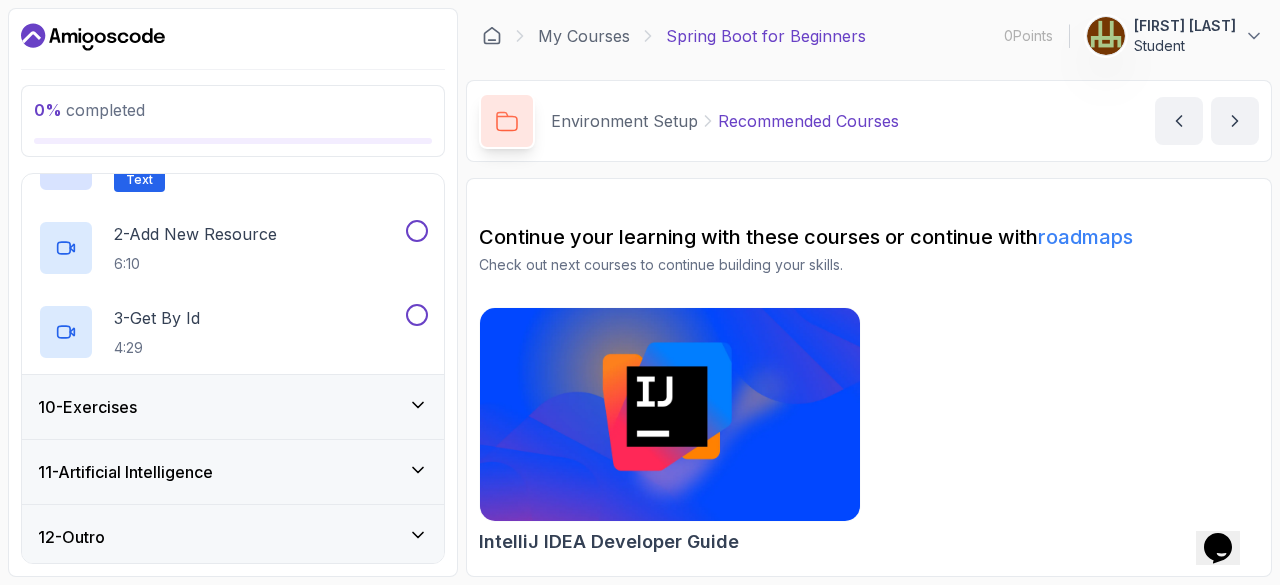 click on "10  -  Exercises" at bounding box center (233, 407) 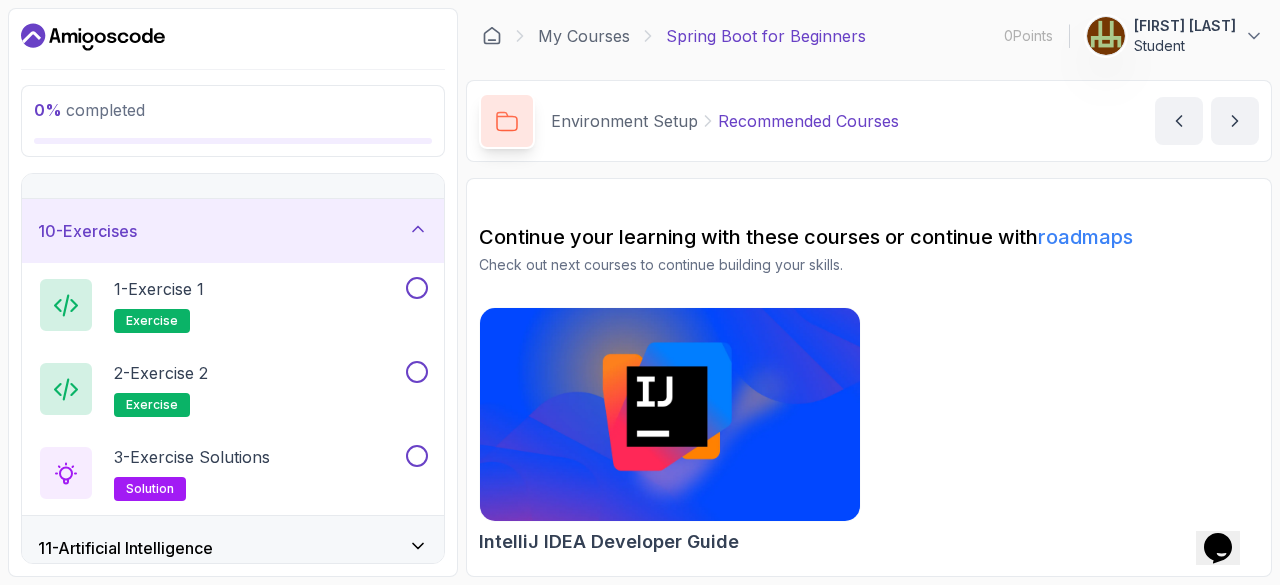 scroll, scrollTop: 636, scrollLeft: 0, axis: vertical 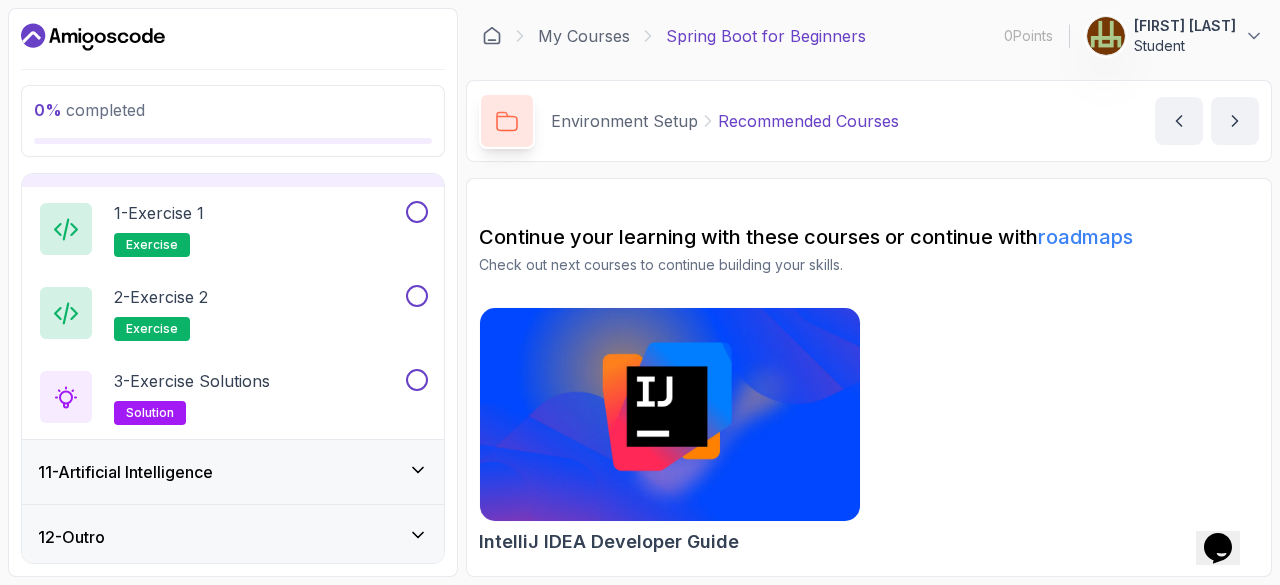 click on "11  -  Artificial Intelligence" at bounding box center (233, 472) 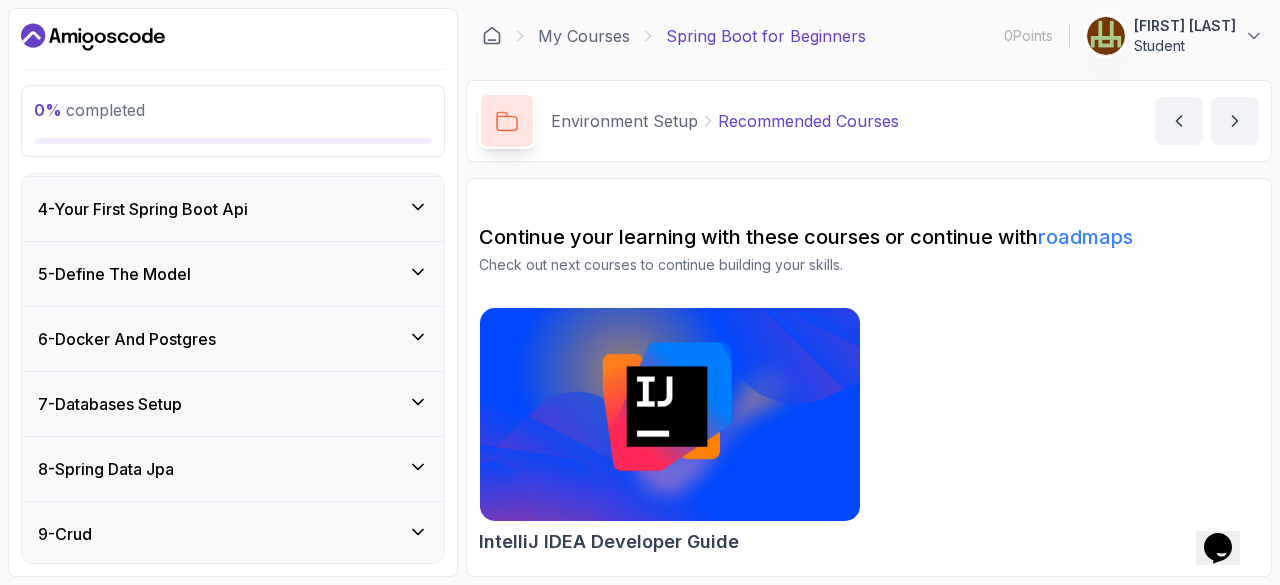 scroll, scrollTop: 0, scrollLeft: 0, axis: both 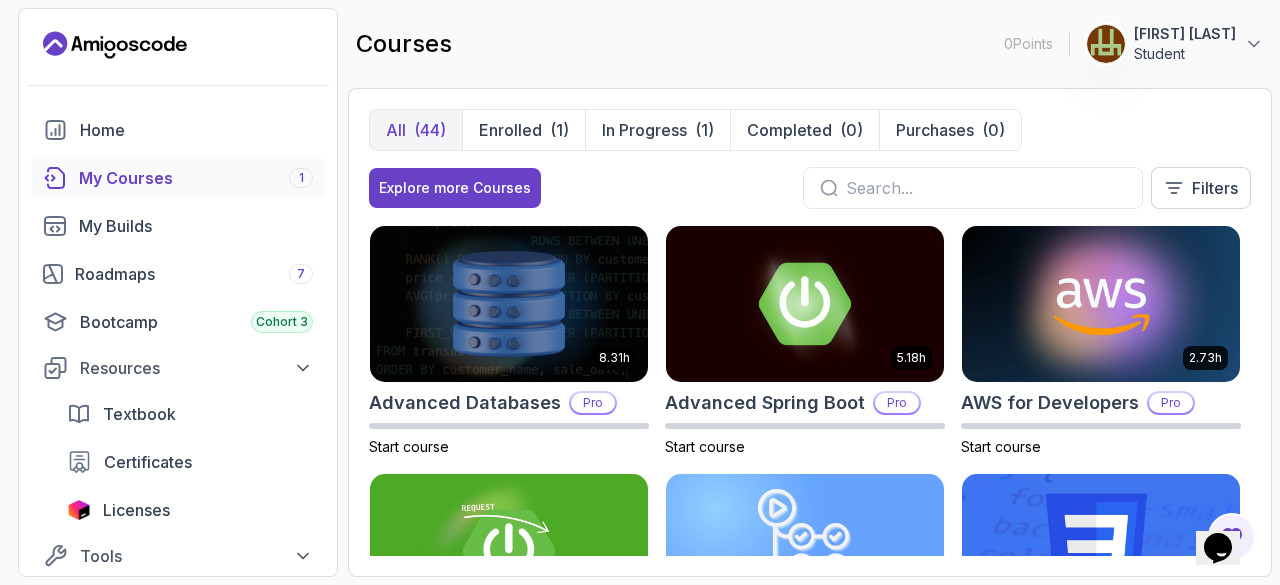 drag, startPoint x: 466, startPoint y: 0, endPoint x: 472, endPoint y: 57, distance: 57.31492 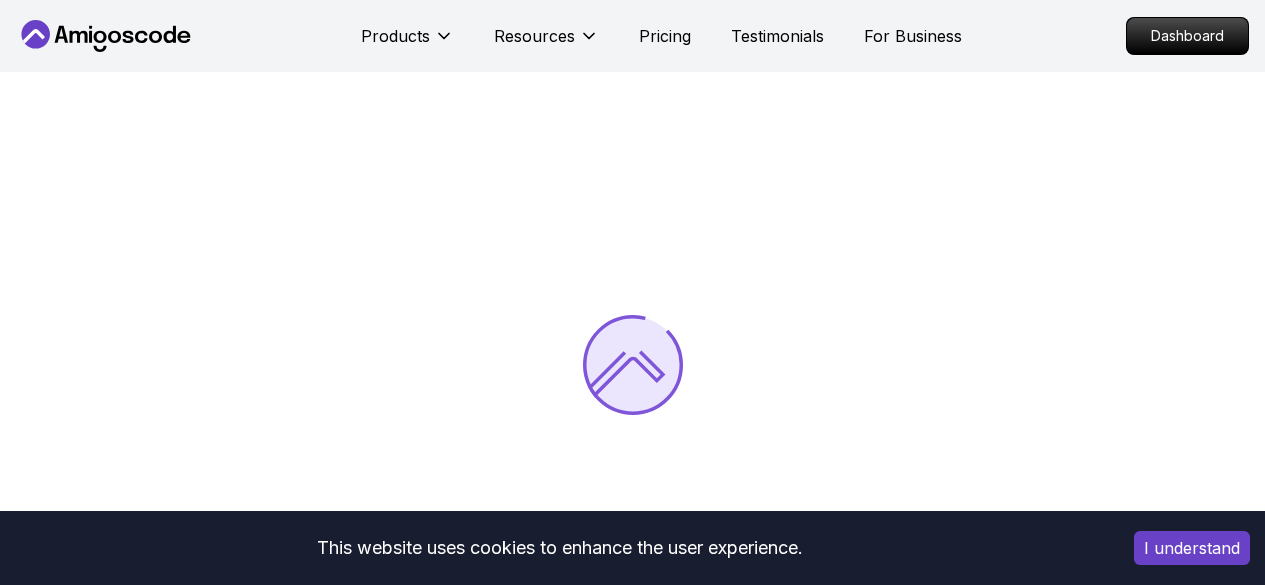 scroll, scrollTop: 0, scrollLeft: 0, axis: both 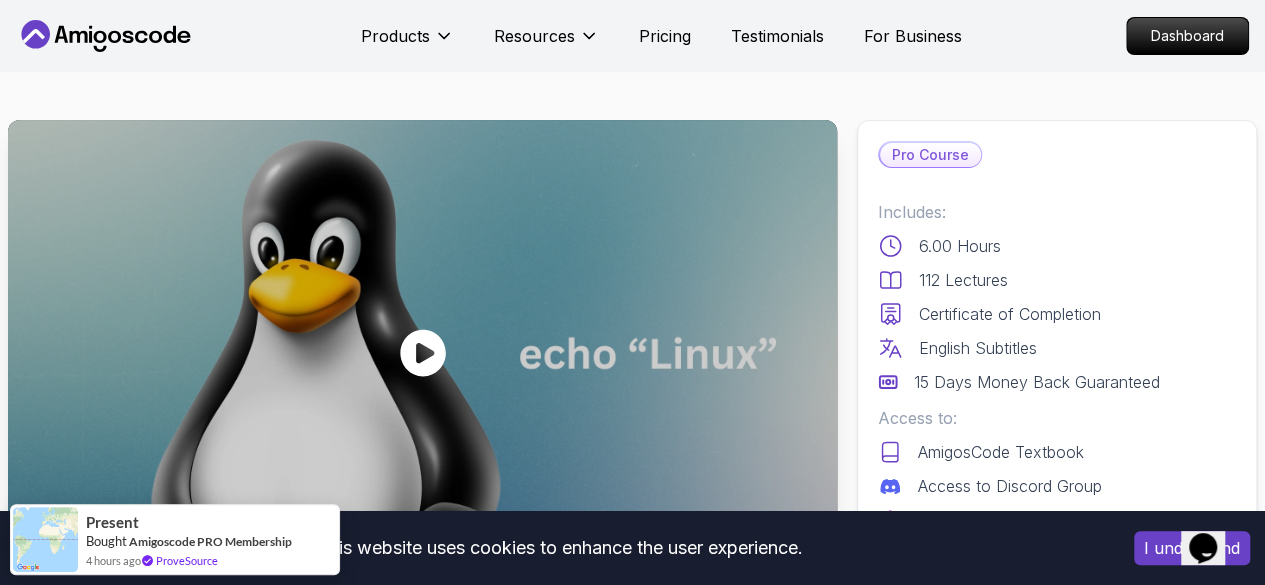 click on "This website uses cookies to enhance the user experience. I understand Products Resources Pricing Testimonials For Business Dashboard Products Resources Pricing Testimonials For Business Dashboard Linux Fundamentals Learn the fundamentals of Linux and how to use the command line Mama Samba Braima Djalo  /   Instructor Pro Course Includes: 6.00 Hours 112 Lectures Certificate of Completion English Subtitles 15 Days Money Back Guaranteed Access to: AmigosCode Textbook Access to Discord Group IntelliJ IDEA Ultimate Upgrade Now Share this Course or Copy link Got a Team of 5 or More? With one subscription, give your entire team access to all courses and features. Check our Business Plan Mama Samba Braima Djalo  /   Instructor What you will learn linux ubuntu terminal bash Getting Started with Linux - An introduction to the Linux operating system and its history. Linux Installation (Mac, Windows, Linux) - Step-by-step guide to installing Linux on different platforms.
Why Should You Take This Course" at bounding box center [632, 4401] 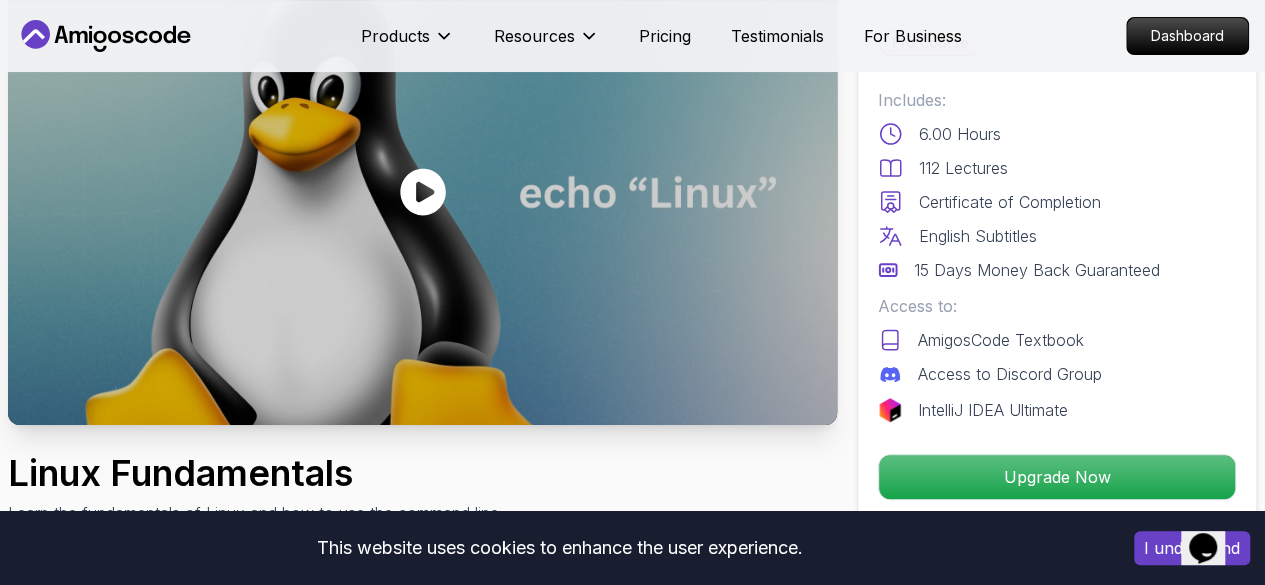 scroll, scrollTop: 0, scrollLeft: 0, axis: both 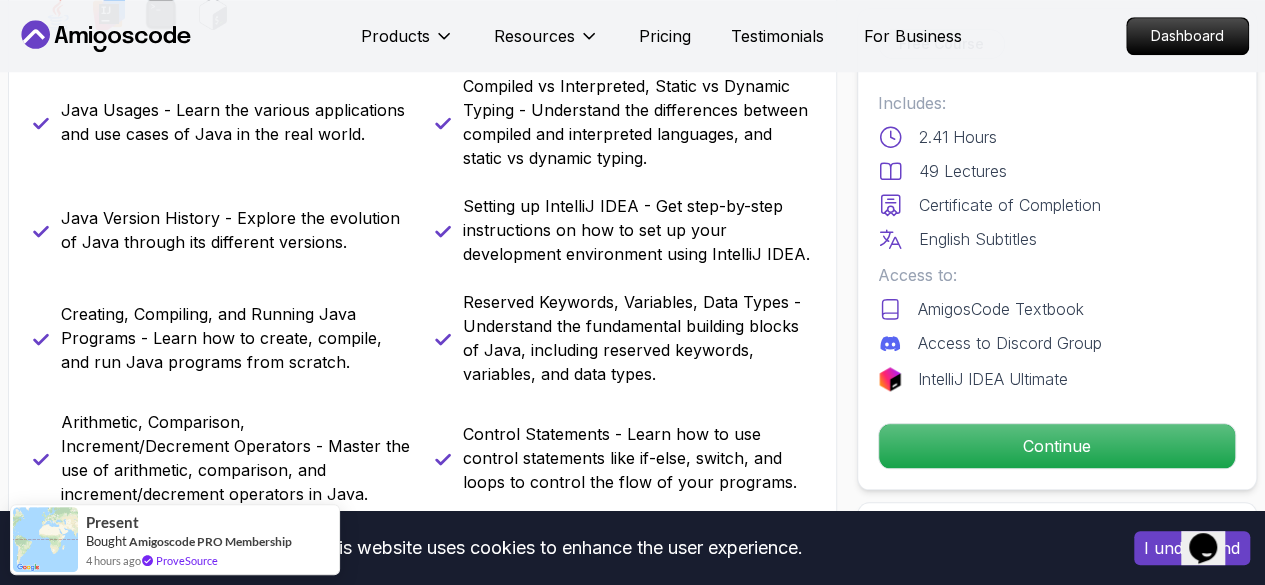 click on "This website uses cookies to enhance the user experience. I understand Products Resources Pricing Testimonials For Business Dashboard Products Resources Pricing Testimonials For Business Dashboard Java for Beginners Beginner-friendly Java course for essential programming skills and application development Mama Samba Braima Djalo  /   Instructor Free Course Includes: 2.41 Hours 49 Lectures Certificate of Completion English Subtitles Access to: AmigosCode Textbook Access to Discord Group IntelliJ IDEA Ultimate Continue Share this Course or Copy link Got a Team of 5 or More? With one subscription, give your entire team access to all courses and features. Check our Business Plan Mama Samba Braima Djalo  /   Instructor What you will learn java intellij terminal bash Java Usages - Learn the various applications and use cases of Java in the real world. Compiled vs Interpreted, Static vs Dynamic Typing - Understand the differences between compiled and interpreted languages, and static vs dynamic typing." at bounding box center [632, 3377] 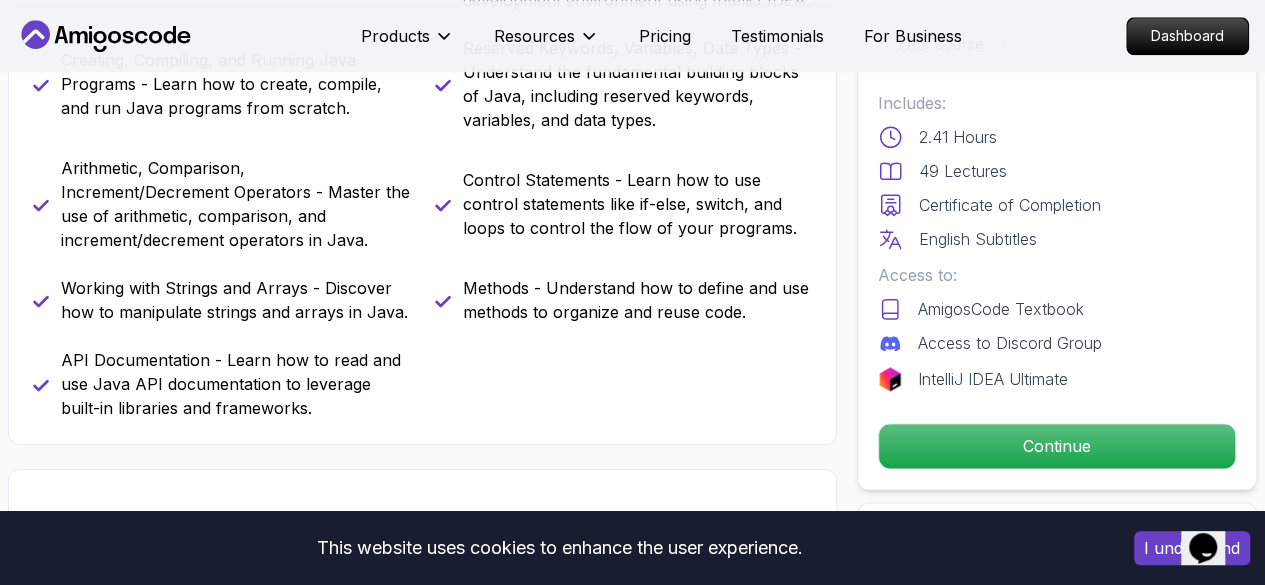 scroll, scrollTop: 1118, scrollLeft: 0, axis: vertical 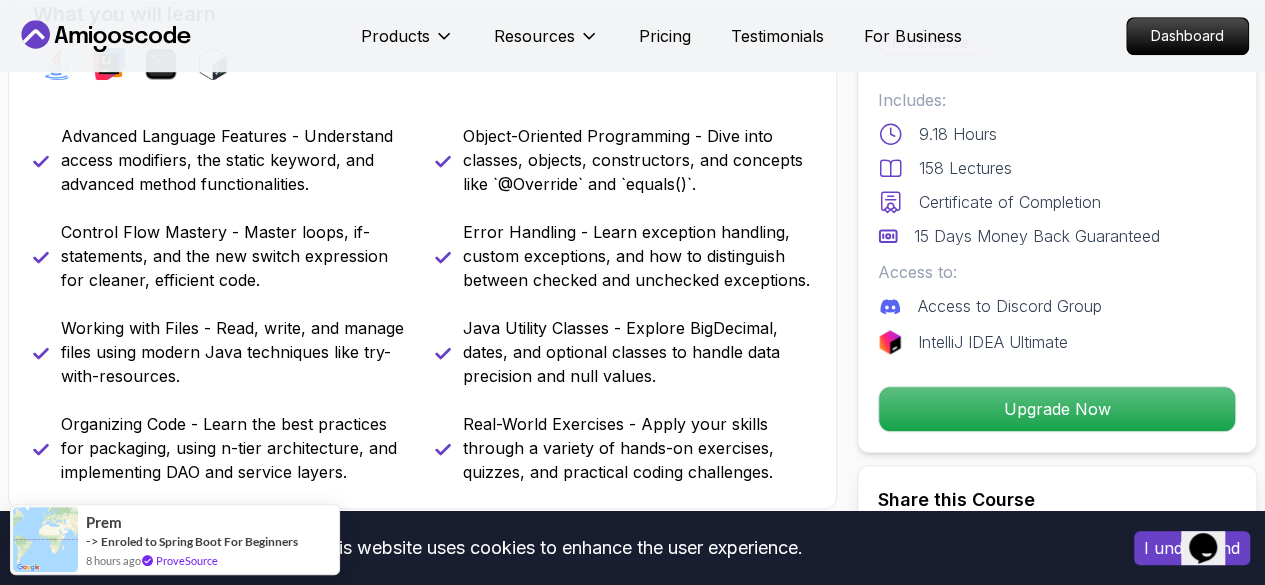 click on "This website uses cookies to enhance the user experience. I understand Products Resources Pricing Testimonials For Business Dashboard Products Resources Pricing Testimonials For Business Dashboard Java for Developers Learn advanced Java concepts to build scalable and maintainable applications. [FIRST] [LAST]  /   Instructor Pro Course Includes: 9.18 Hours 158 Lectures Certificate of Completion 15 Days Money Back Guaranteed Access to: Access to Discord Group IntelliJ IDEA Ultimate Upgrade Now Share this Course or Copy link Got a Team of 5 or More? With one subscription, give your entire team access to all courses and features. Check our Business Plan [NAME]  /   Instructor What you will learn java intellij terminal bash Advanced Language Features - Understand access modifiers, the static keyword, and advanced method functionalities. Object-Oriented Programming - Dive into classes, objects, constructors, and concepts like `@Override` and `equals()`.
Java for Developers" at bounding box center (632, 4472) 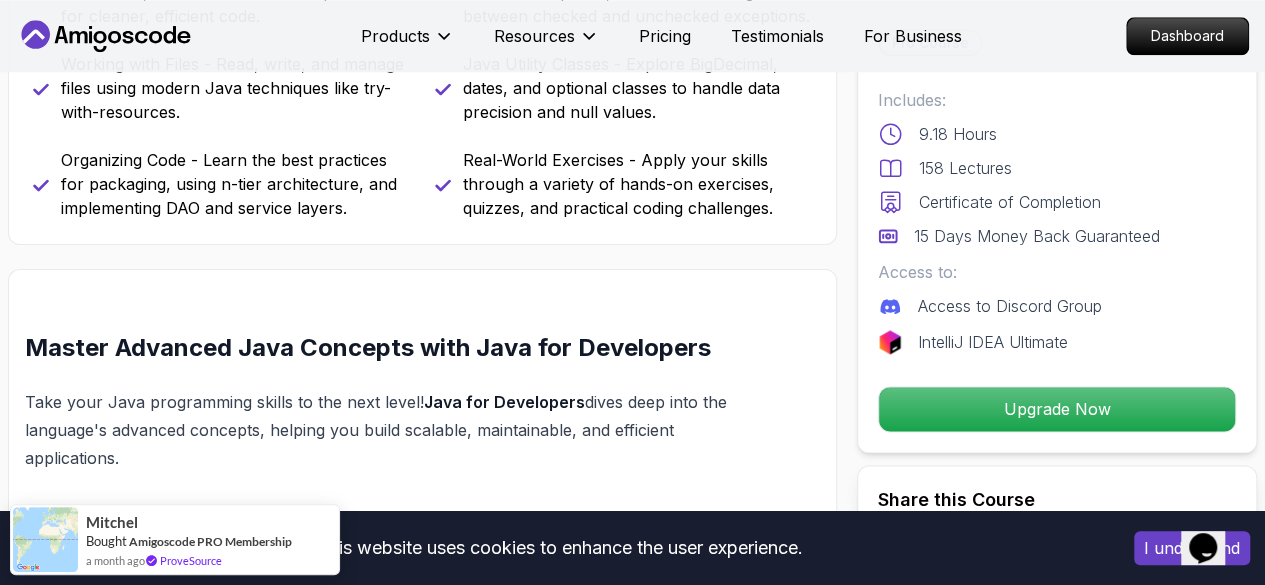 scroll, scrollTop: 1078, scrollLeft: 0, axis: vertical 